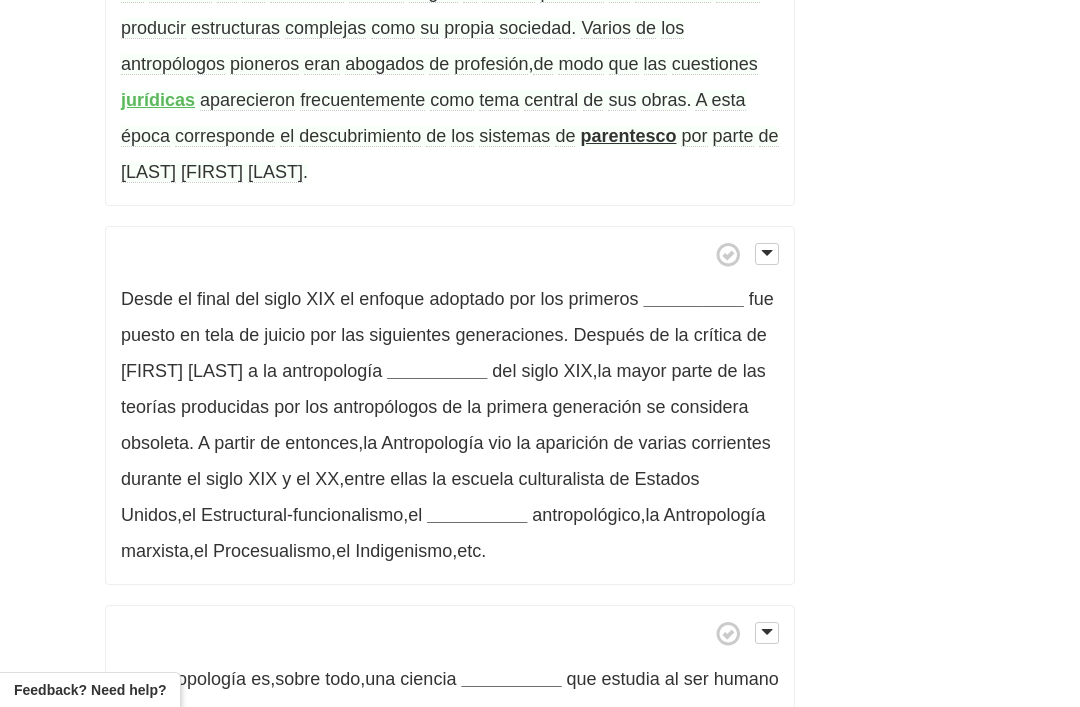 scroll, scrollTop: 1373, scrollLeft: 0, axis: vertical 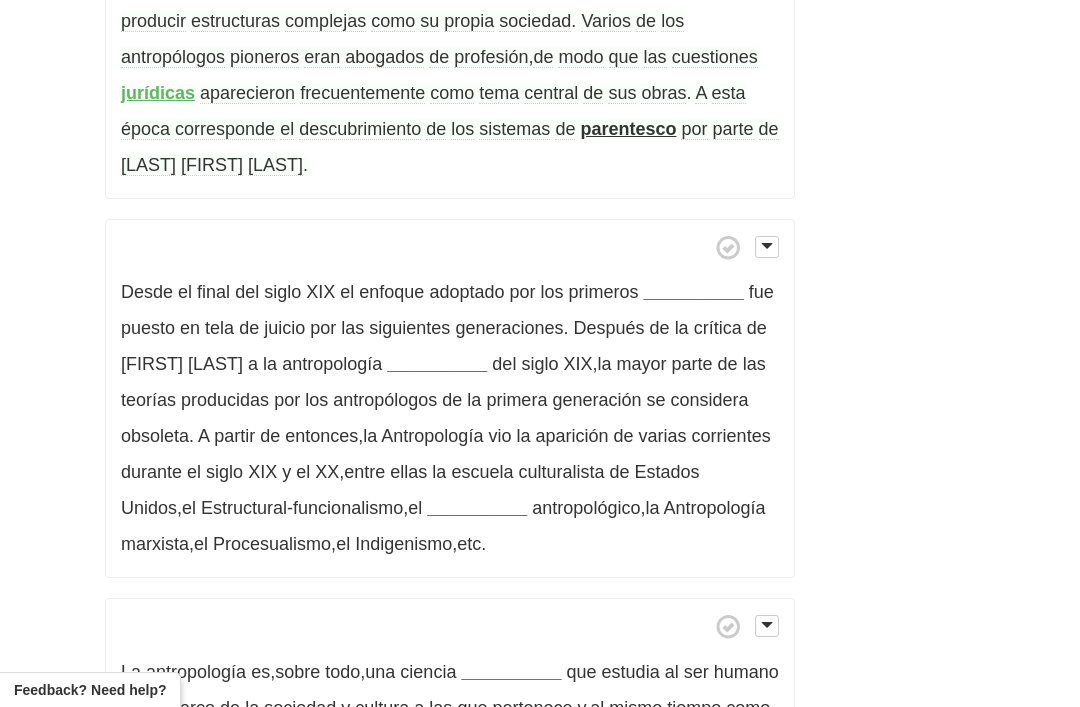 click on "Desde   el   final   del   siglo   XIX   el   enfoque   adoptado   por   los   primeros
__________
fue   puesto   en   tela   de   juicio   por   las   siguientes   generaciones .
Después   de   la   crítica   de   Franz   Boas   a   la   antropología
__________
del   siglo   XIX ,  la   mayor   parte   de   las   teorías   producidas   por   los   antropólogos   de   la   primera   generación   se   considera   obsoleta .
A   partir   de   entonces ,  la   Antropología   vio   la   aparición   de   varias   corrientes   durante   el   siglo   XIX   y   el   XX ,  entre   ellas   la   escuela   culturalista   de   Estados   Unidos ,  el   Estructural-funcionalismo ,  el
__________
antropológico ,  la   Antropología   marxista ,  el   Procesualismo ,  el   Indigenismo ,  etc ." at bounding box center (450, 399) 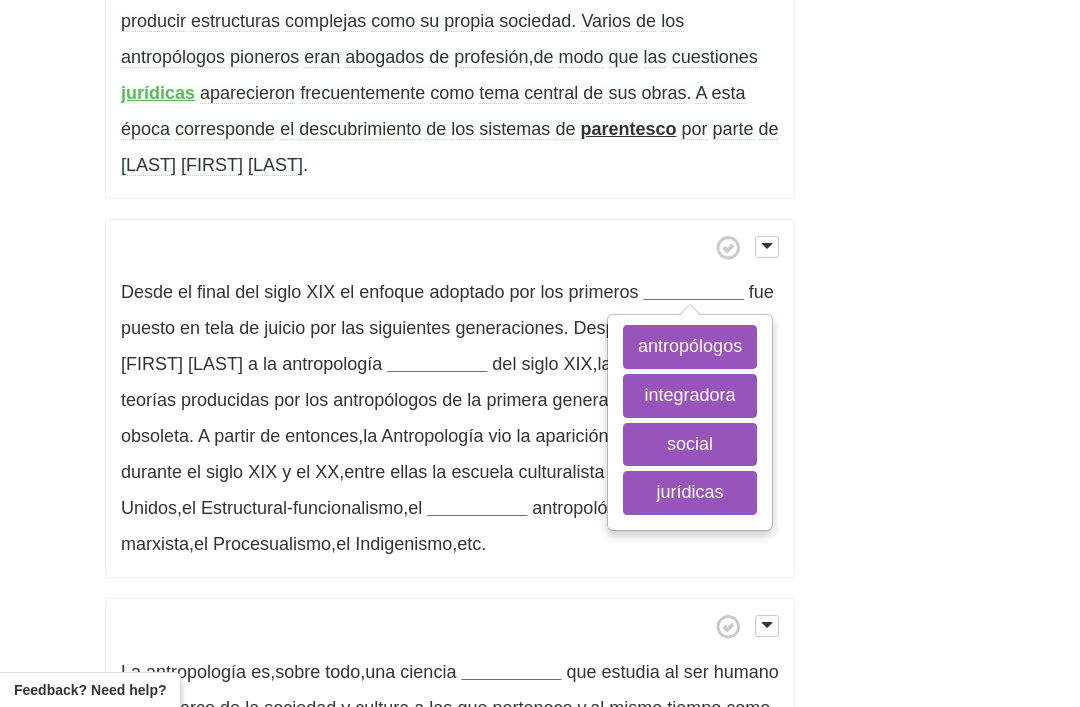 click on "antropólogos" at bounding box center (690, 347) 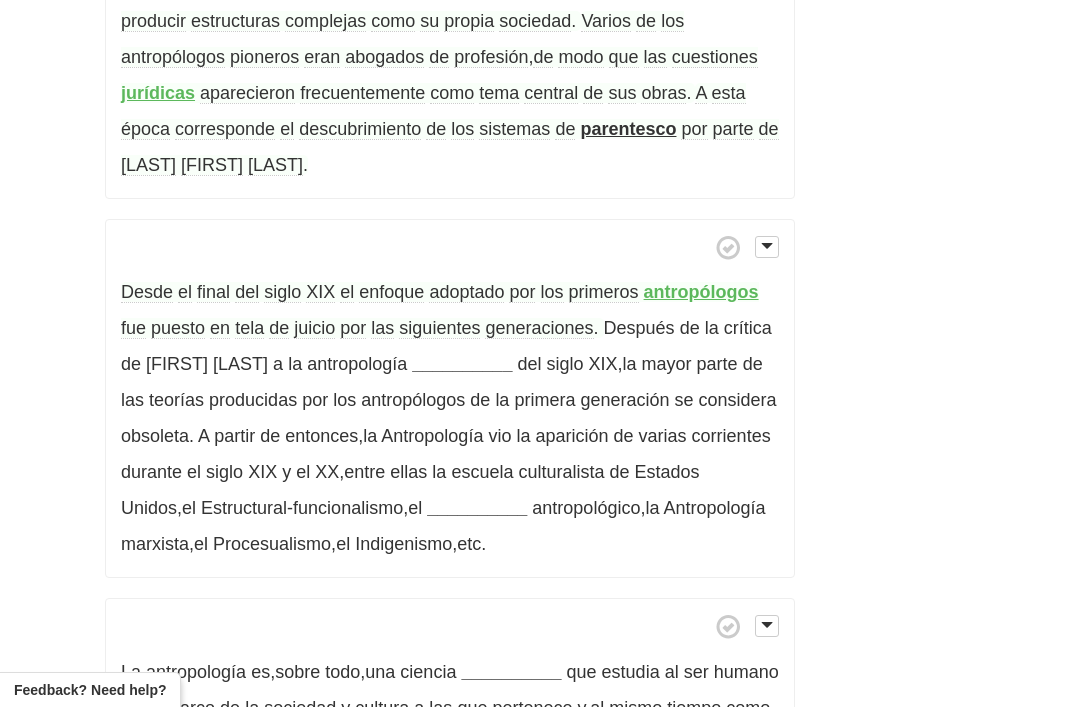 click on "puesto" at bounding box center [178, 328] 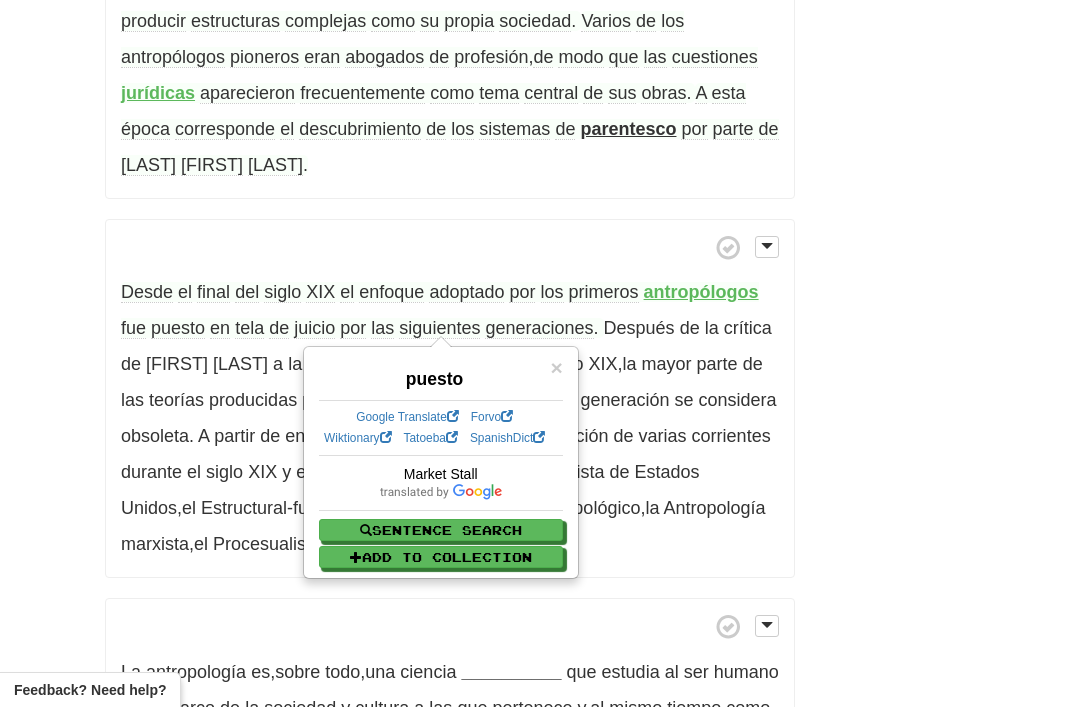 click on "puesto" at bounding box center (178, 328) 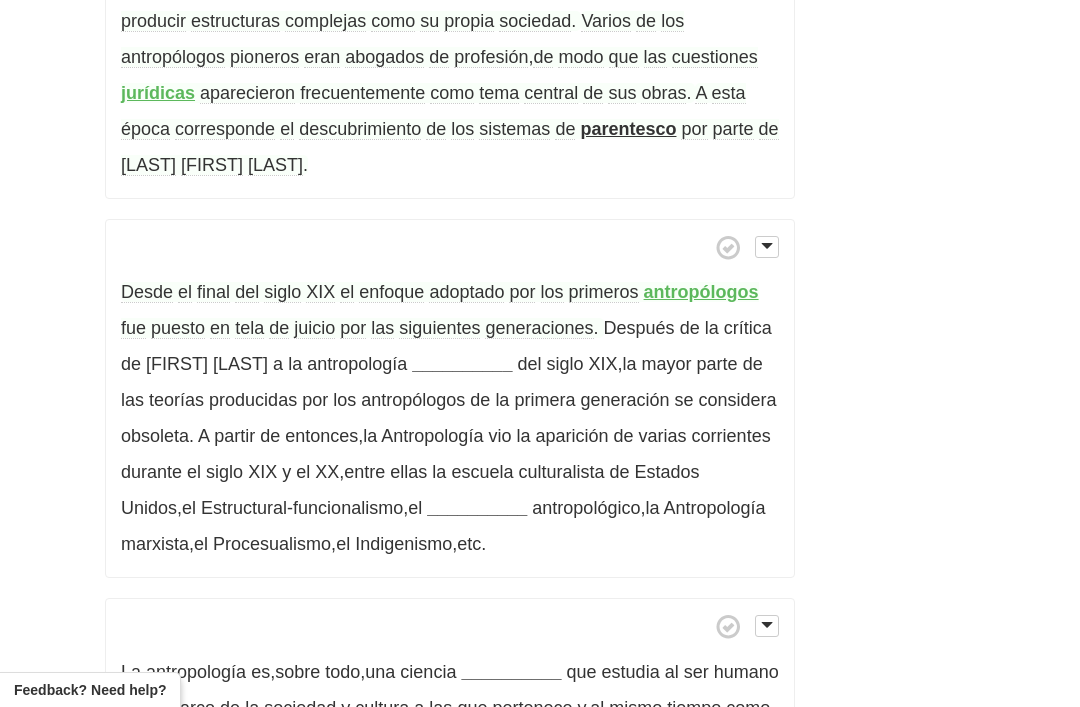 click on "tela" at bounding box center [249, 328] 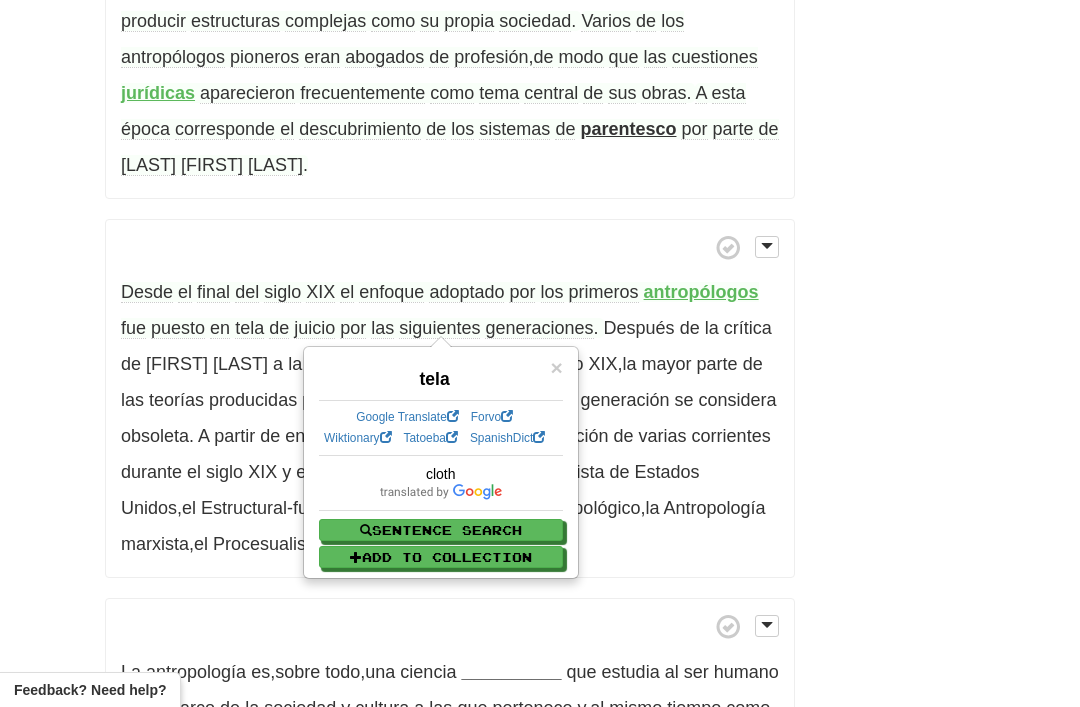 click on "/
Cloze-Reading
Antropología
Reset
Anthropology, psychology and everyday life > Anthropology
La   antropología   (del   griego   ἄνθρωπος   ánthrōpos ,  «hombre   (humano)» ,  y   λόγος ,
logos
,  «conocimiento»)   es   la   ciencia   que   estudia   al   ser   humano   de   una   forma   integral ,  de   sus   características   físicas   como   animales   y   de   su   cultura ,  que   es   el   rasgo   único   no   biológico .
​   Para   abarcar   la   materia   de   su   estudio ,  la   antropología   recurre   a   herramientas   y   conocimientos
producidos
por   las   ciencias   sociales   y   las   ciencias   naturales .
La   aspiración   de   la   disciplina
antropológica
es   producir   conocimiento   sobre   el   ser   humano   en   diversas   esferas ,  intentando   abarcar   tanto   las   estructuras   sociales   de" at bounding box center [540, -193] 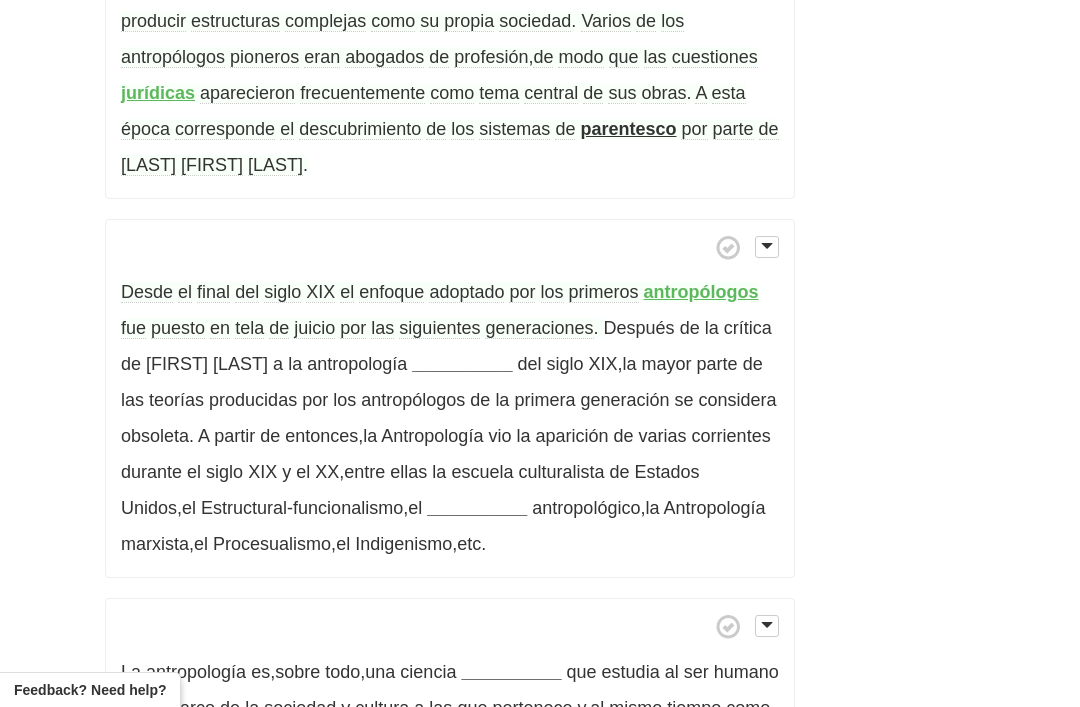 click on "juicio" at bounding box center (314, 328) 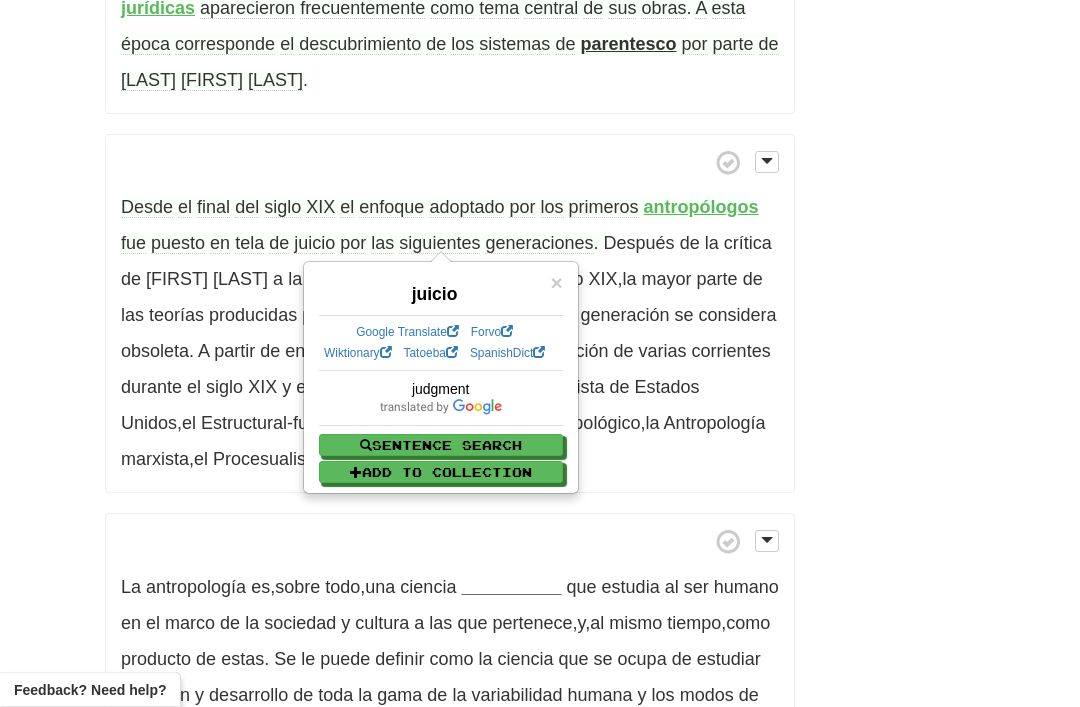 scroll, scrollTop: 1498, scrollLeft: 0, axis: vertical 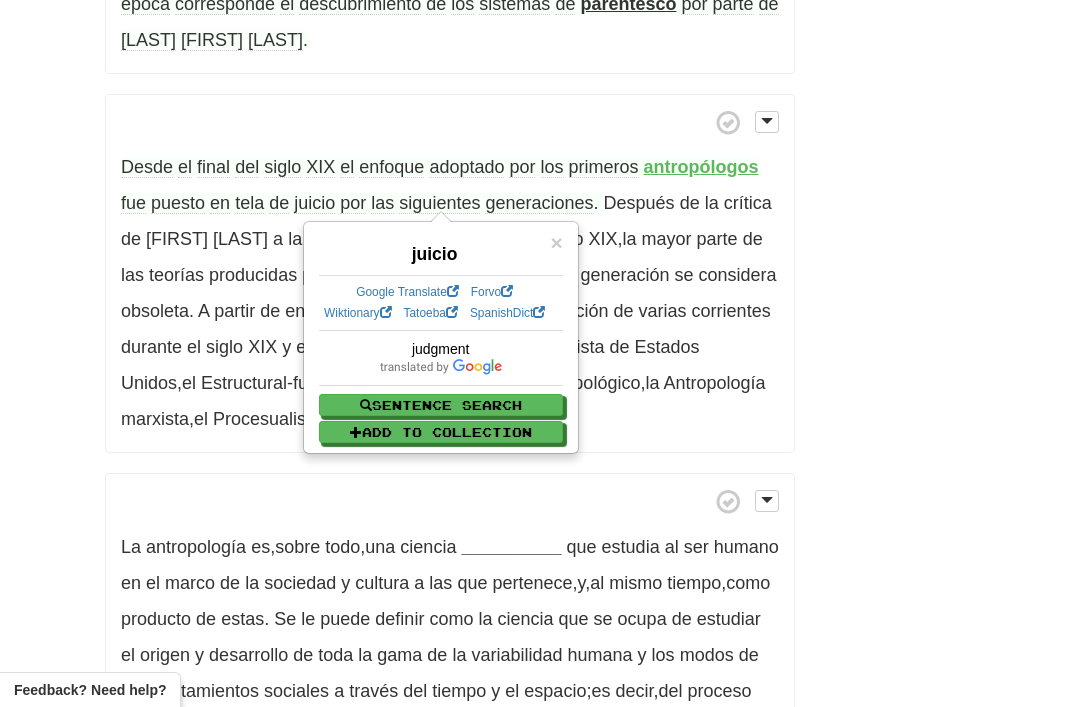 click on "/
Cloze-Reading
Antropología
Reset
Anthropology, psychology and everyday life > Anthropology
La   antropología   (del   griego   ἄνθρωπος   ánthrōpos ,  «hombre   (humano)» ,  y   λόγος ,
logos
,  «conocimiento»)   es   la   ciencia   que   estudia   al   ser   humano   de   una   forma   integral ,  de   sus   características   físicas   como   animales   y   de   su   cultura ,  que   es   el   rasgo   único   no   biológico .
​   Para   abarcar   la   materia   de   su   estudio ,  la   antropología   recurre   a   herramientas   y   conocimientos
producidos
por   las   ciencias   sociales   y   las   ciencias   naturales .
La   aspiración   de   la   disciplina
antropológica
es   producir   conocimiento   sobre   el   ser   humano   en   diversas   esferas ,  intentando   abarcar   tanto   las   estructuras   sociales   de" at bounding box center [540, -318] 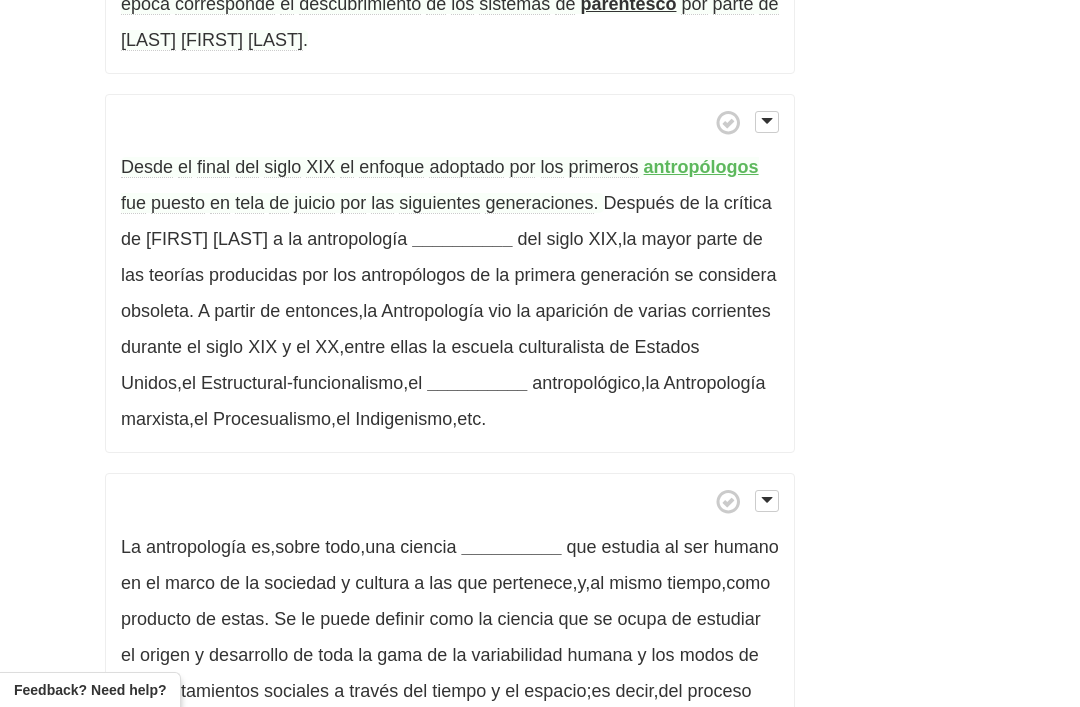 click on "enfoque" at bounding box center (391, 167) 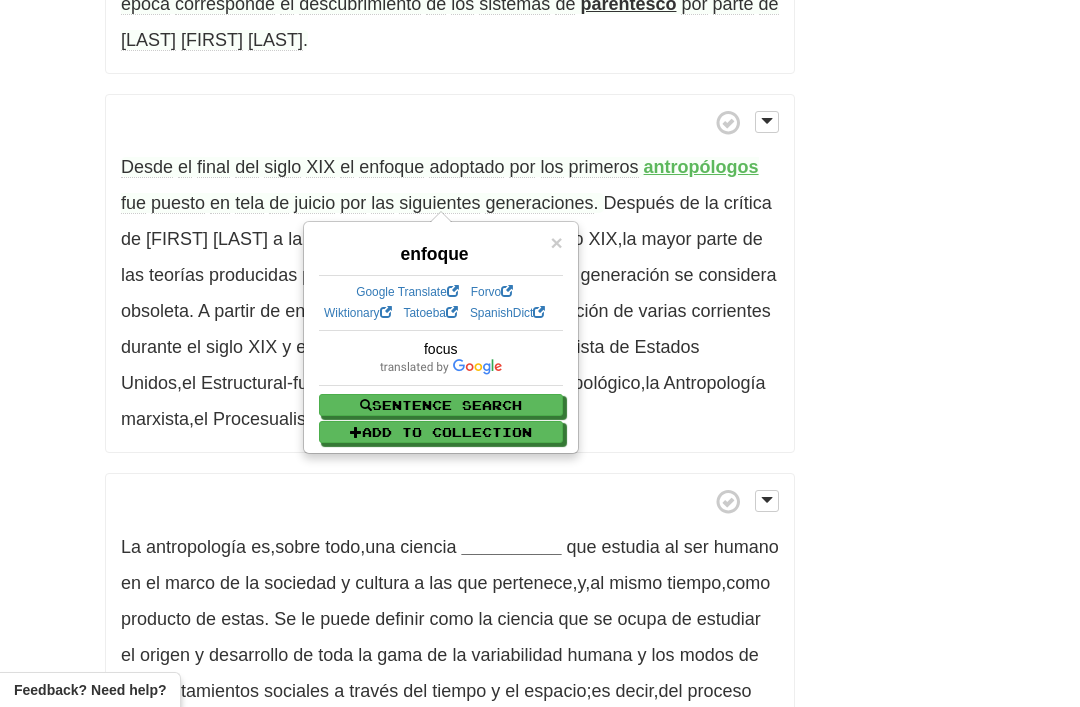 click on "/
Cloze-Reading
Antropología
Reset
Anthropology, psychology and everyday life > Anthropology
La   antropología   (del   griego   ἄνθρωπος   ánthrōpos ,  «hombre   (humano)» ,  y   λόγος ,
logos
,  «conocimiento»)   es   la   ciencia   que   estudia   al   ser   humano   de   una   forma   integral ,  de   sus   características   físicas   como   animales   y   de   su   cultura ,  que   es   el   rasgo   único   no   biológico .
​   Para   abarcar   la   materia   de   su   estudio ,  la   antropología   recurre   a   herramientas   y   conocimientos
producidos
por   las   ciencias   sociales   y   las   ciencias   naturales .
La   aspiración   de   la   disciplina
antropológica
es   producir   conocimiento   sobre   el   ser   humano   en   diversas   esferas ,  intentando   abarcar   tanto   las   estructuras   sociales   de" at bounding box center [540, -318] 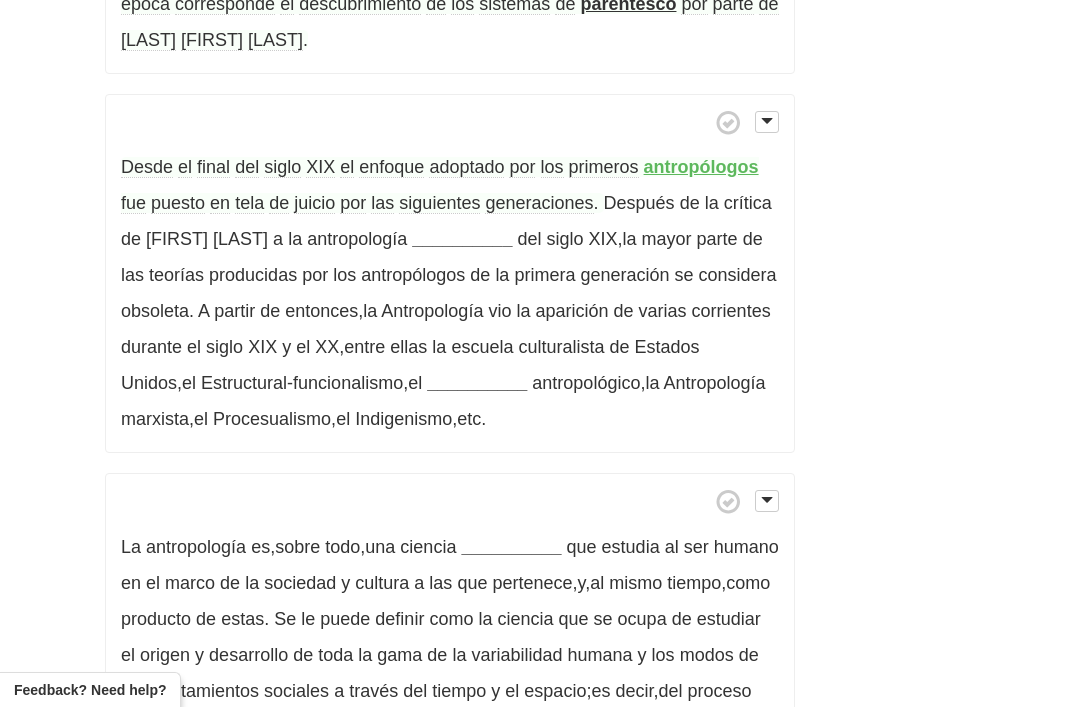 click on "__________" at bounding box center (462, 239) 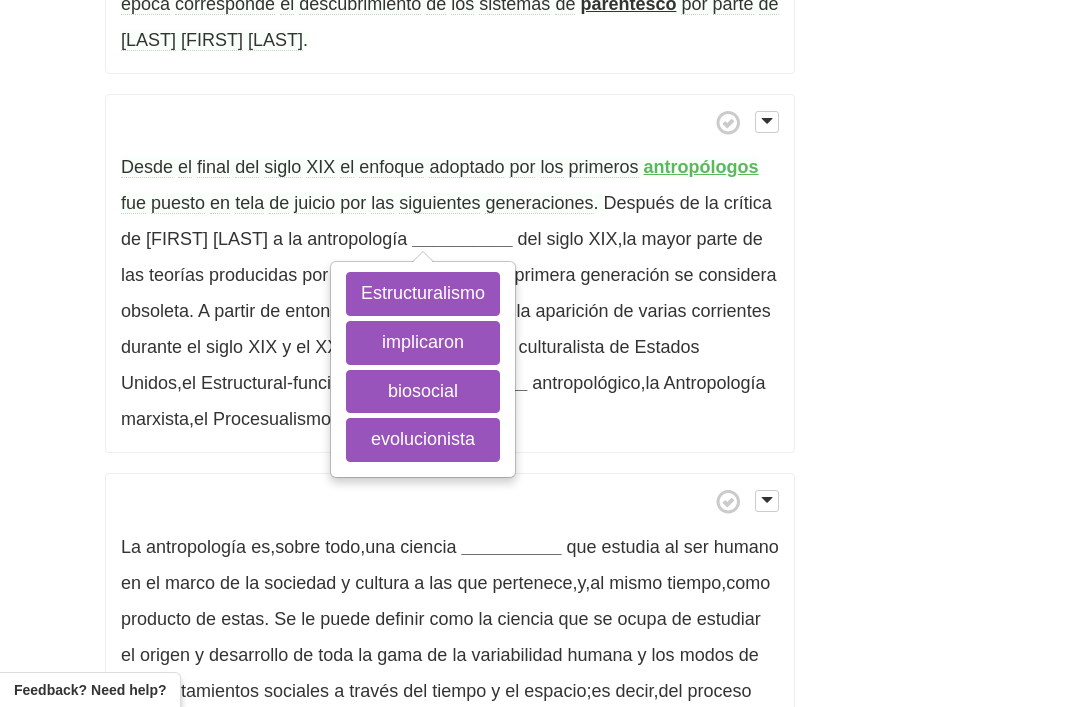 click on "evolucionista" at bounding box center [423, 440] 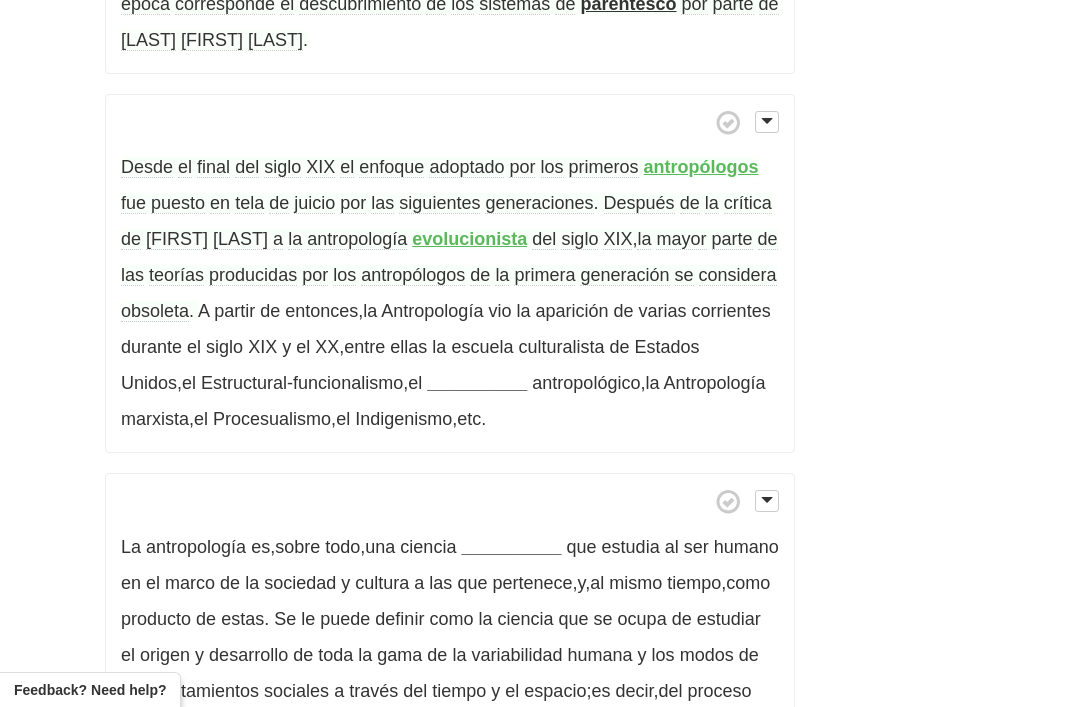 click on "__________" at bounding box center (477, 383) 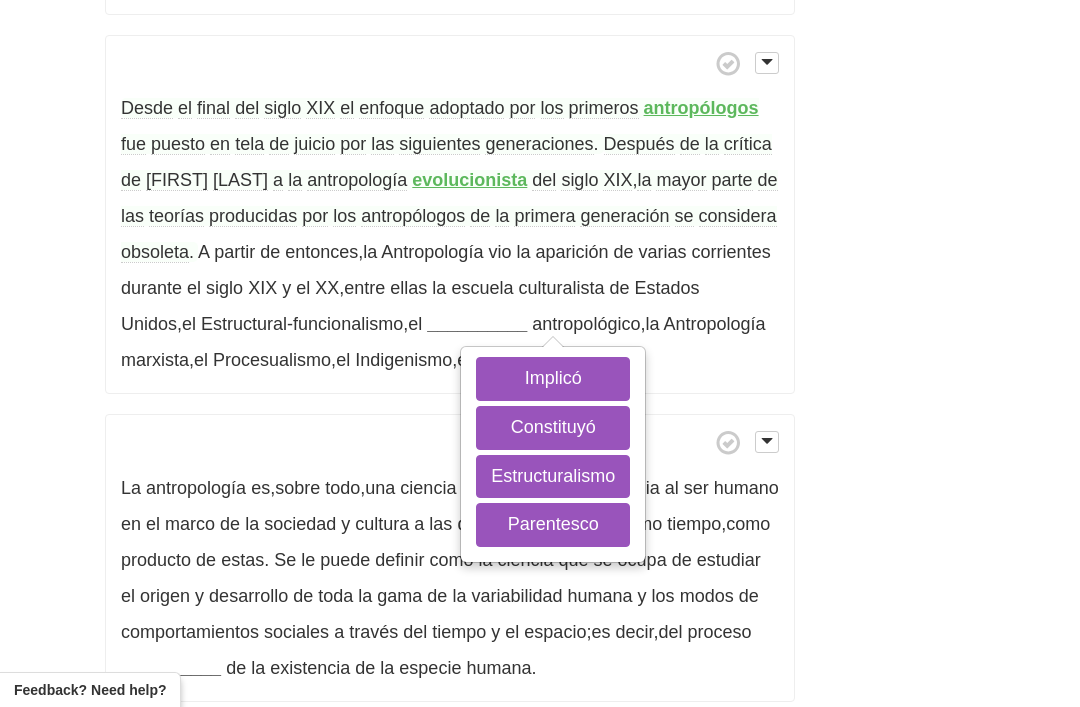 scroll, scrollTop: 1560, scrollLeft: 0, axis: vertical 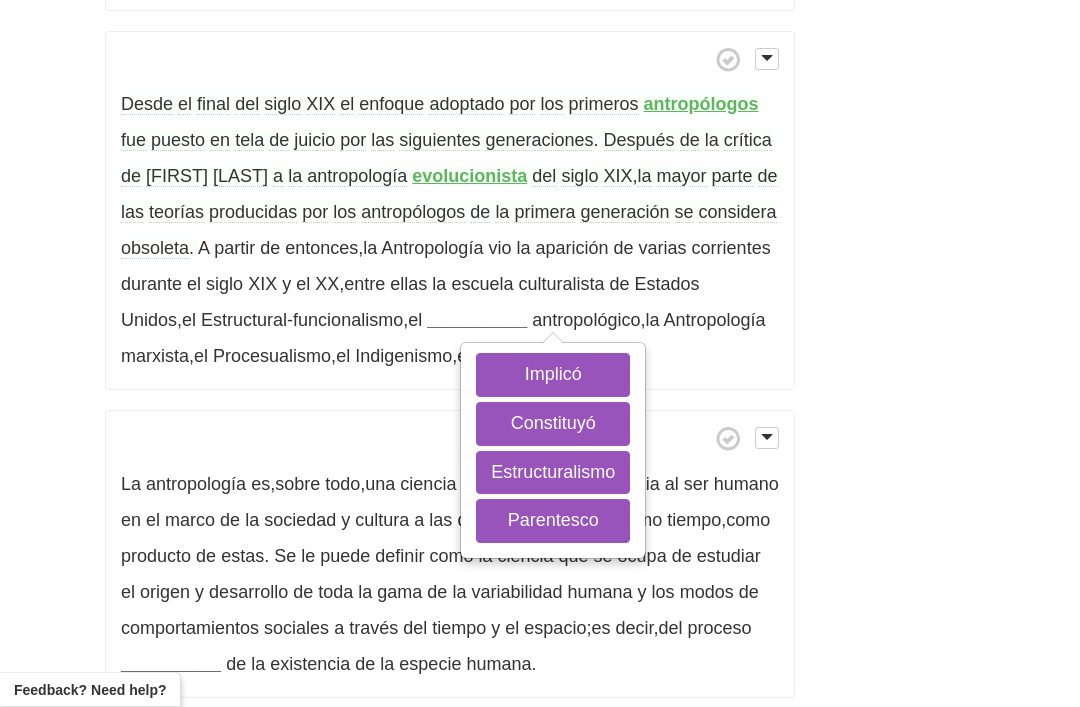 click on "Parentesco" at bounding box center [553, 522] 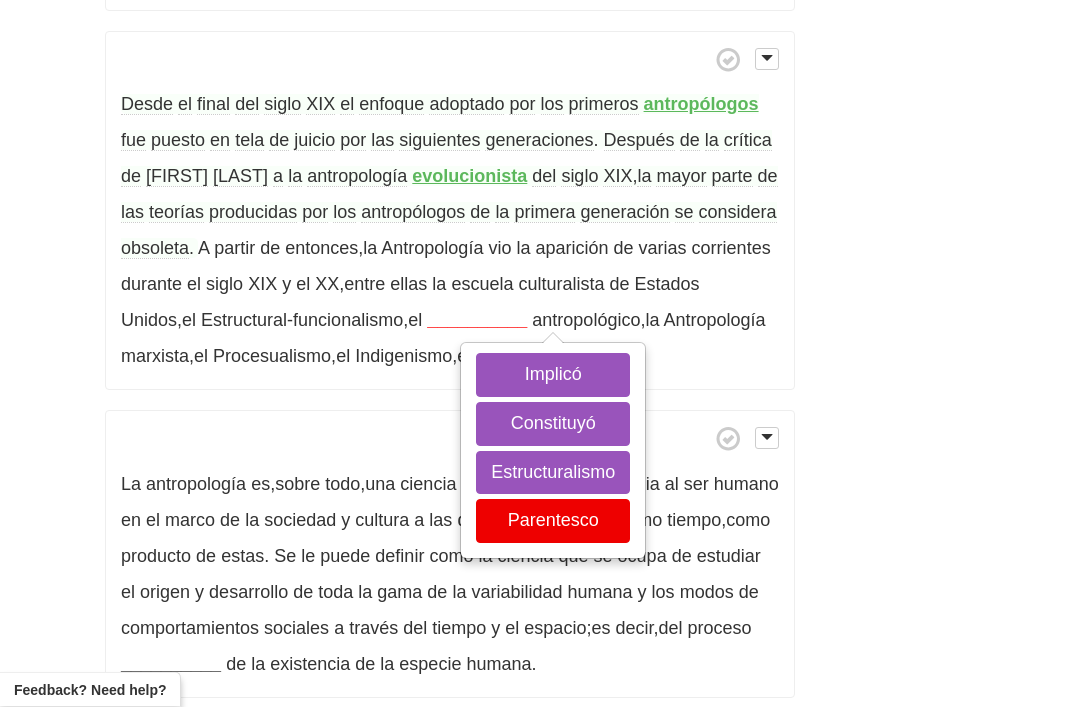 scroll, scrollTop: 1561, scrollLeft: 0, axis: vertical 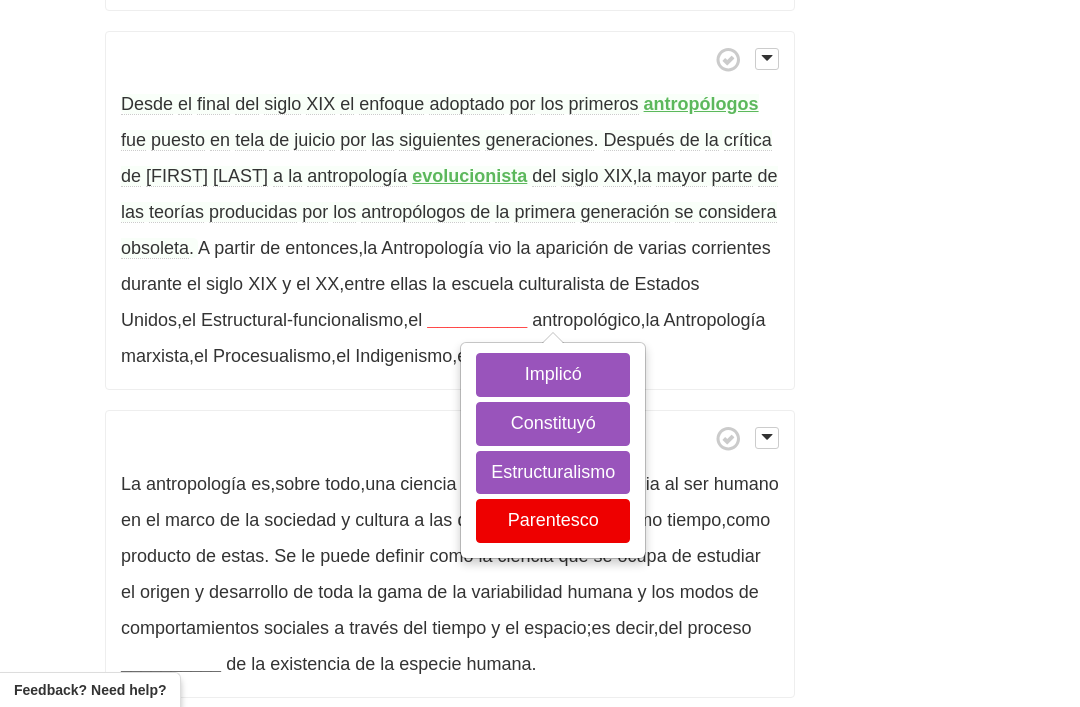 click on "Estructuralismo" at bounding box center [553, 473] 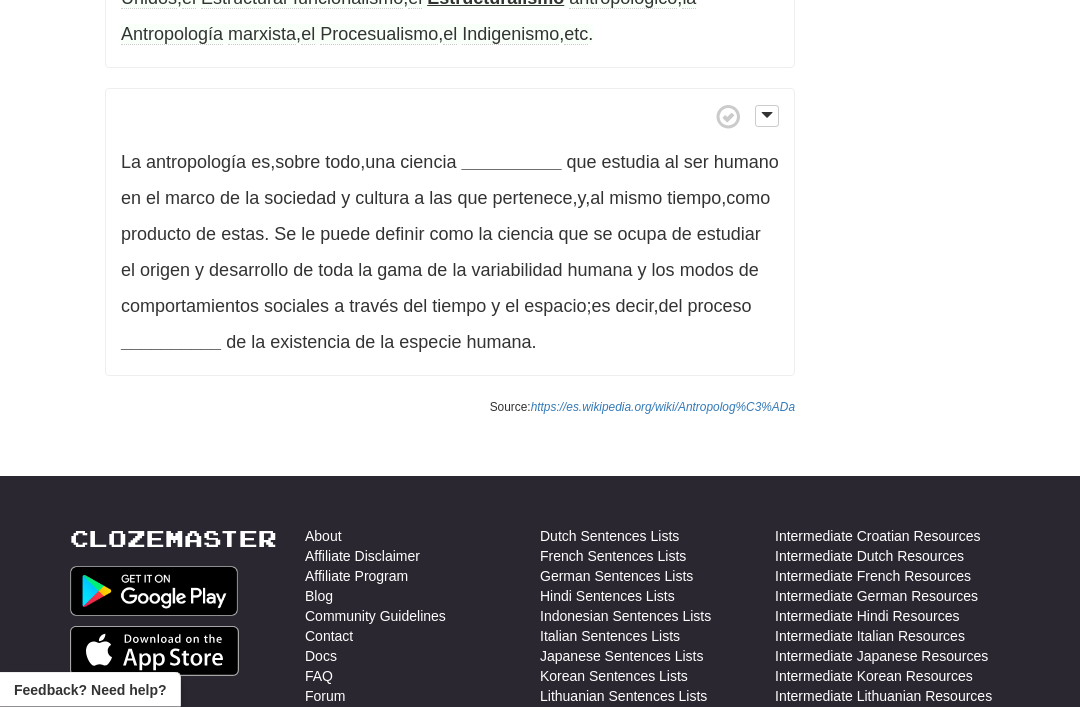 scroll, scrollTop: 1884, scrollLeft: 0, axis: vertical 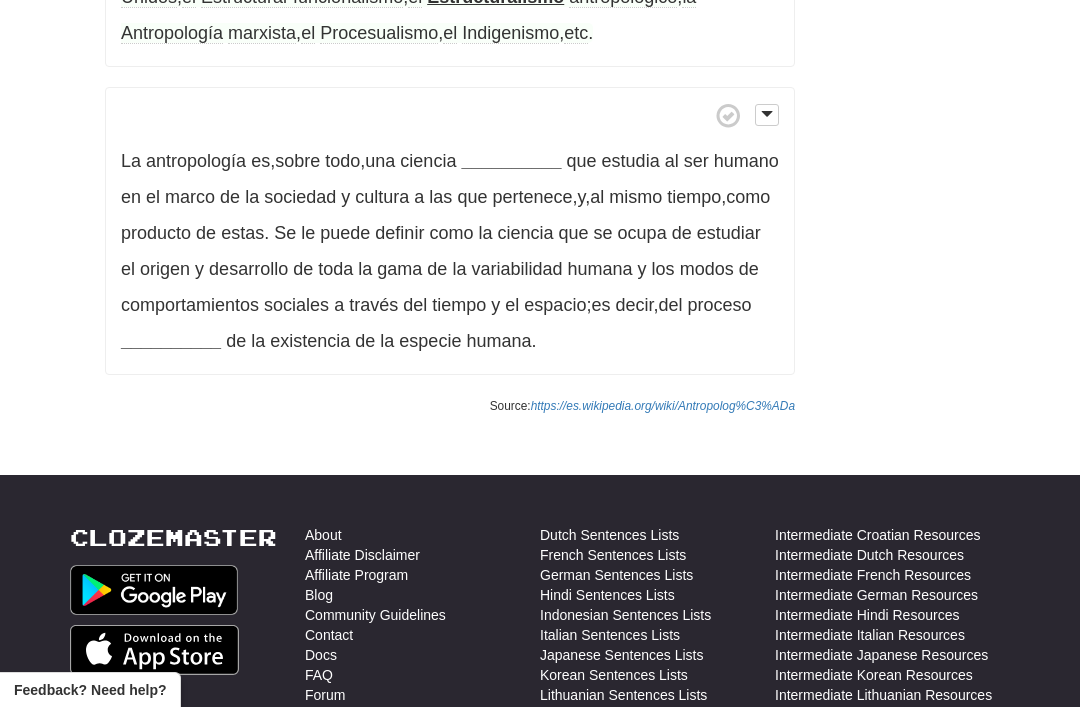 click on "__________" at bounding box center (511, 161) 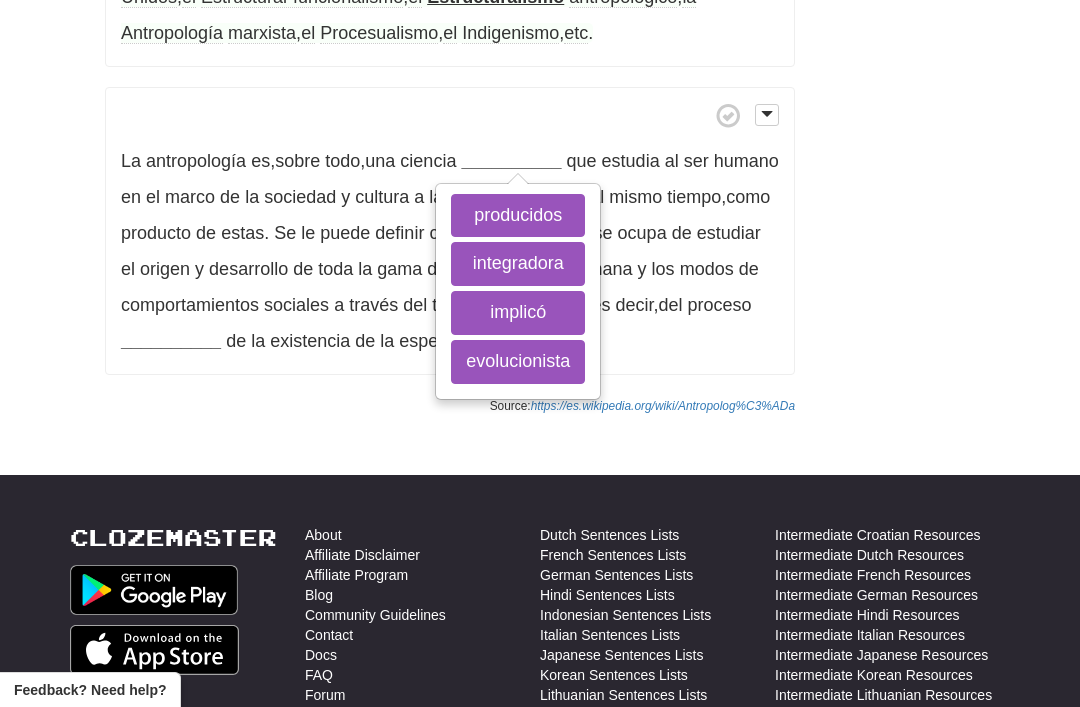 click on "/
Cloze-Reading
Antropología
Reset
Anthropology, psychology and everyday life > Anthropology
La   antropología   (del   griego   ἄνθρωπος   ánthrōpos ,  «hombre   (humano)» ,  y   λόγος ,
logos
,  «conocimiento»)   es   la   ciencia   que   estudia   al   ser   humano   de   una   forma   integral ,  de   sus   características   físicas   como   animales   y   de   su   cultura ,  que   es   el   rasgo   único   no   biológico .
​   Para   abarcar   la   materia   de   su   estudio ,  la   antropología   recurre   a   herramientas   y   conocimientos
producidos
por   las   ciencias   sociales   y   las   ciencias   naturales .
La   aspiración   de   la   disciplina
antropológica
es   producir   conocimiento   sobre   el   ser   humano   en   diversas   esferas ,  intentando   abarcar   tanto   las   estructuras   sociales   de" at bounding box center [540, -704] 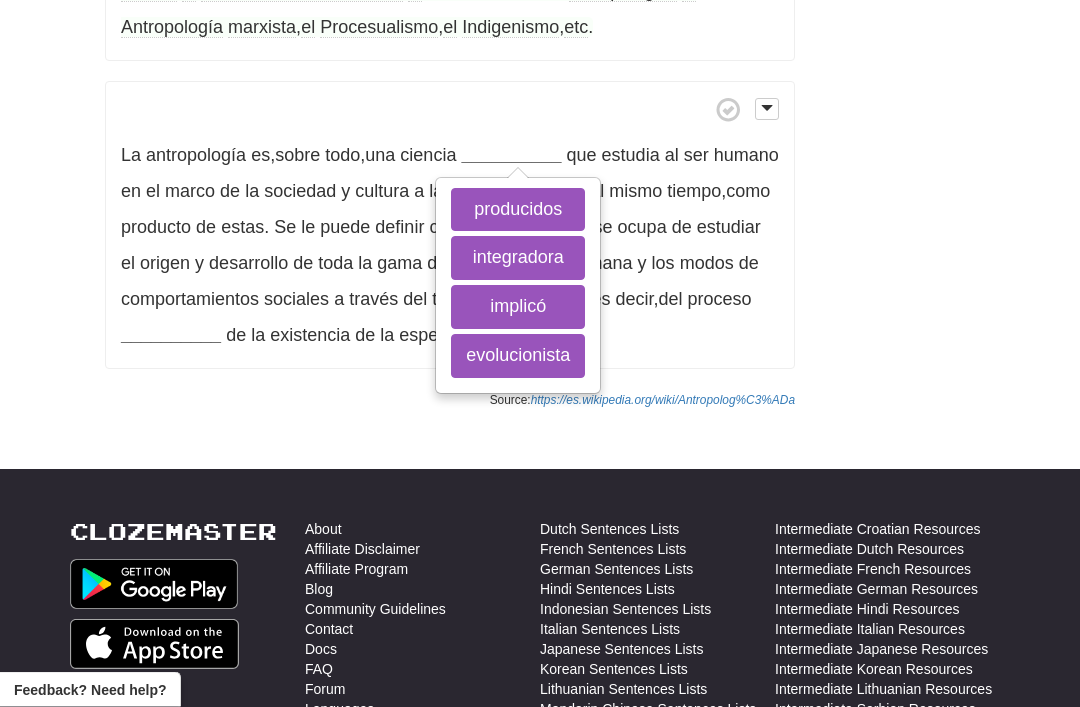 click on "/
Cloze-Reading
Antropología
Reset
Anthropology, psychology and everyday life > Anthropology
La   antropología   (del   griego   ἄνθρωπος   ánthrōpos ,  «hombre   (humano)» ,  y   λόγος ,
logos
,  «conocimiento»)   es   la   ciencia   que   estudia   al   ser   humano   de   una   forma   integral ,  de   sus   características   físicas   como   animales   y   de   su   cultura ,  que   es   el   rasgo   único   no   biológico .
​   Para   abarcar   la   materia   de   su   estudio ,  la   antropología   recurre   a   herramientas   y   conocimientos
producidos
por   las   ciencias   sociales   y   las   ciencias   naturales .
La   aspiración   de   la   disciplina
antropológica
es   producir   conocimiento   sobre   el   ser   humano   en   diversas   esferas ,  intentando   abarcar   tanto   las   estructuras   sociales   de" at bounding box center [540, -709] 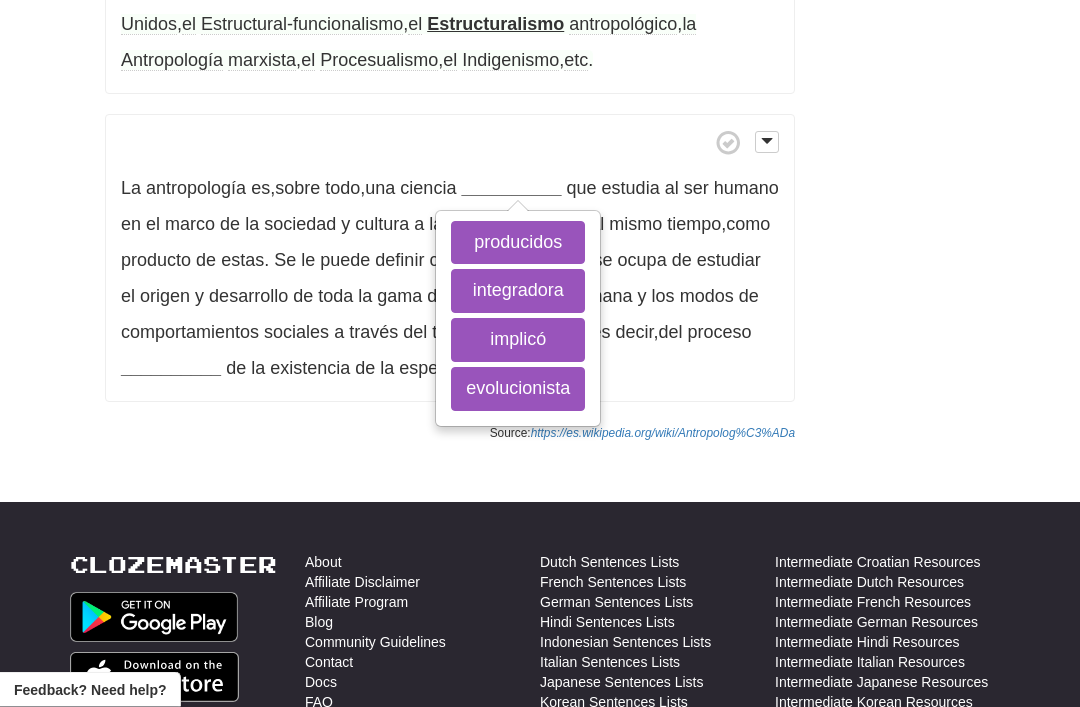 scroll, scrollTop: 1857, scrollLeft: 0, axis: vertical 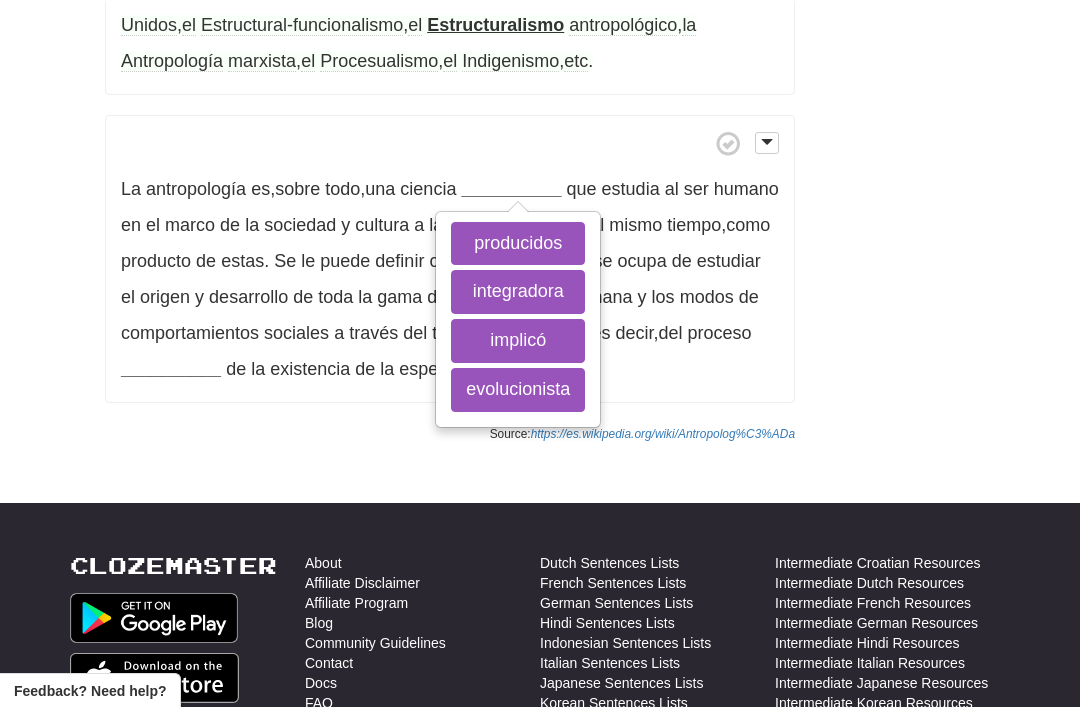 click on "integradora" at bounding box center [518, 291] 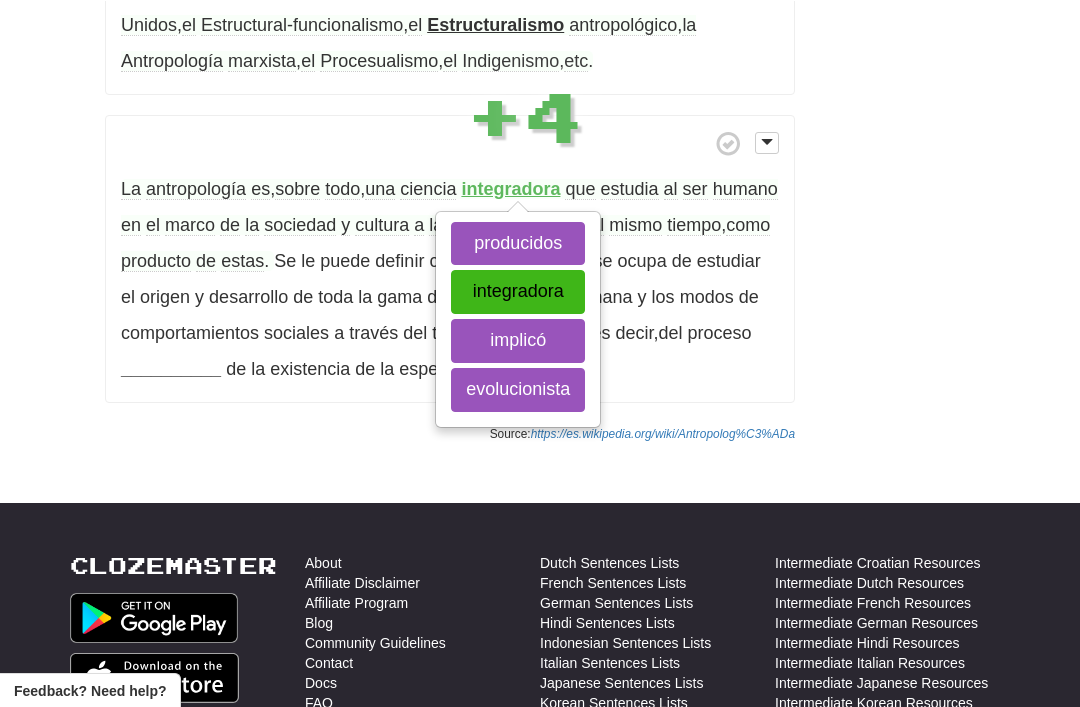 scroll, scrollTop: 1856, scrollLeft: 0, axis: vertical 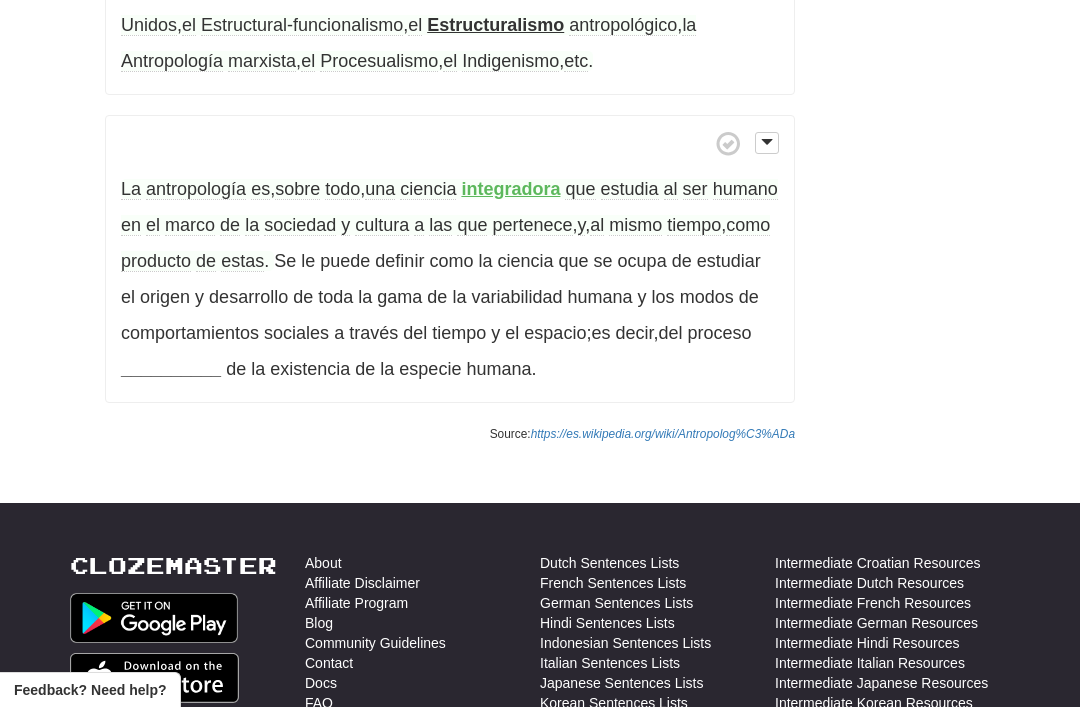 click on "marco" at bounding box center [190, 225] 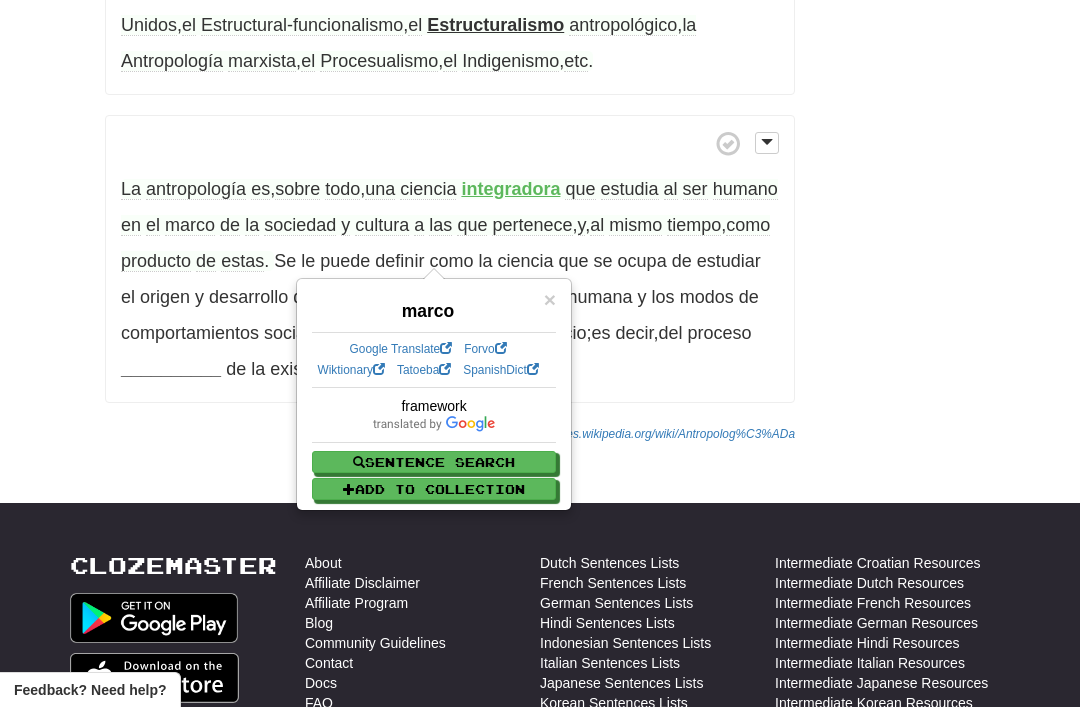 click on "/
Cloze-Reading
Antropología
Reset
Anthropology, psychology and everyday life > Anthropology
La   antropología   (del   griego   ἄνθρωπος   ánthrōpos ,  «hombre   (humano)» ,  y   λόγος ,
logos
,  «conocimiento»)   es   la   ciencia   que   estudia   al   ser   humano   de   una   forma   integral ,  de   sus   características   físicas   como   animales   y   de   su   cultura ,  que   es   el   rasgo   único   no   biológico .
​   Para   abarcar   la   materia   de   su   estudio ,  la   antropología   recurre   a   herramientas   y   conocimientos
producidos
por   las   ciencias   sociales   y   las   ciencias   naturales .
La   aspiración   de   la   disciplina
antropológica
es   producir   conocimiento   sobre   el   ser   humano   en   diversas   esferas ,  intentando   abarcar   tanto   las   estructuras   sociales   de" at bounding box center [540, -676] 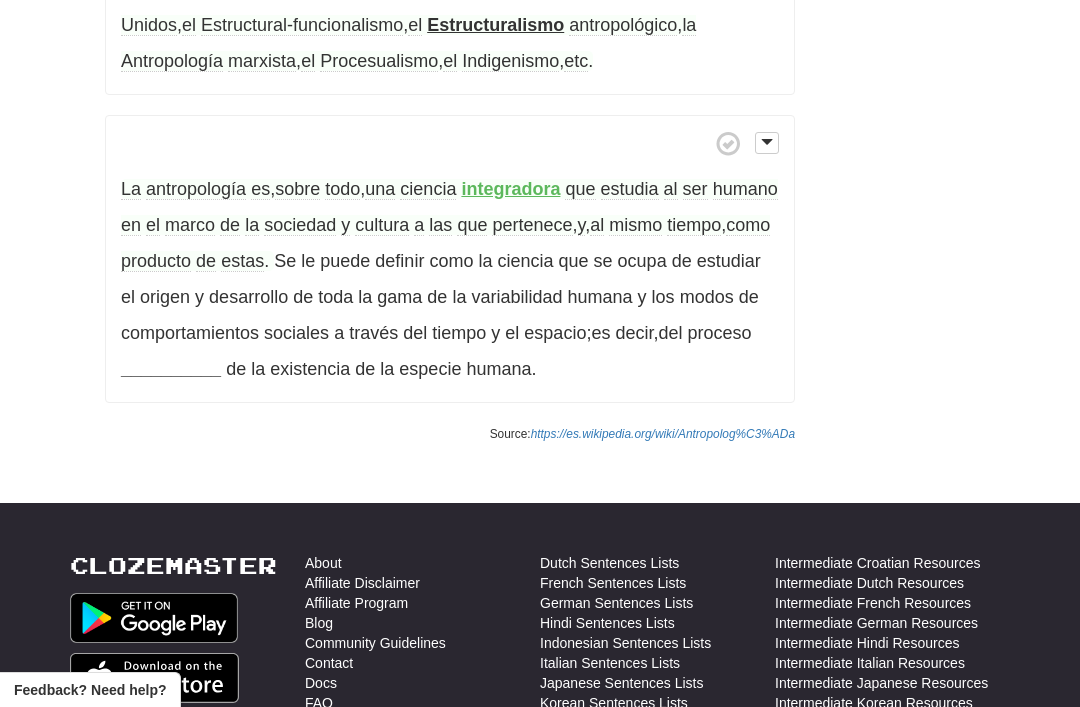 click on "marco" at bounding box center [190, 225] 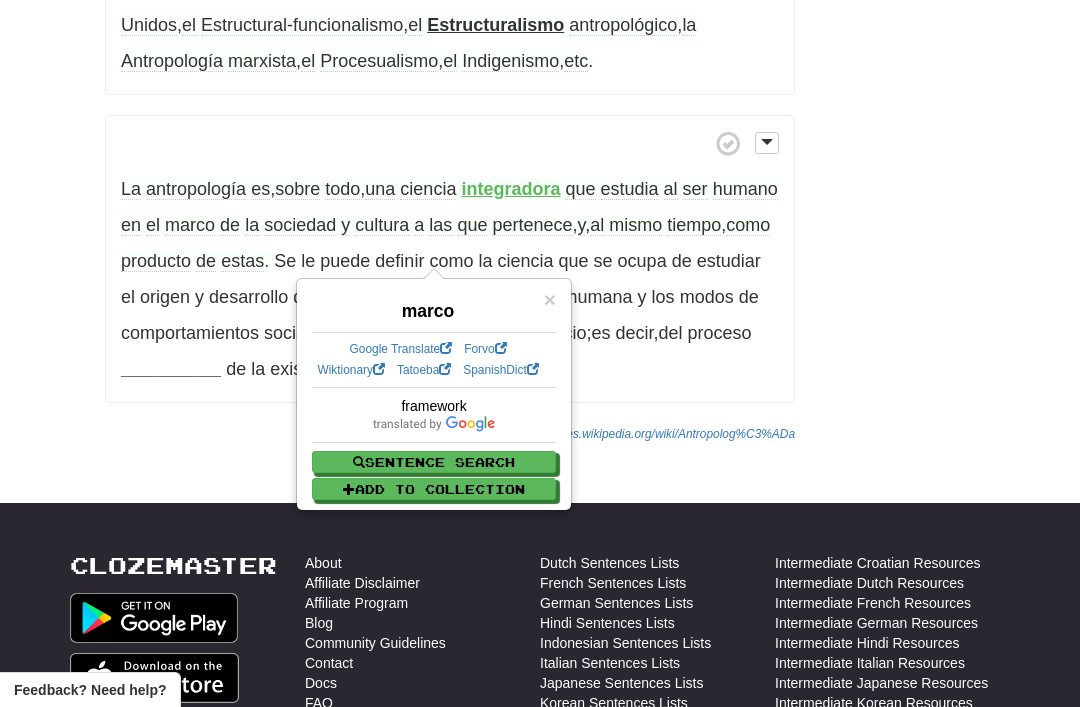 click on "/
Cloze-Reading
Antropología
Reset
Anthropology, psychology and everyday life > Anthropology
La   antropología   (del   griego   ἄνθρωπος   ánthrōpos ,  «hombre   (humano)» ,  y   λόγος ,
logos
,  «conocimiento»)   es   la   ciencia   que   estudia   al   ser   humano   de   una   forma   integral ,  de   sus   características   físicas   como   animales   y   de   su   cultura ,  que   es   el   rasgo   único   no   biológico .
​   Para   abarcar   la   materia   de   su   estudio ,  la   antropología   recurre   a   herramientas   y   conocimientos
producidos
por   las   ciencias   sociales   y   las   ciencias   naturales .
La   aspiración   de   la   disciplina
antropológica
es   producir   conocimiento   sobre   el   ser   humano   en   diversas   esferas ,  intentando   abarcar   tanto   las   estructuras   sociales   de" at bounding box center (540, -676) 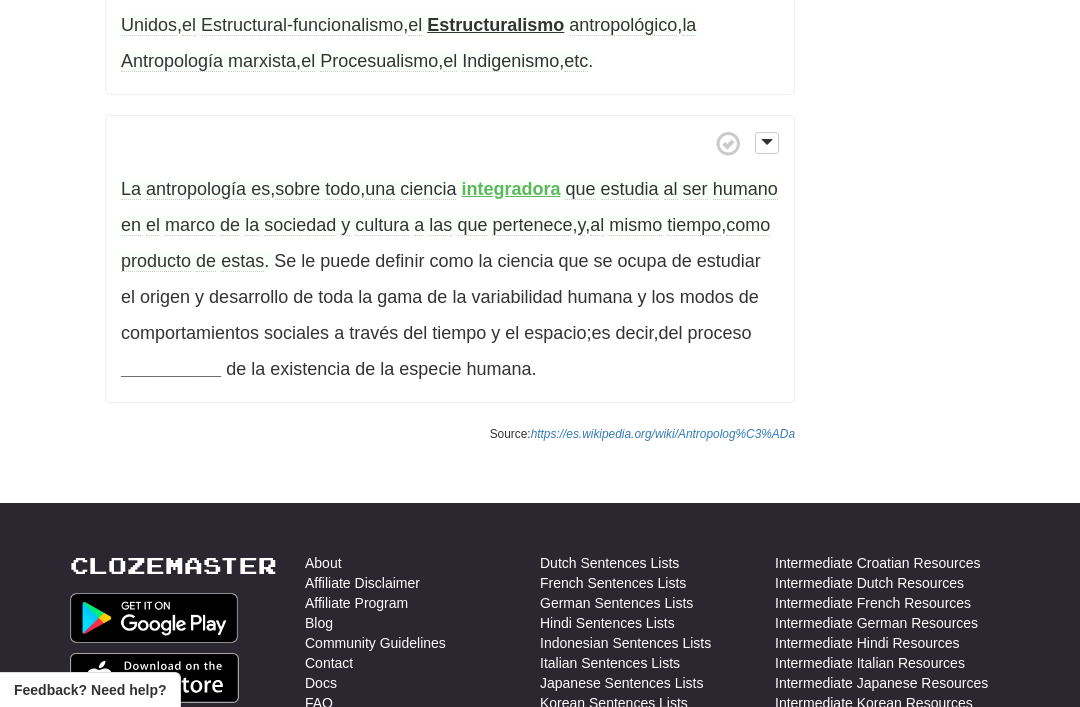 click on "__________" at bounding box center [171, 369] 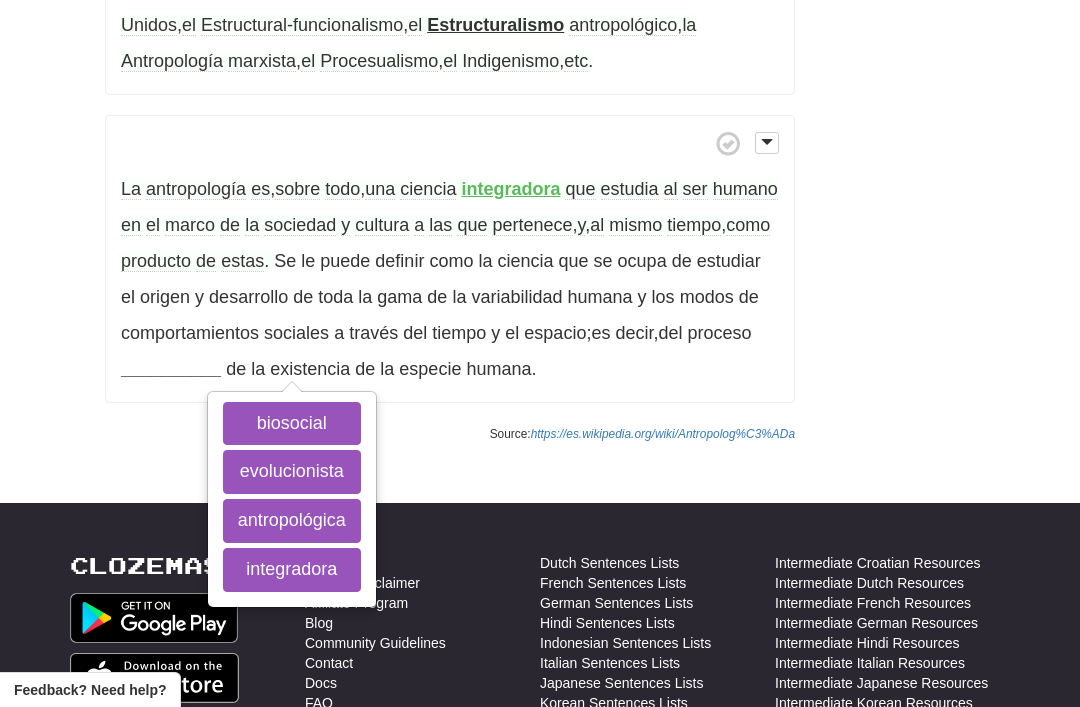 click on "biosocial" at bounding box center (292, 424) 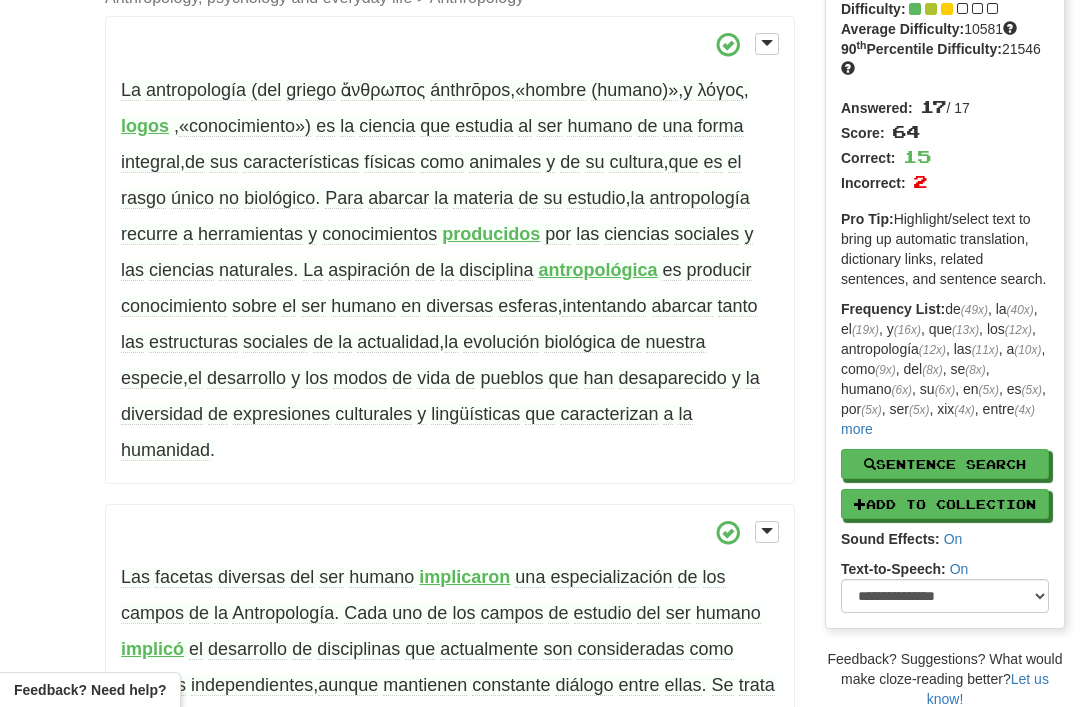 scroll, scrollTop: 0, scrollLeft: 0, axis: both 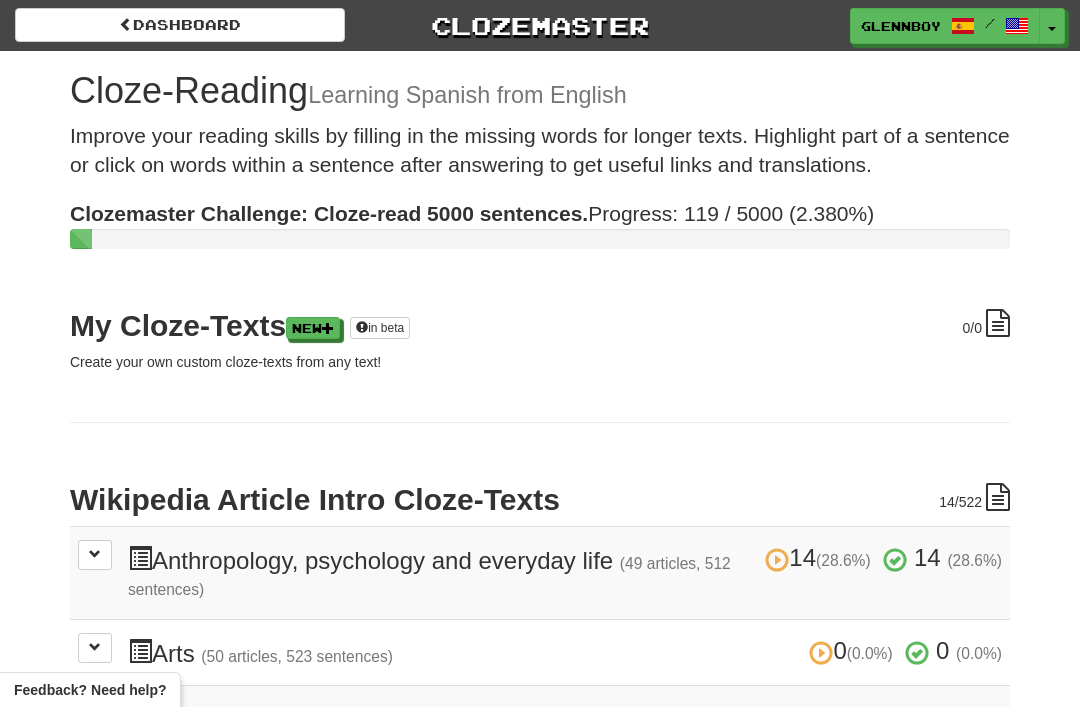 click on "Dashboard" at bounding box center [180, 25] 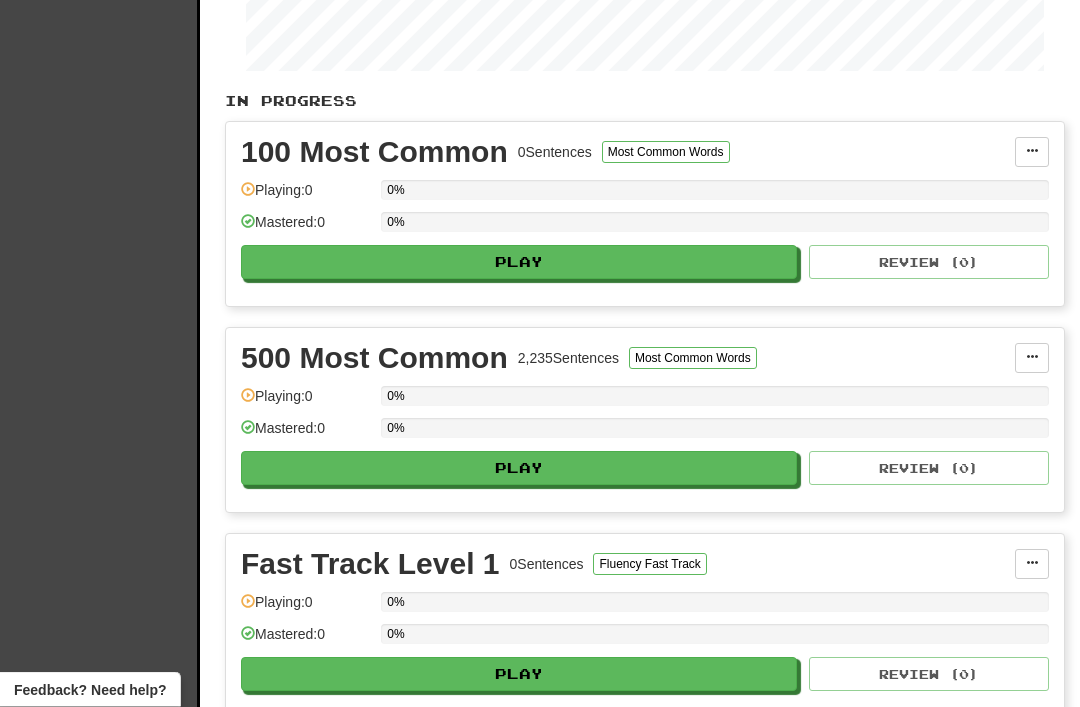 scroll, scrollTop: 375, scrollLeft: 0, axis: vertical 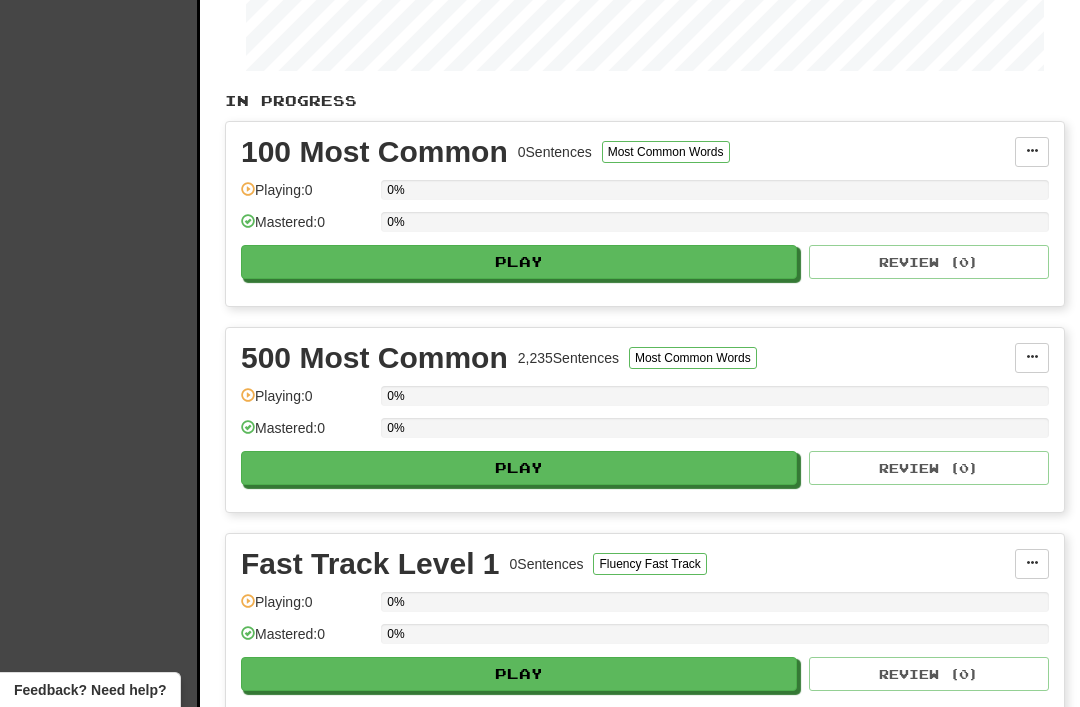 click on "Play" at bounding box center [519, 468] 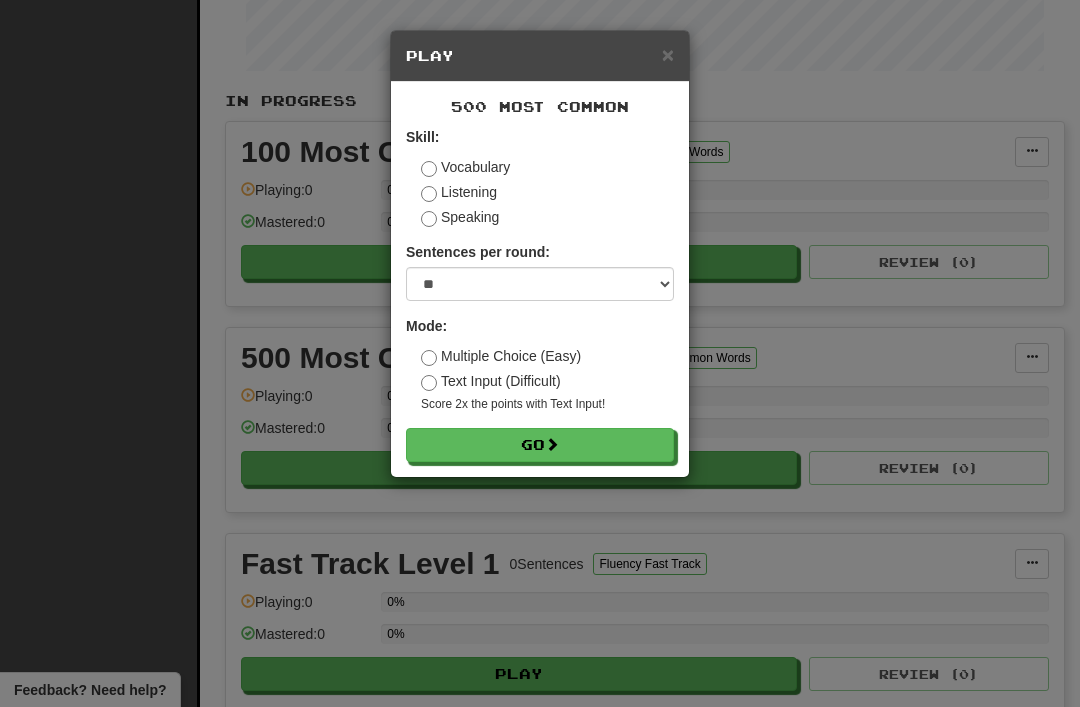 click on "Go" at bounding box center (540, 445) 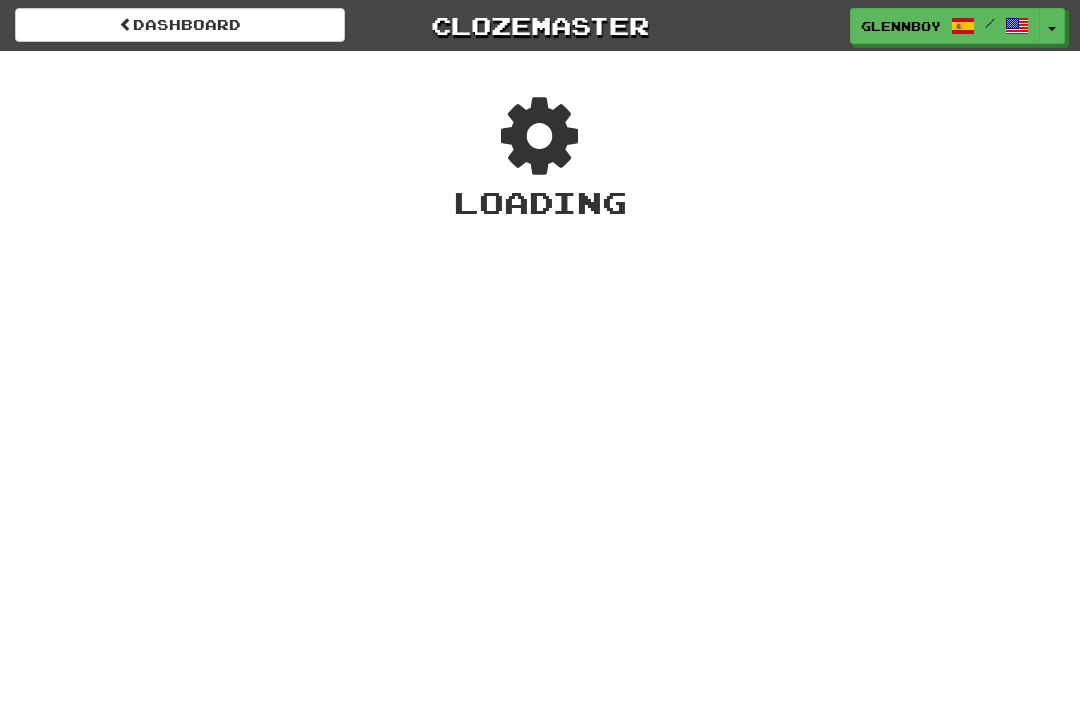 scroll, scrollTop: 0, scrollLeft: 0, axis: both 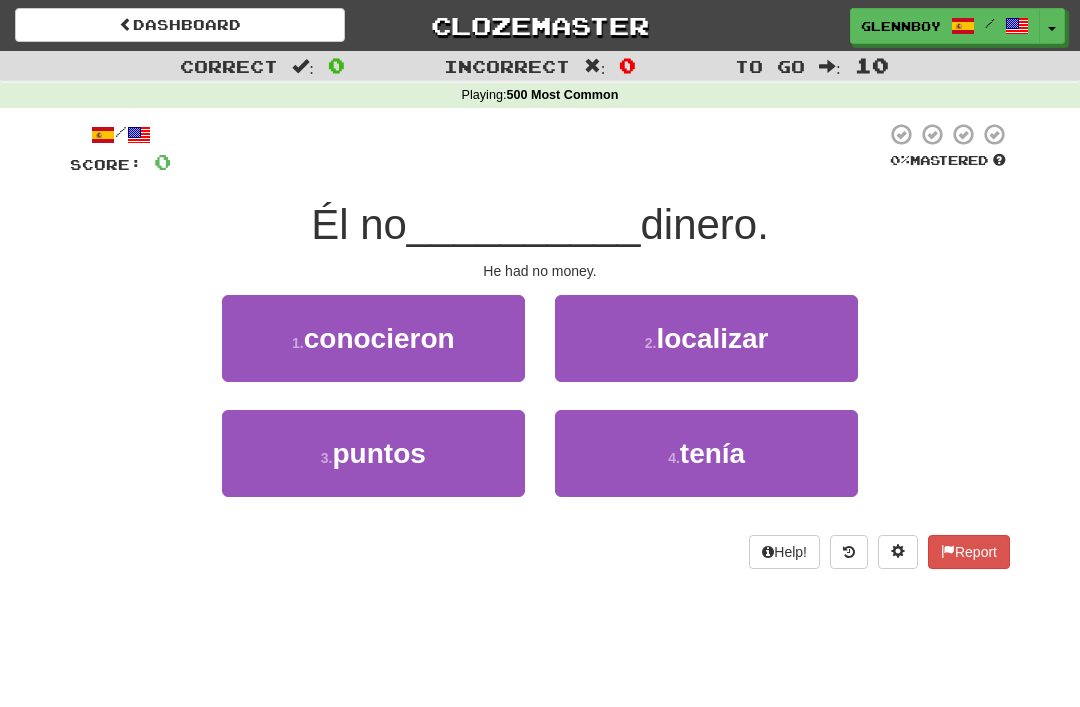 click on "4 .  tenía" at bounding box center (706, 453) 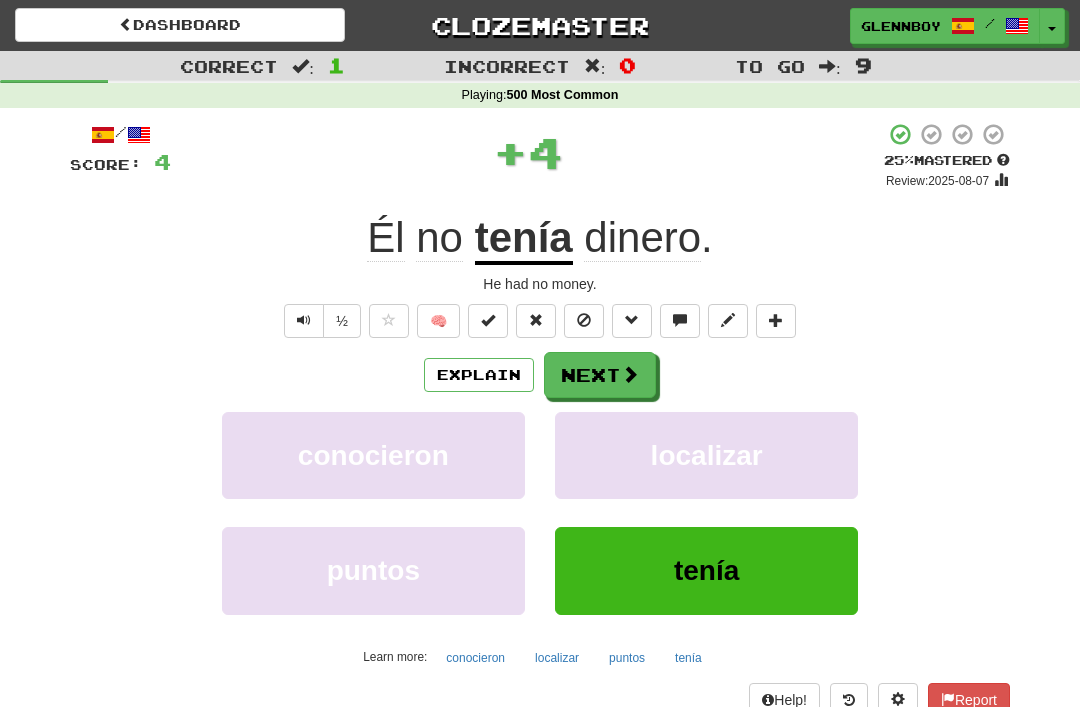 click at bounding box center [584, 321] 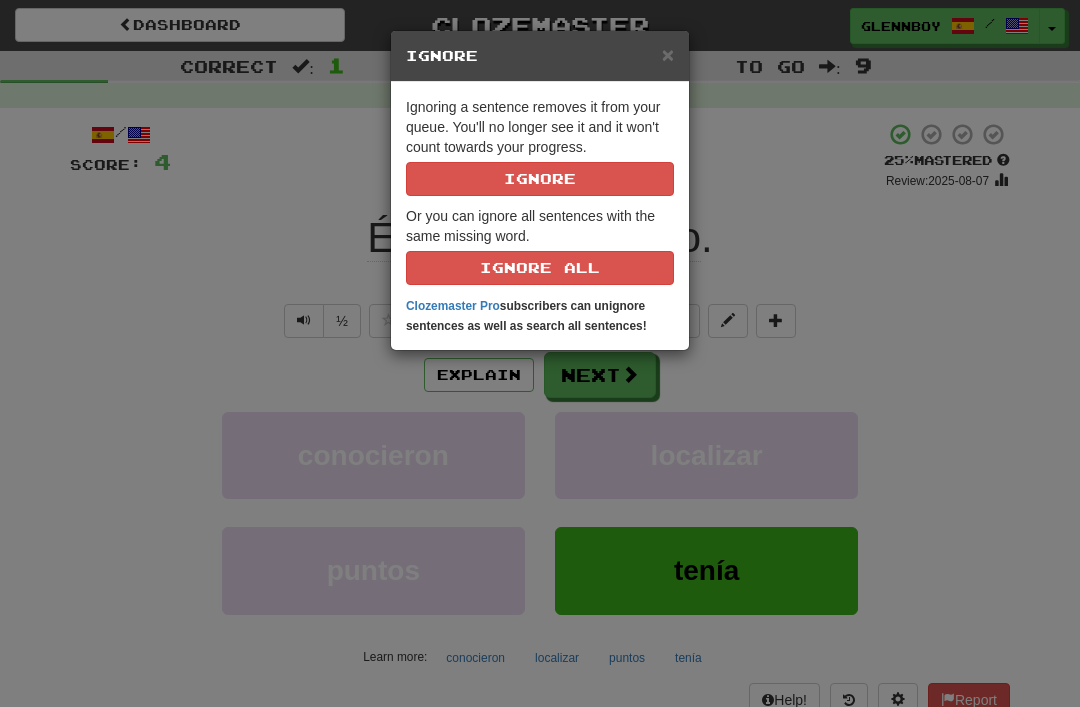 click on "Ignore" at bounding box center (540, 179) 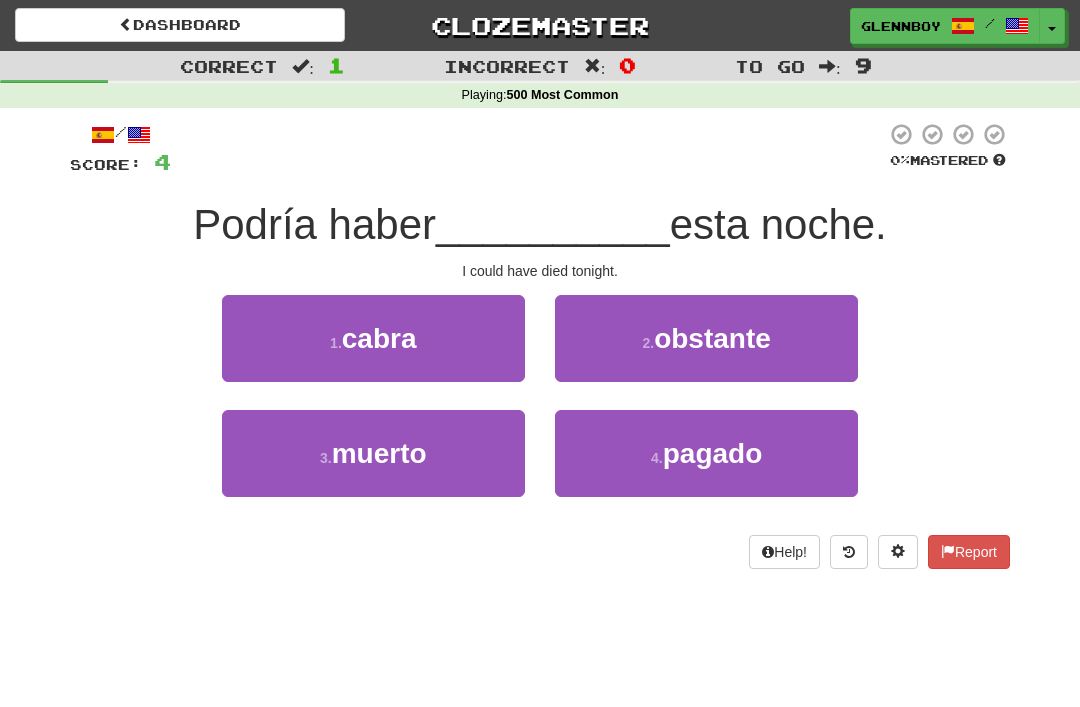 click on "muerto" at bounding box center (379, 453) 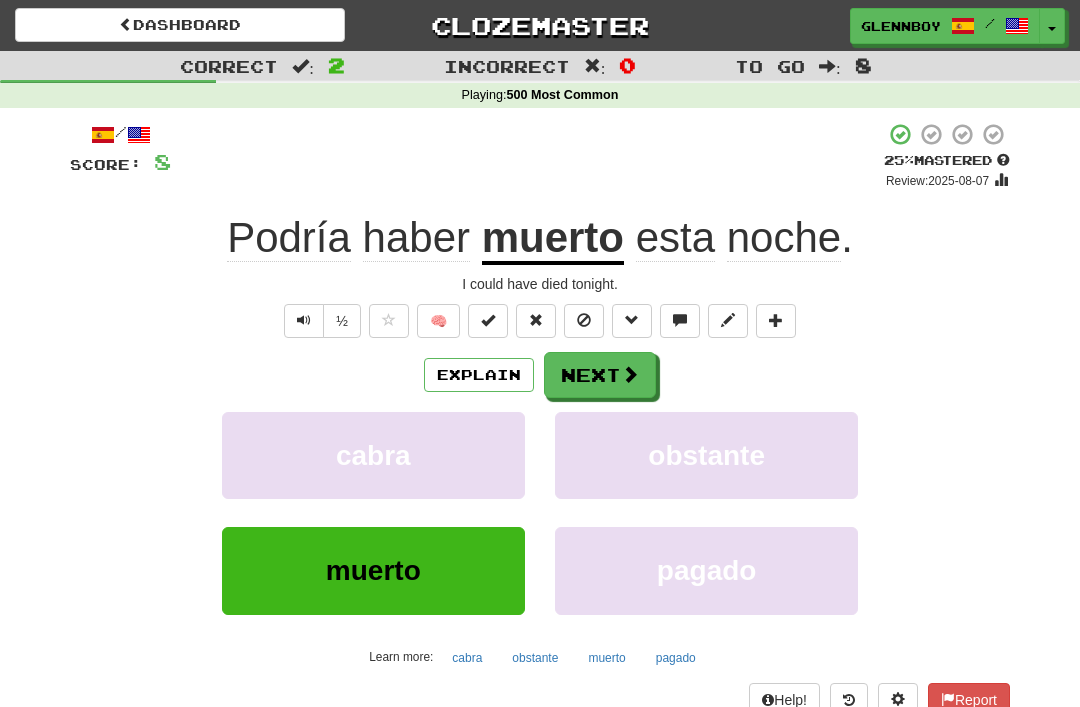 click at bounding box center (584, 321) 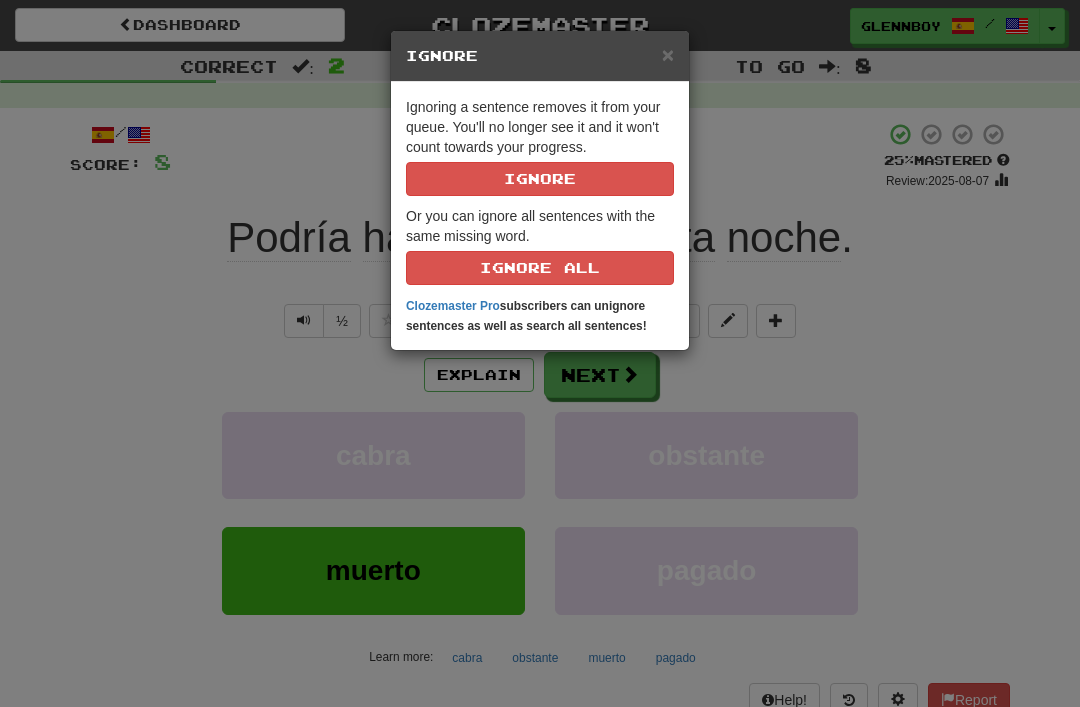 click on "Ignore" at bounding box center (540, 179) 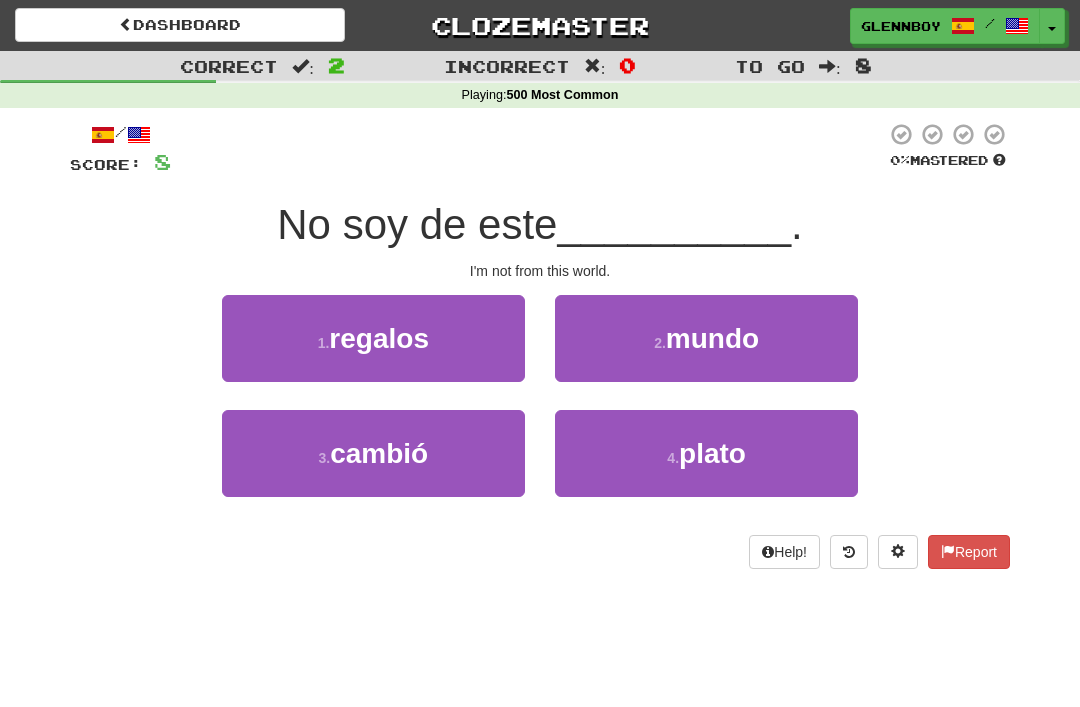 click on "mundo" at bounding box center [712, 338] 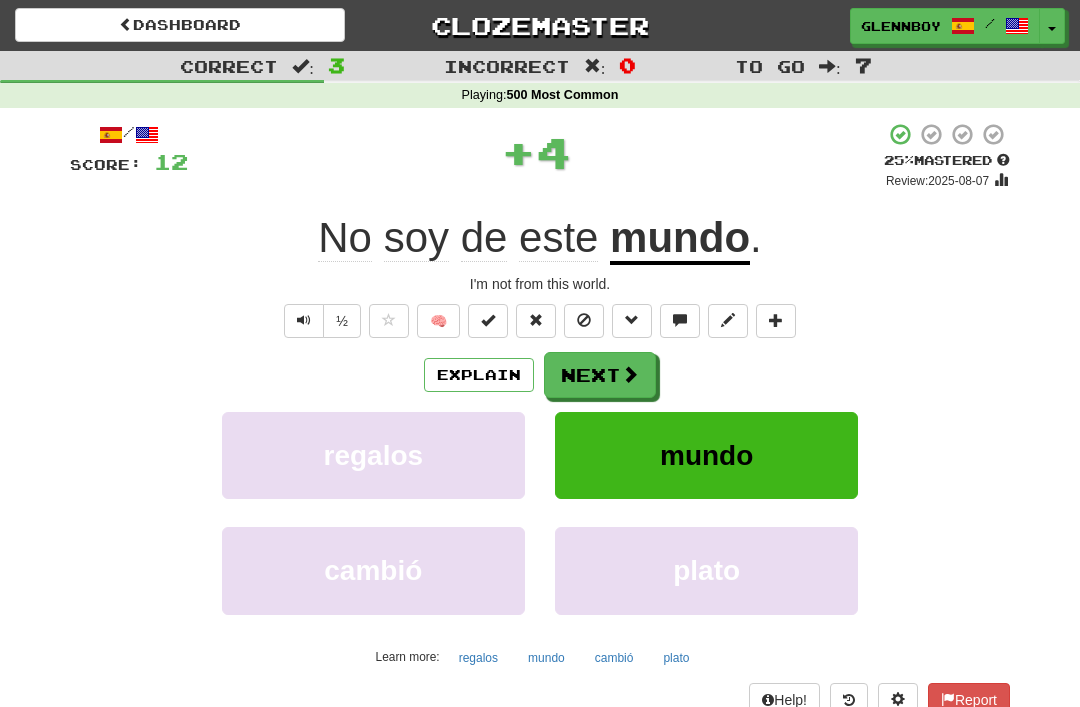 click at bounding box center (584, 320) 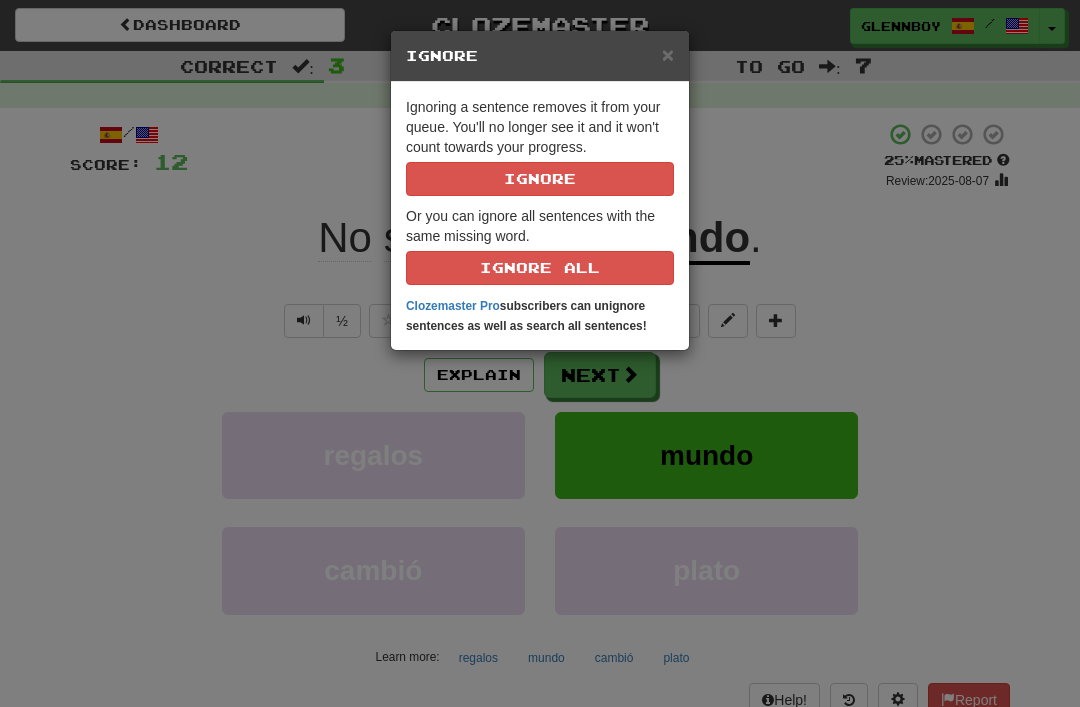click on "Ignore" at bounding box center (540, 179) 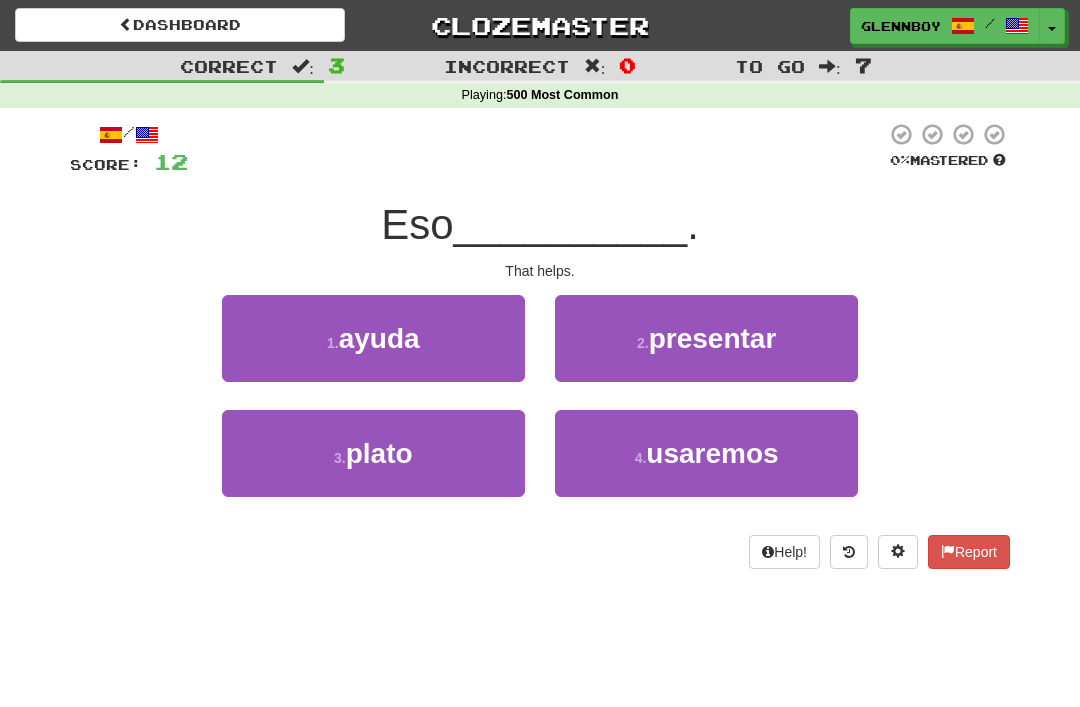 click on "ayuda" at bounding box center [379, 338] 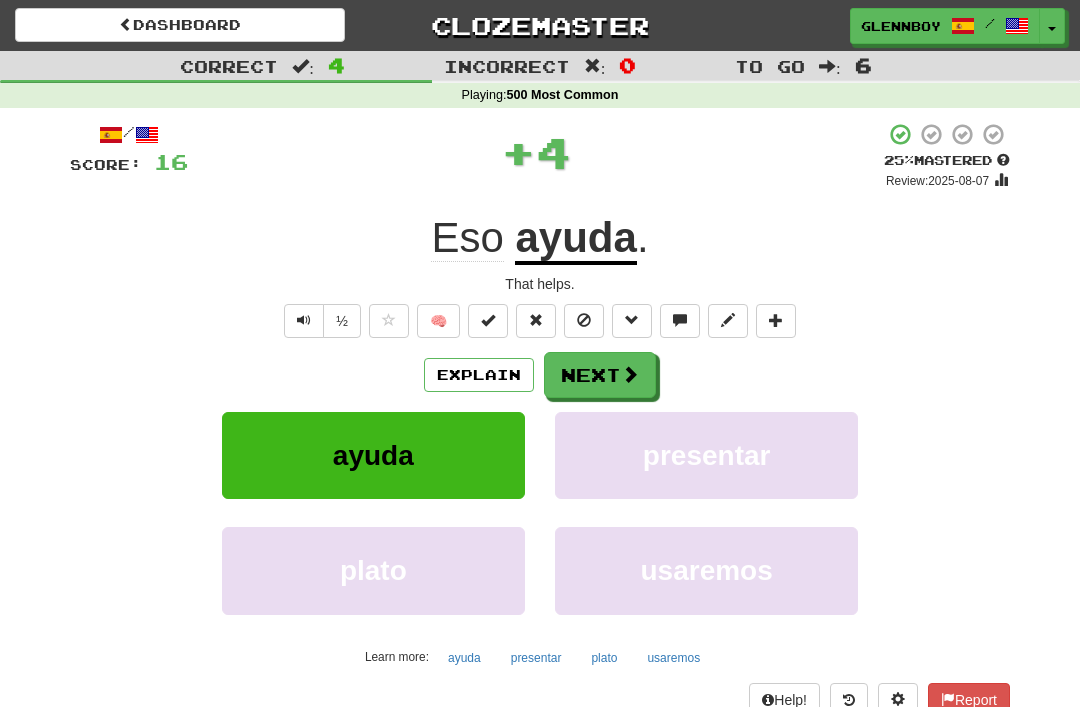 click at bounding box center [584, 320] 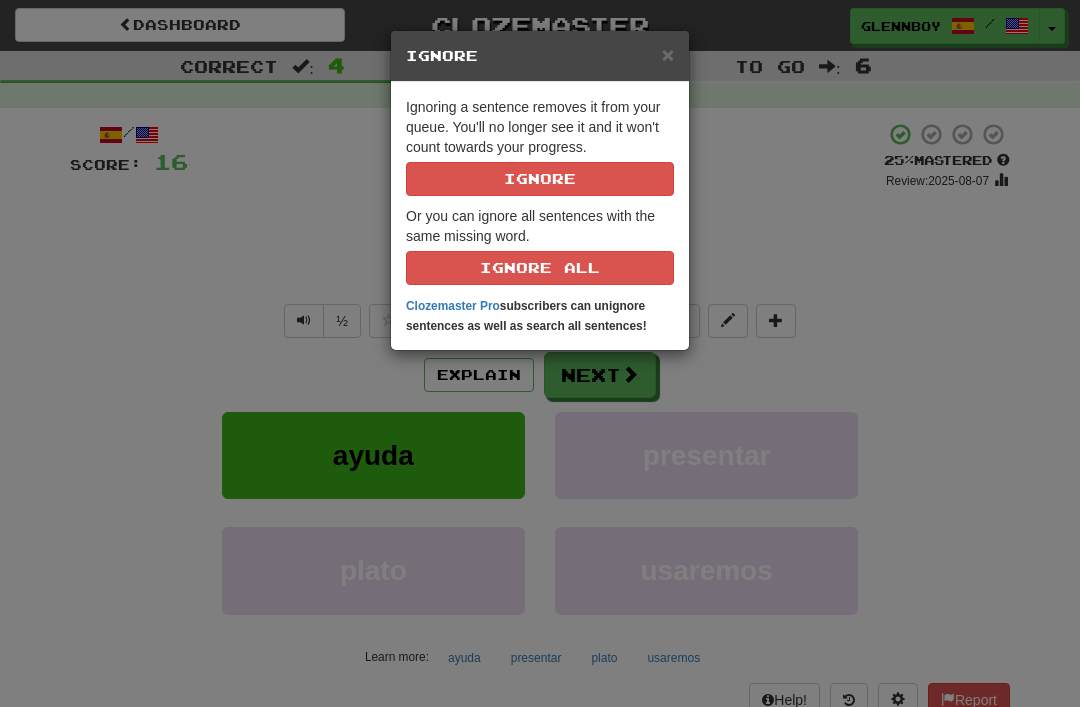 click on "Ignore" at bounding box center [540, 179] 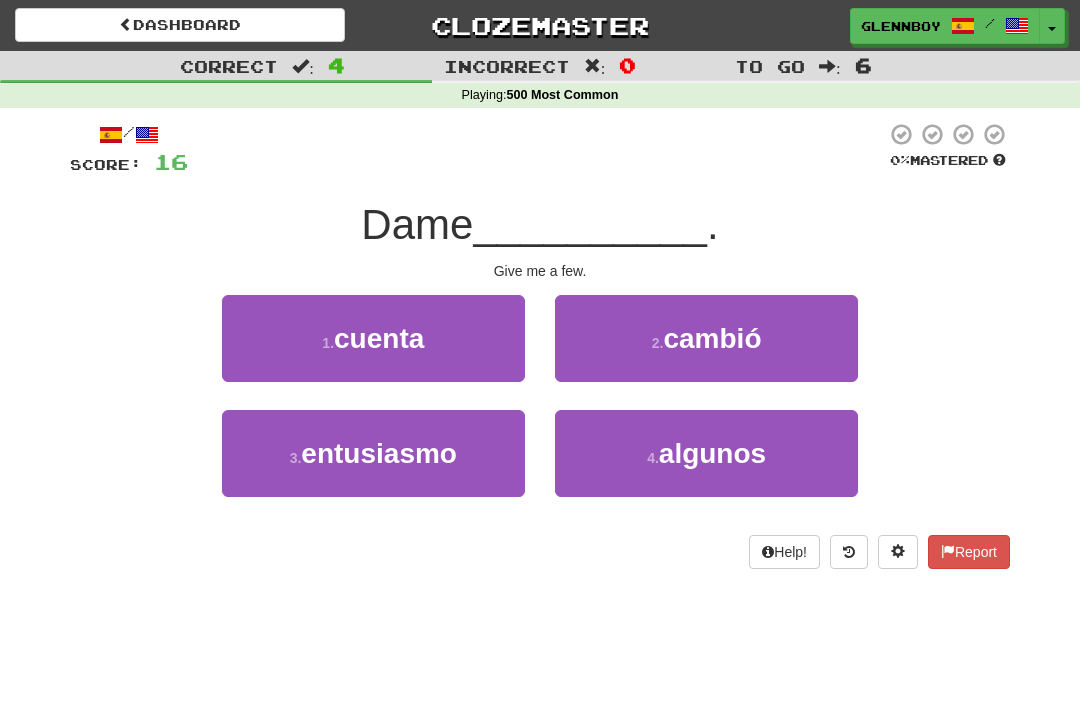 click on "4 .  algunos" at bounding box center (706, 453) 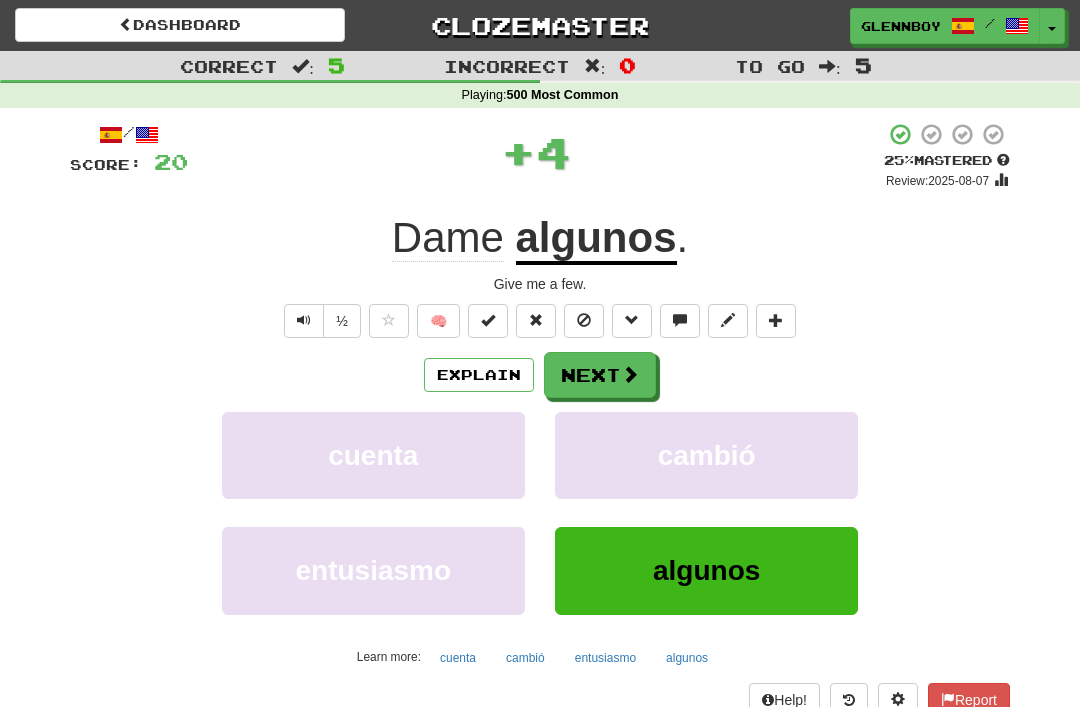 click at bounding box center [584, 320] 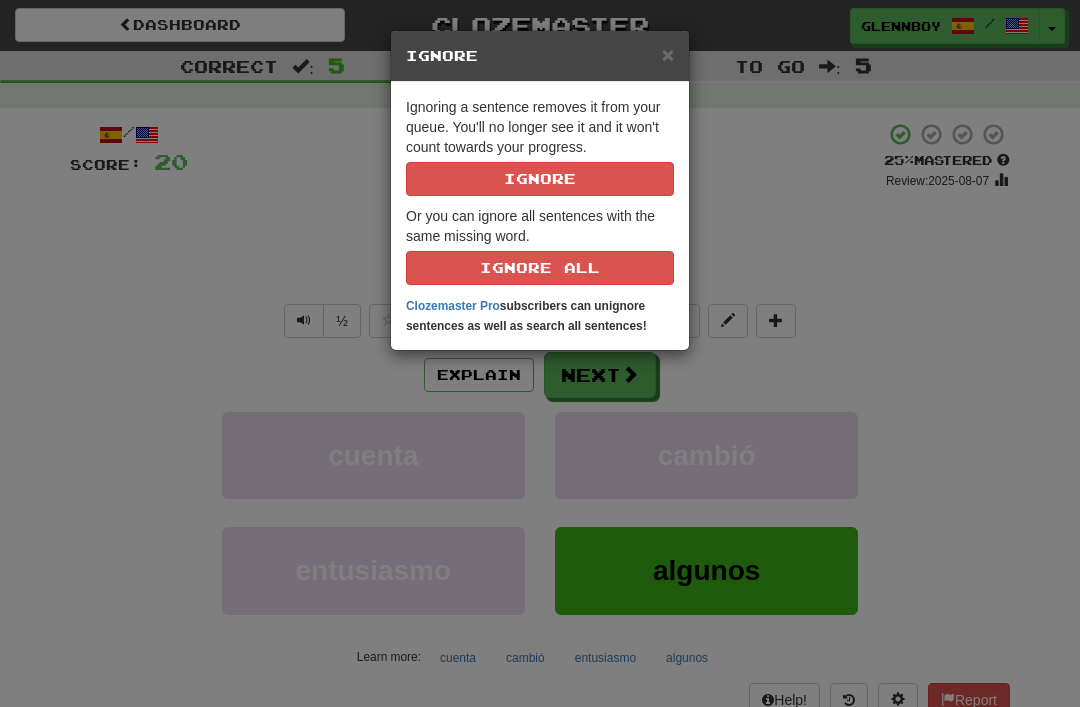 click on "Ignore" at bounding box center [540, 179] 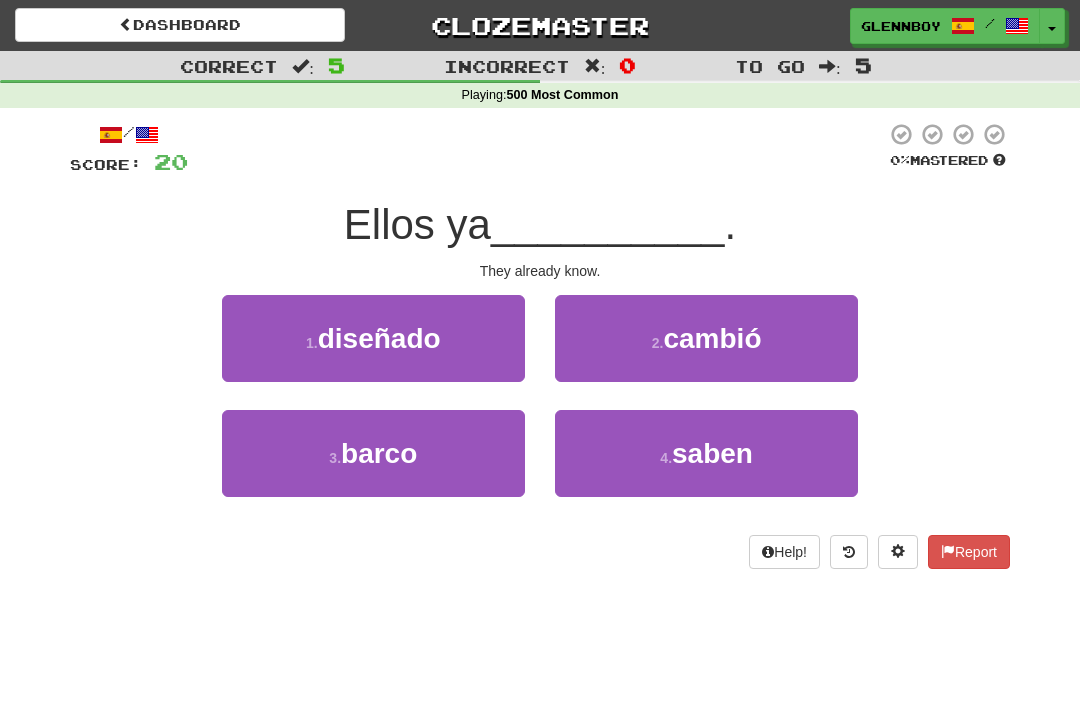 click on "saben" at bounding box center (712, 453) 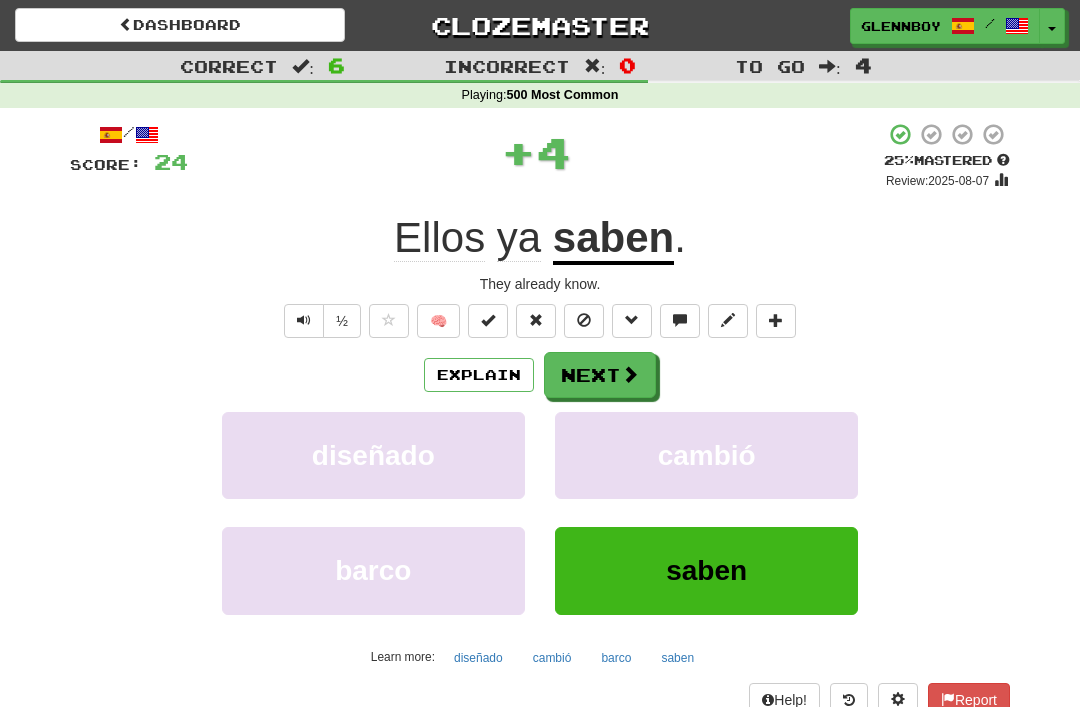 click at bounding box center [584, 321] 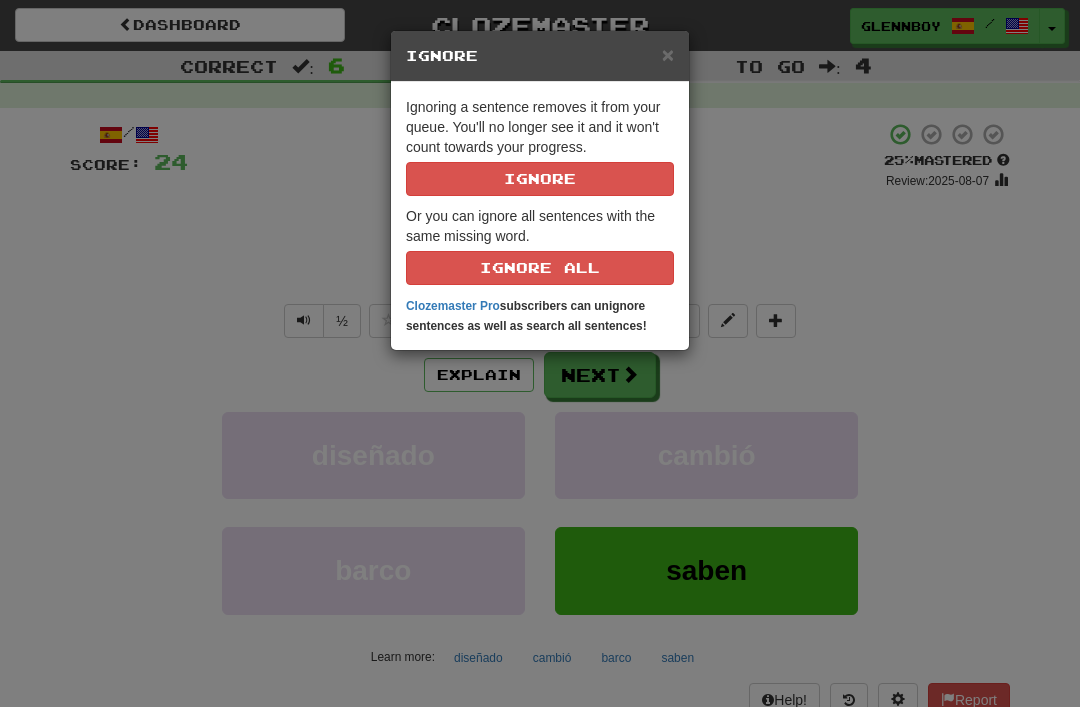 click on "Ignore" at bounding box center [540, 179] 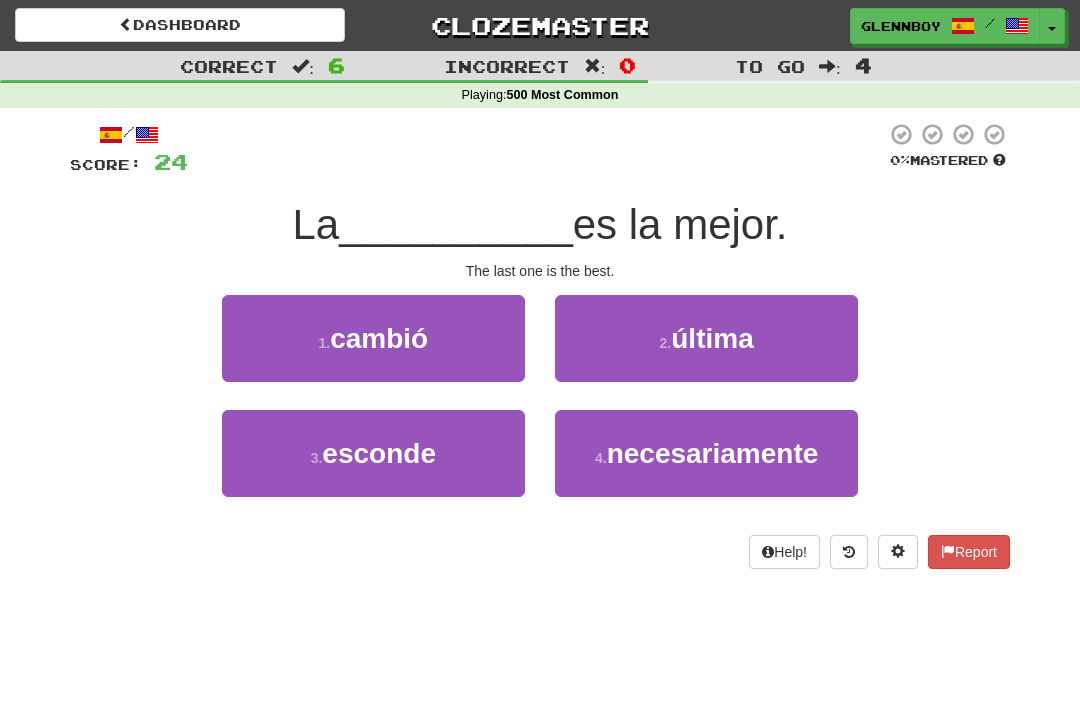 click on "2 ." at bounding box center (666, 343) 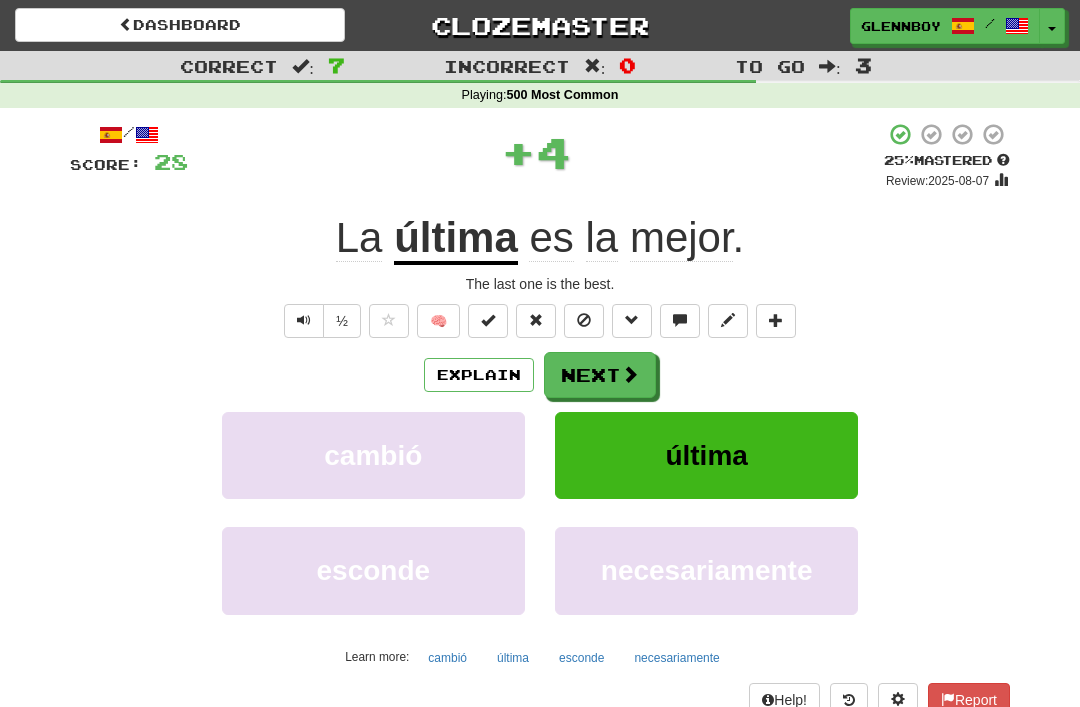 click at bounding box center (584, 320) 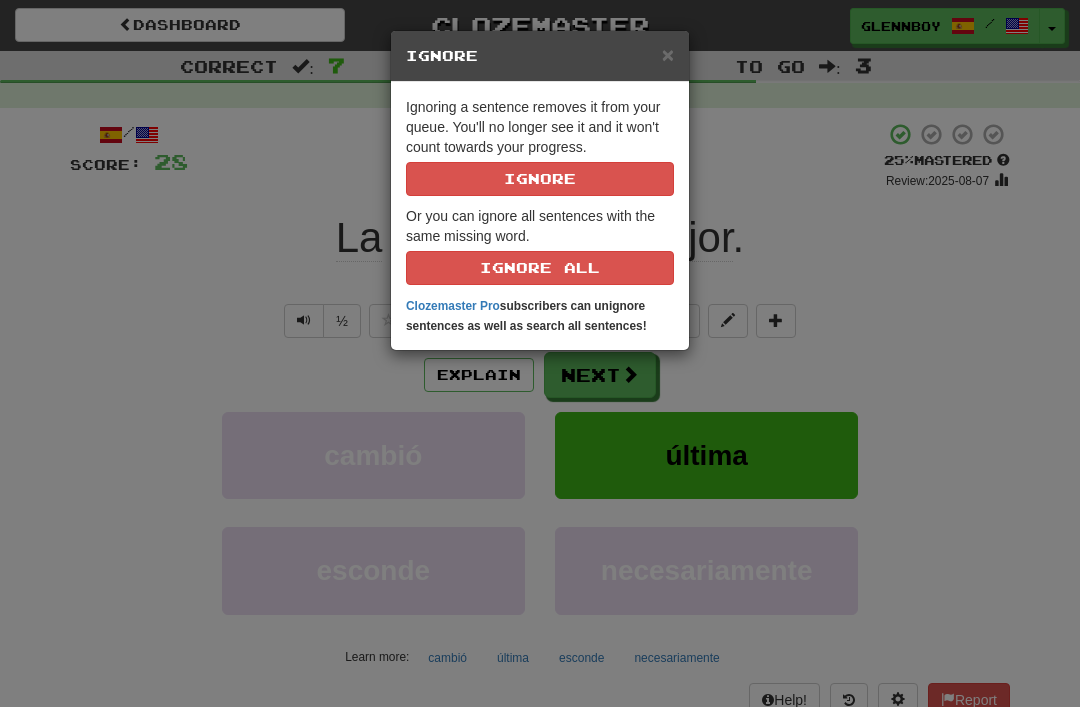 click on "Ignore" at bounding box center [540, 179] 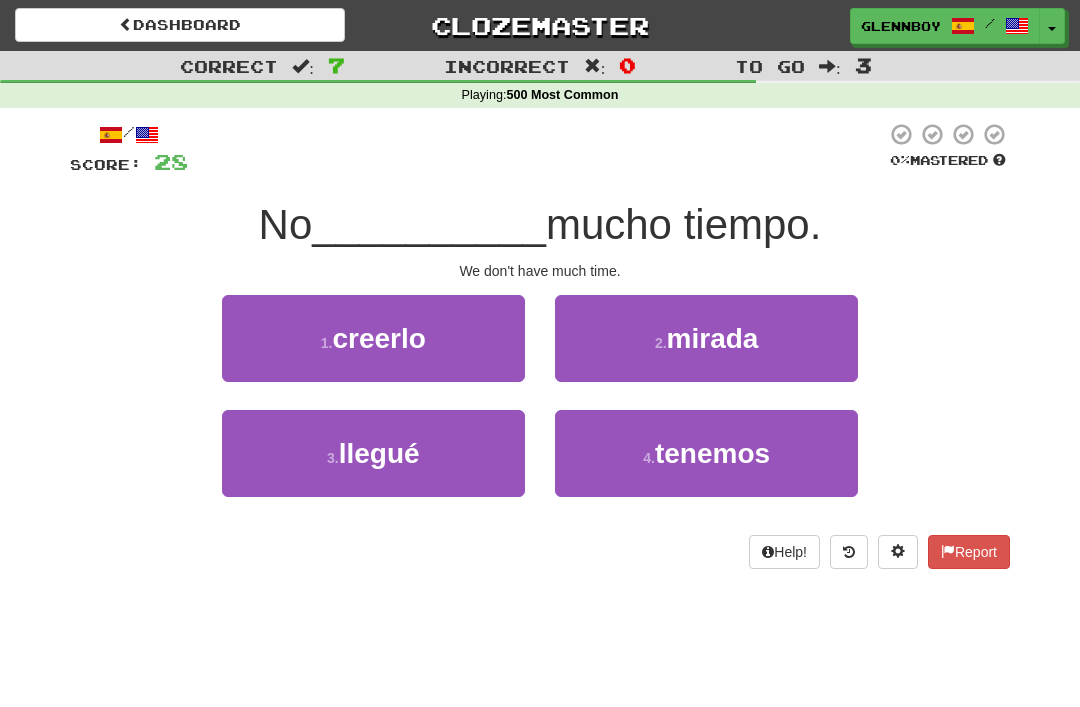 click on "tenemos" at bounding box center (712, 453) 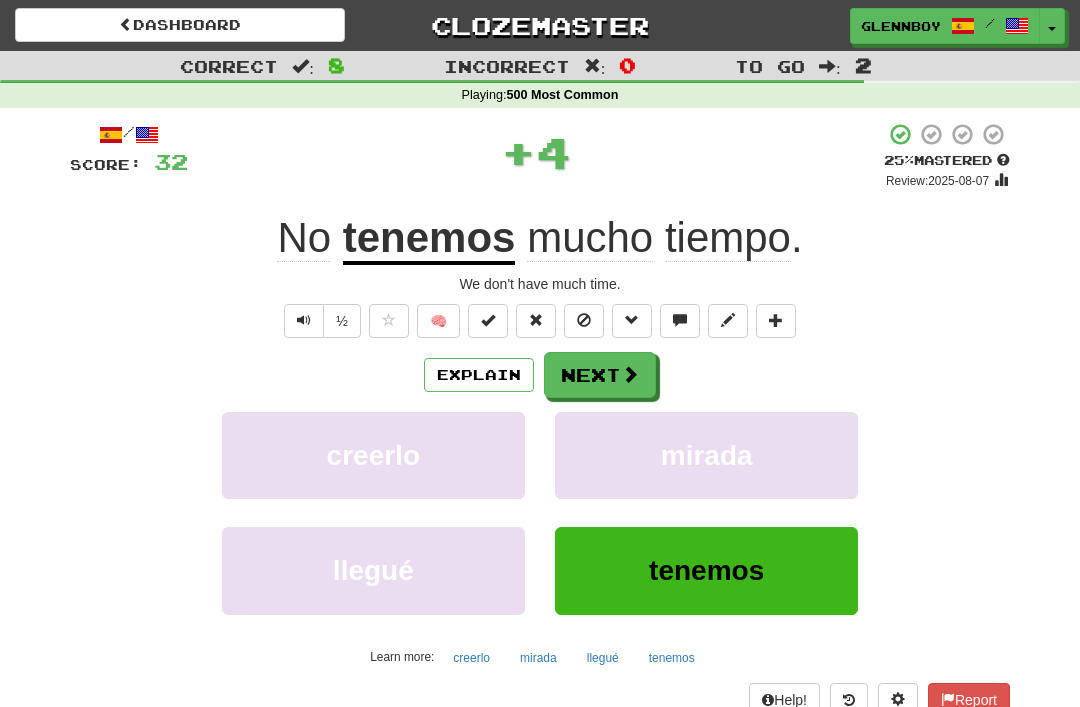 click at bounding box center [584, 320] 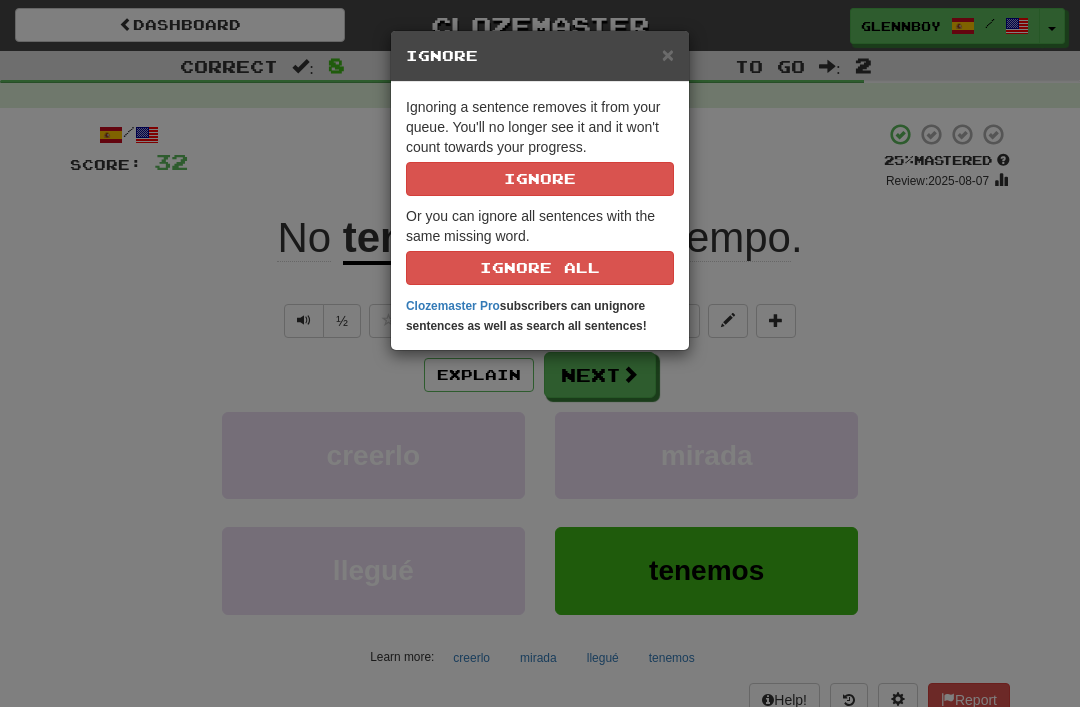 click on "Ignore" at bounding box center [540, 179] 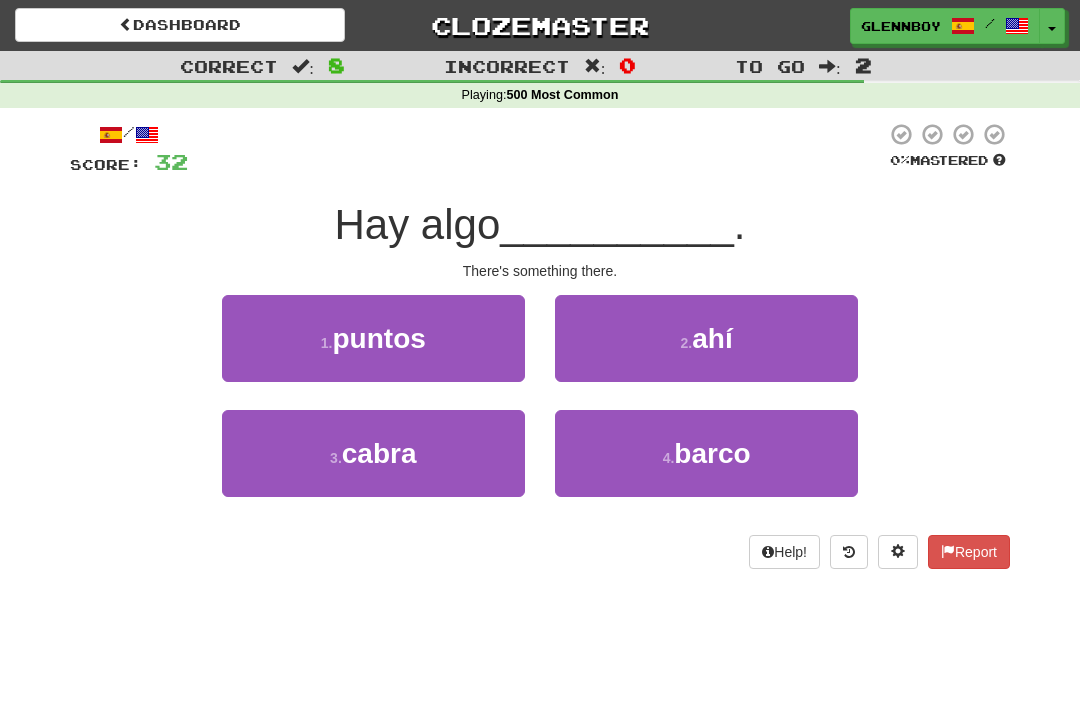 click on "2 ." at bounding box center [687, 343] 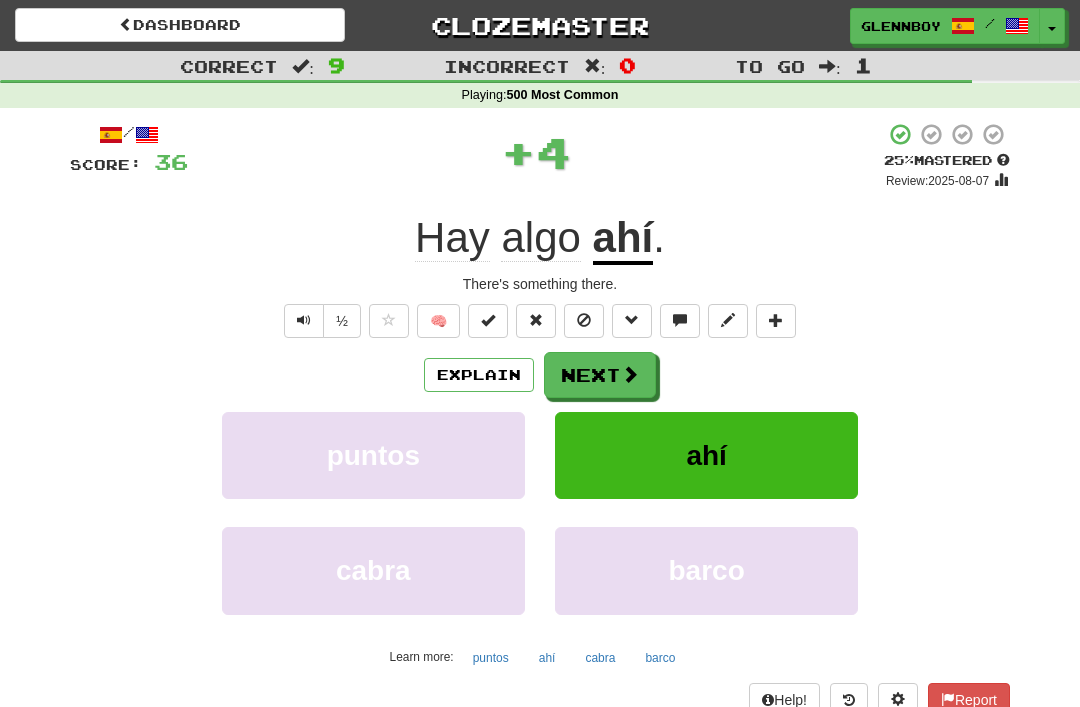 click at bounding box center [584, 320] 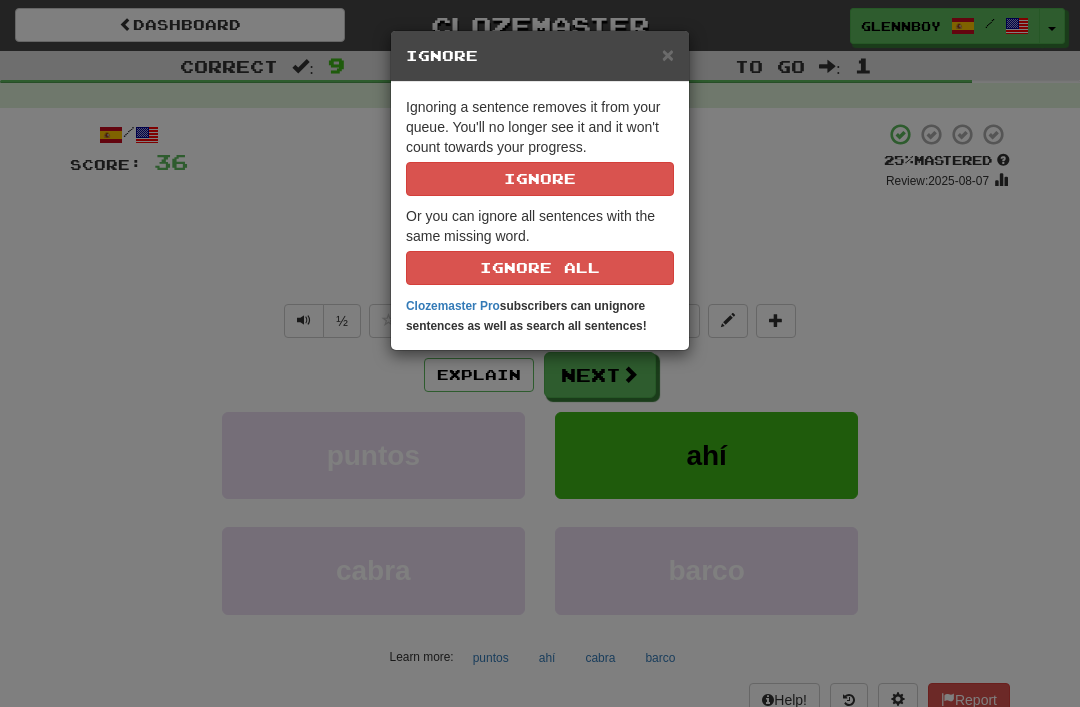 click on "Ignore" at bounding box center (540, 179) 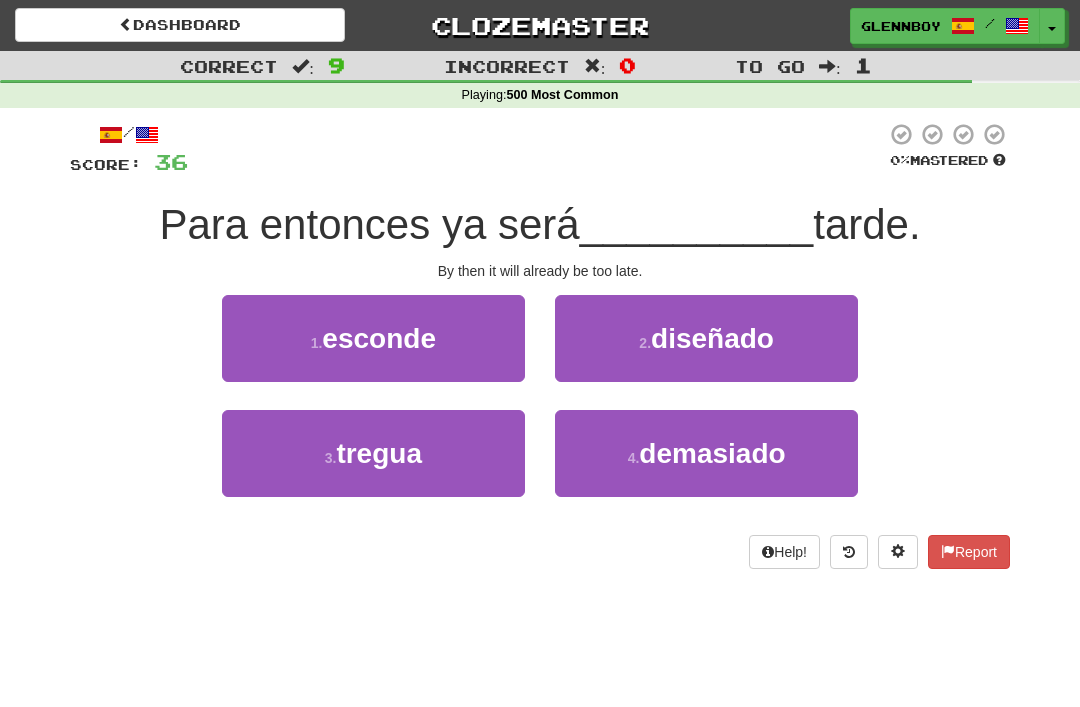 click on "demasiado" at bounding box center [712, 453] 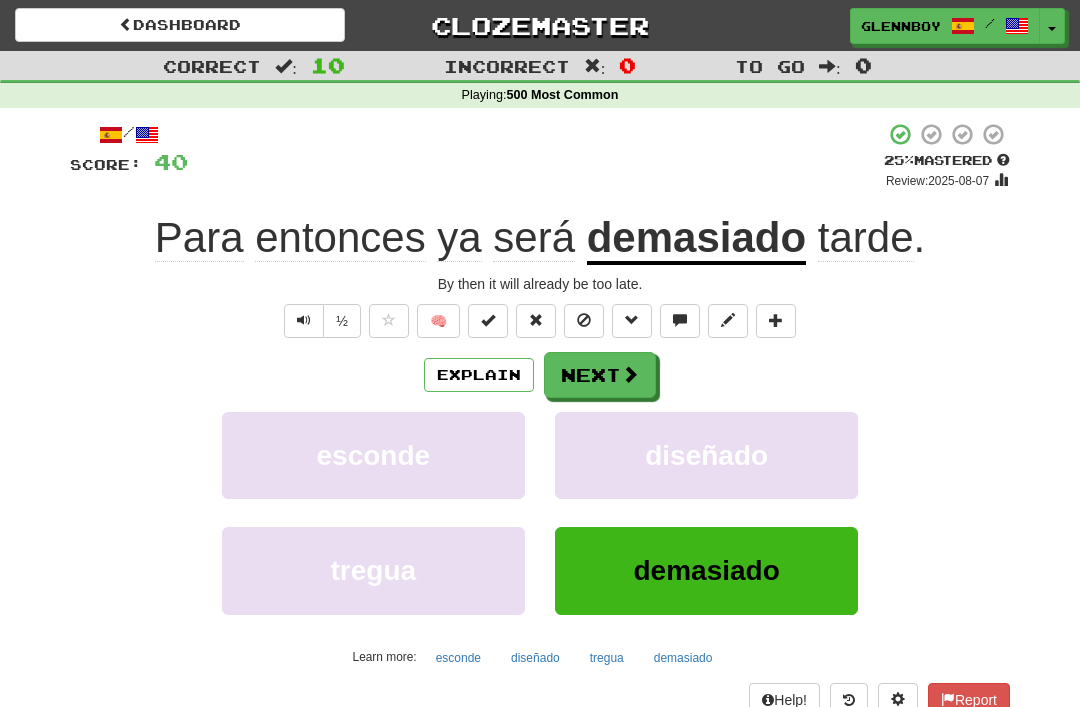 click at bounding box center [584, 320] 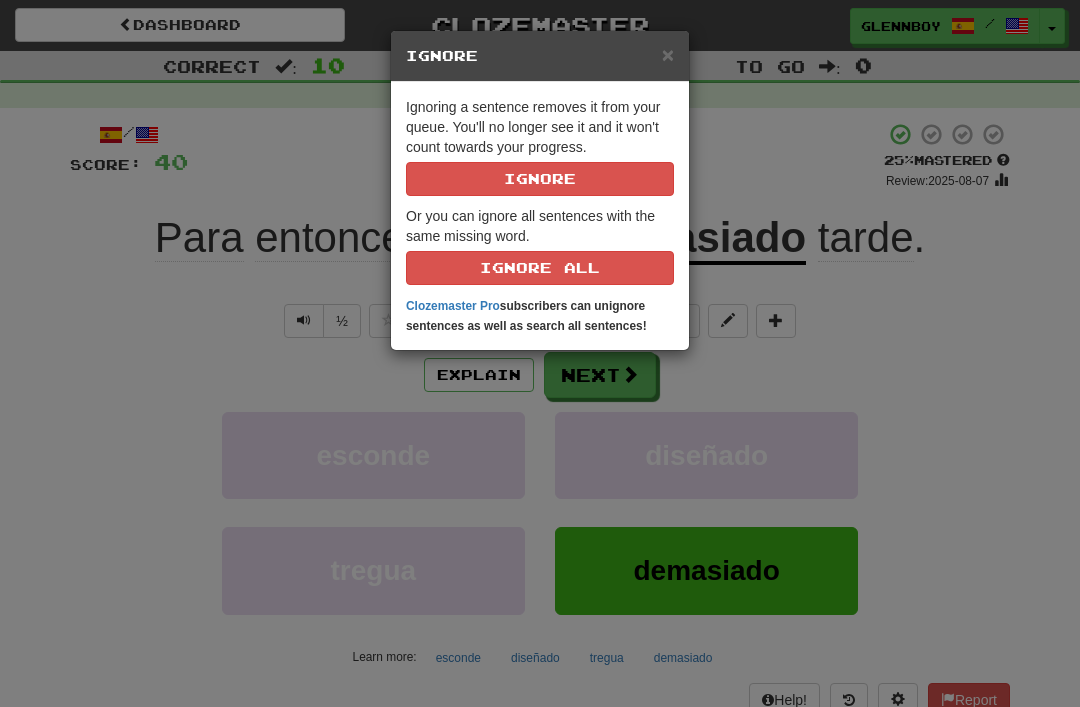 click on "Ignore" at bounding box center [540, 179] 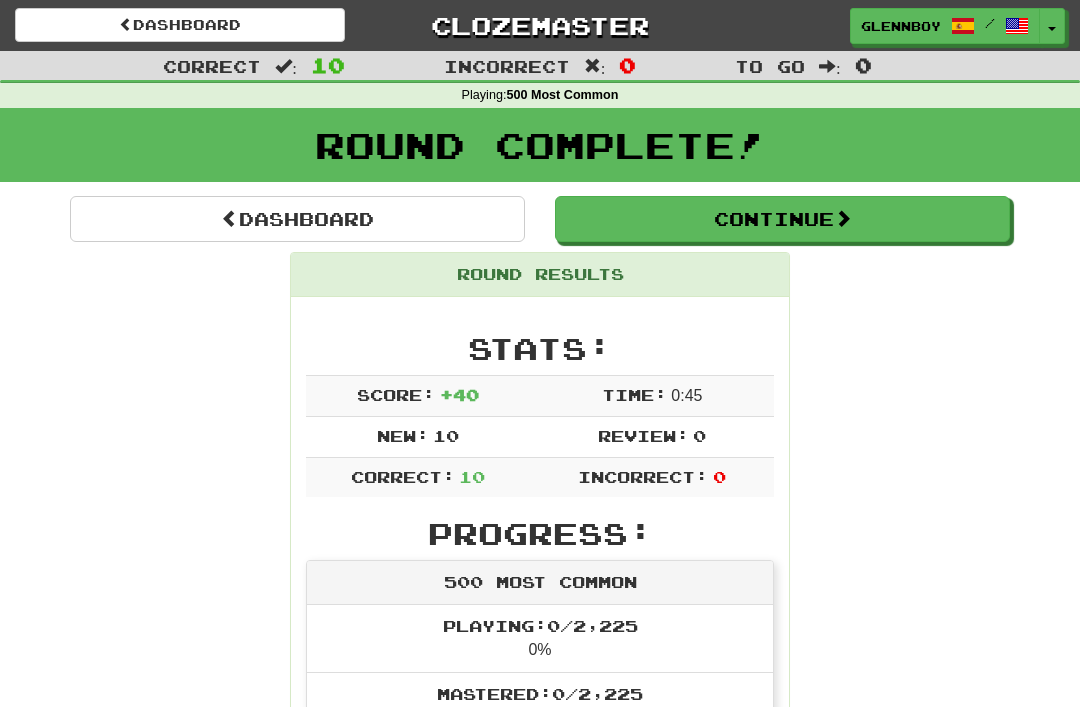 click on "Continue" at bounding box center [782, 219] 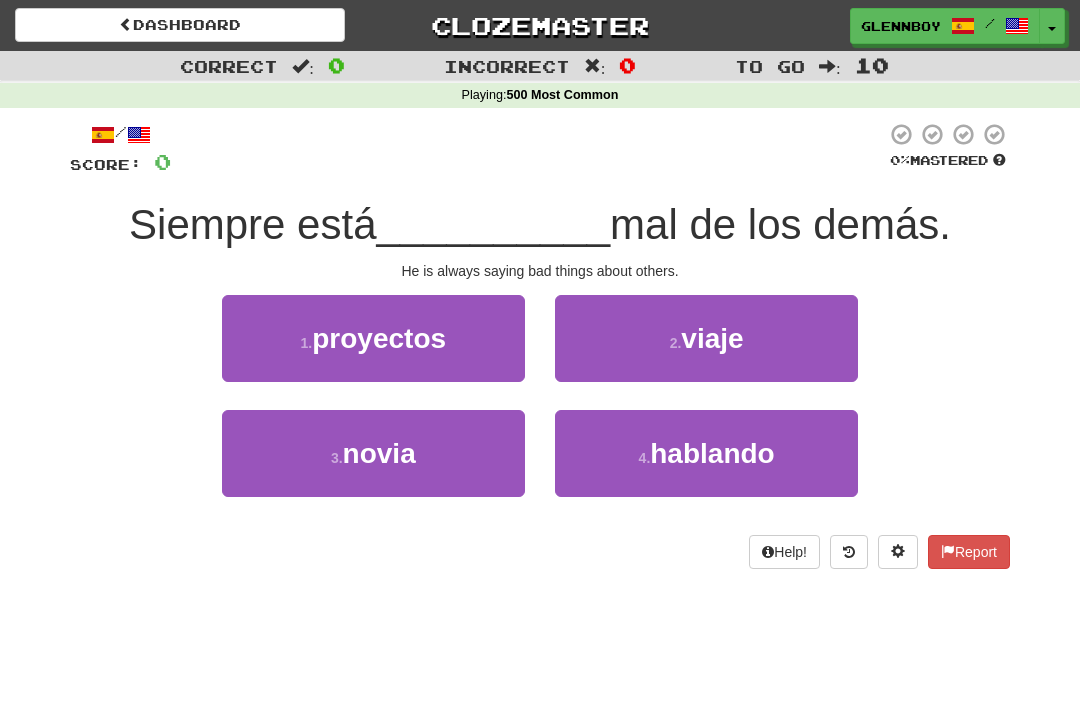 click on "hablando" at bounding box center (712, 453) 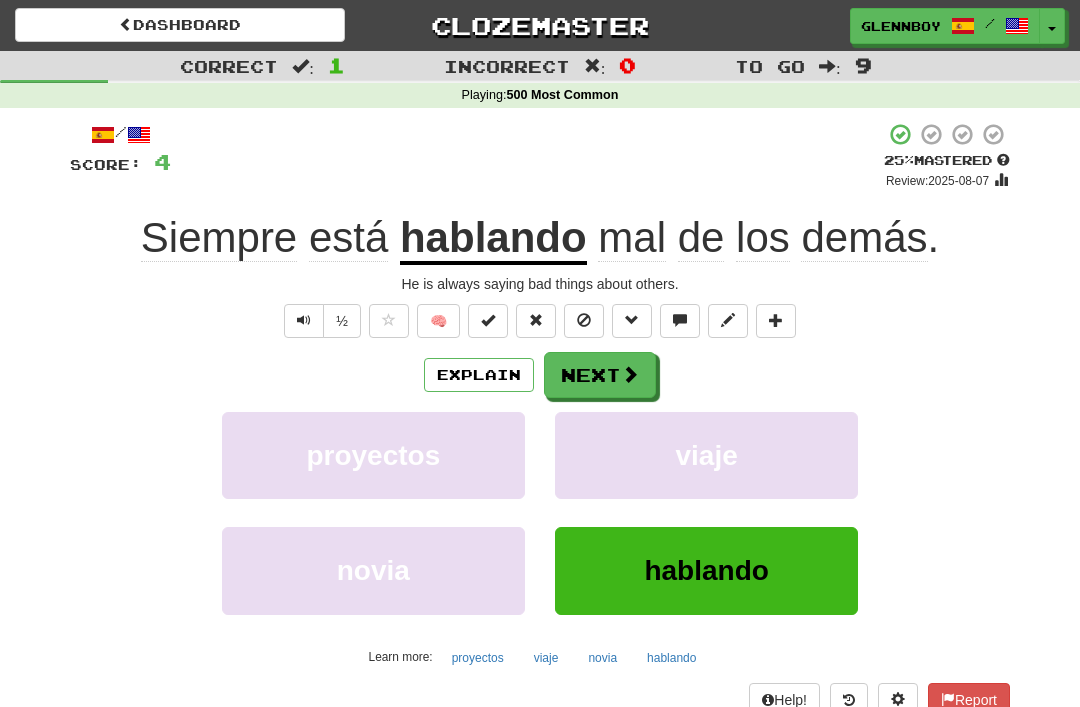 click at bounding box center [584, 320] 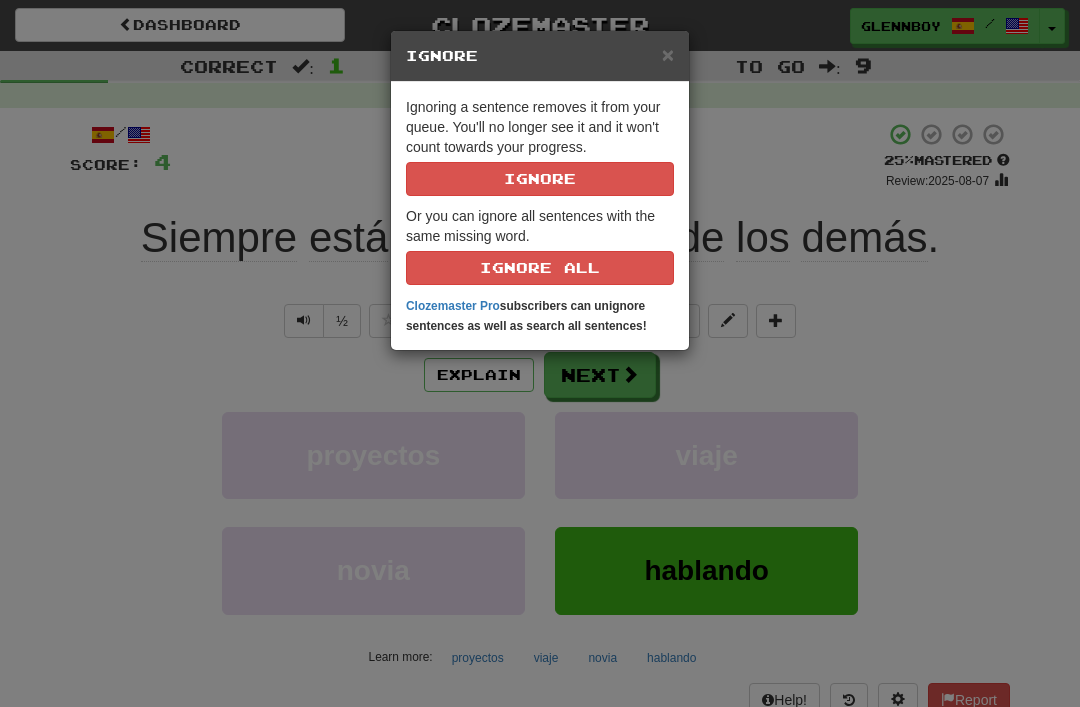 click on "Ignore" at bounding box center (540, 179) 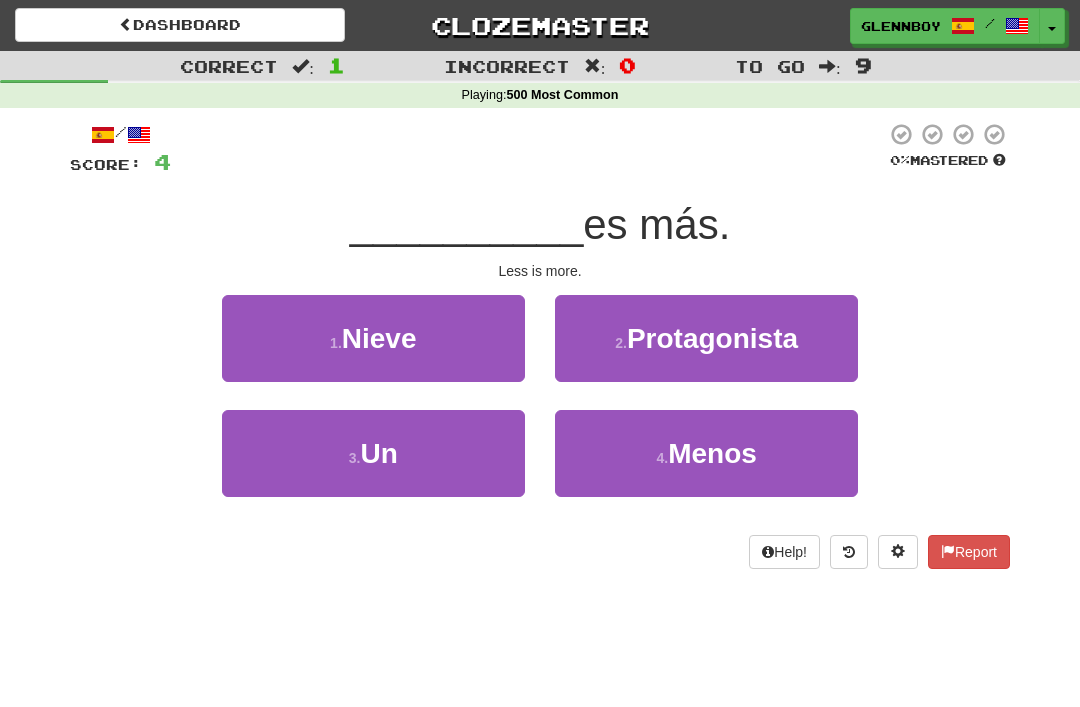 click on "4 ." at bounding box center [662, 458] 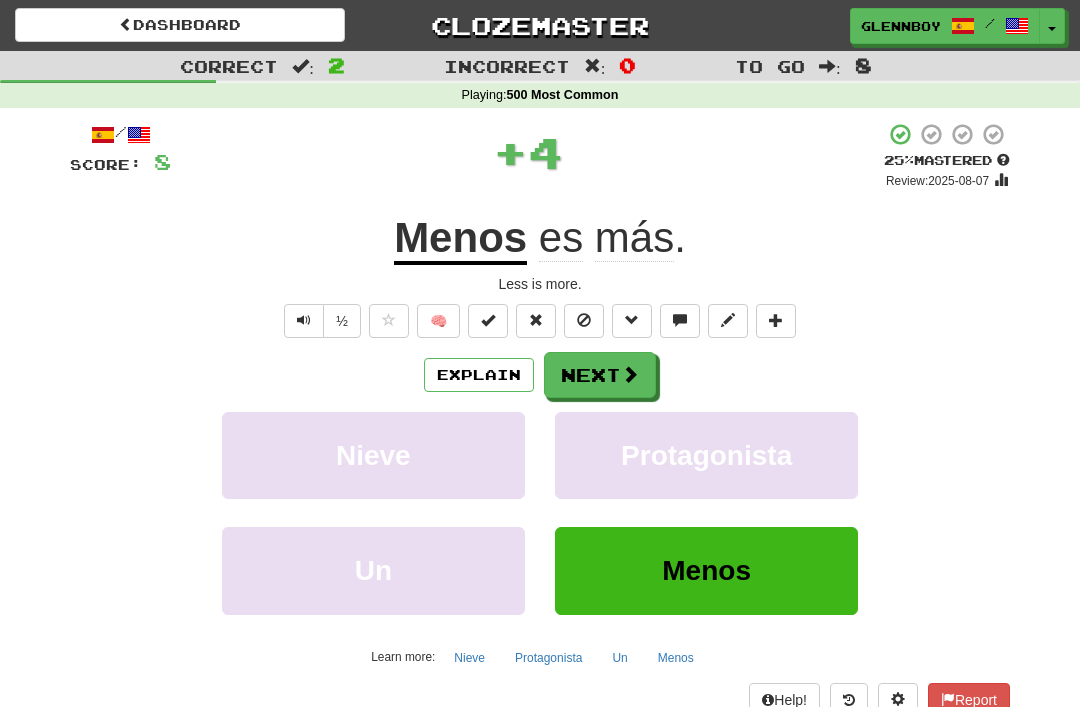 click at bounding box center (584, 320) 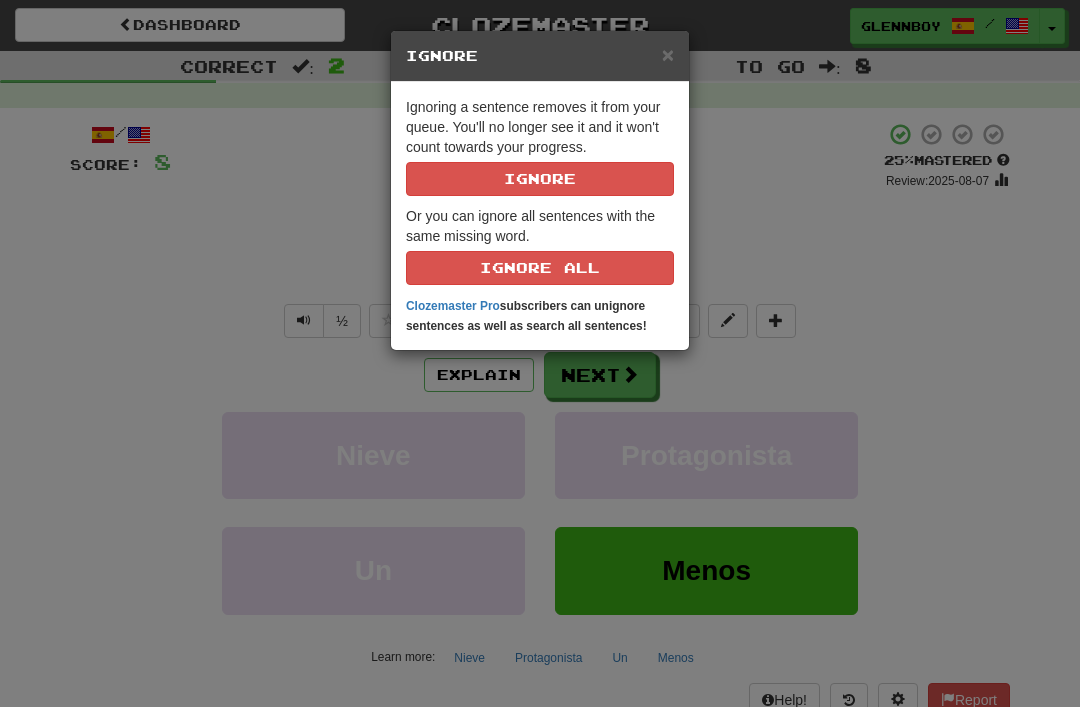 click on "Ignore" at bounding box center [540, 179] 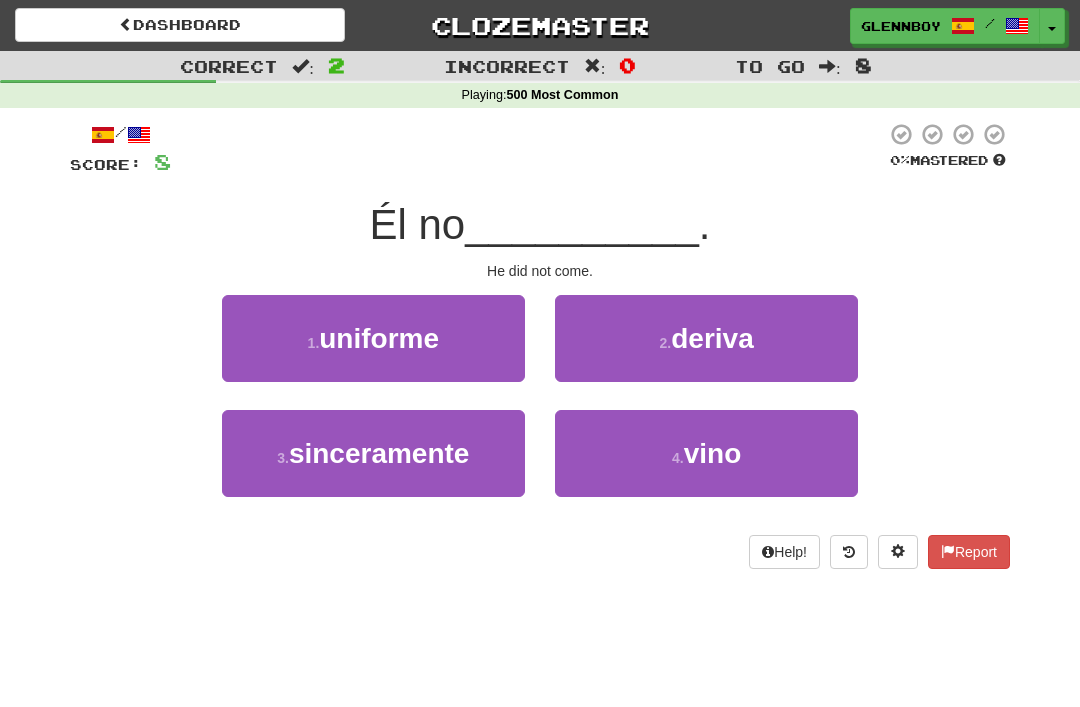 click on "4 ." at bounding box center (678, 458) 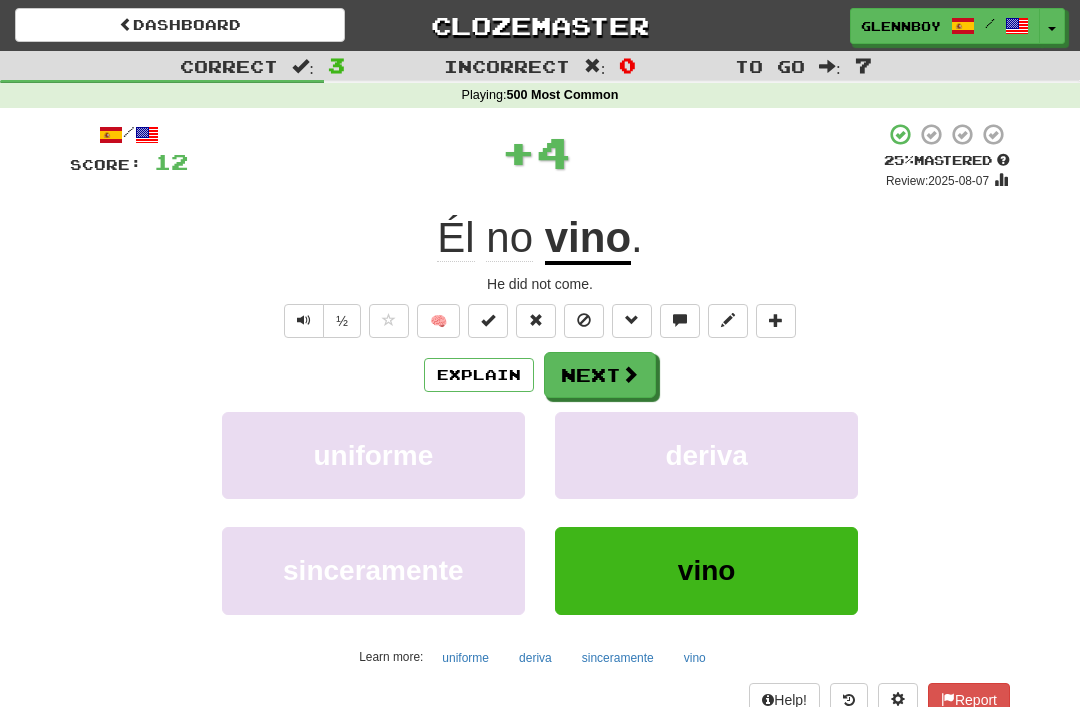 click at bounding box center (584, 321) 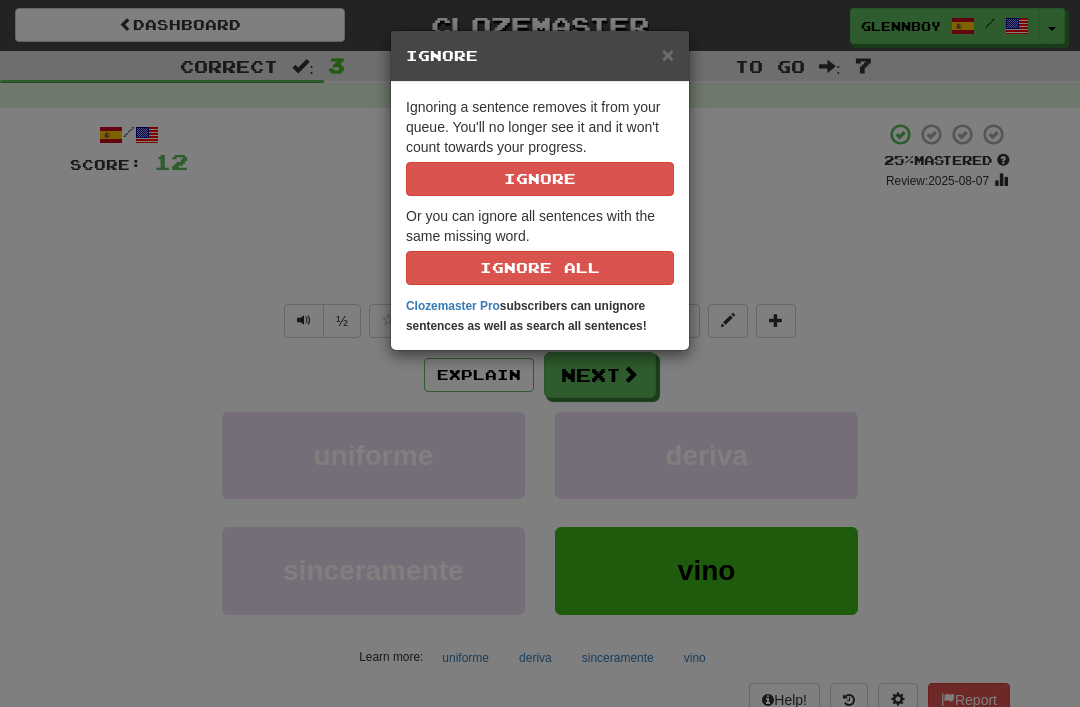 click on "Ignore" at bounding box center (540, 179) 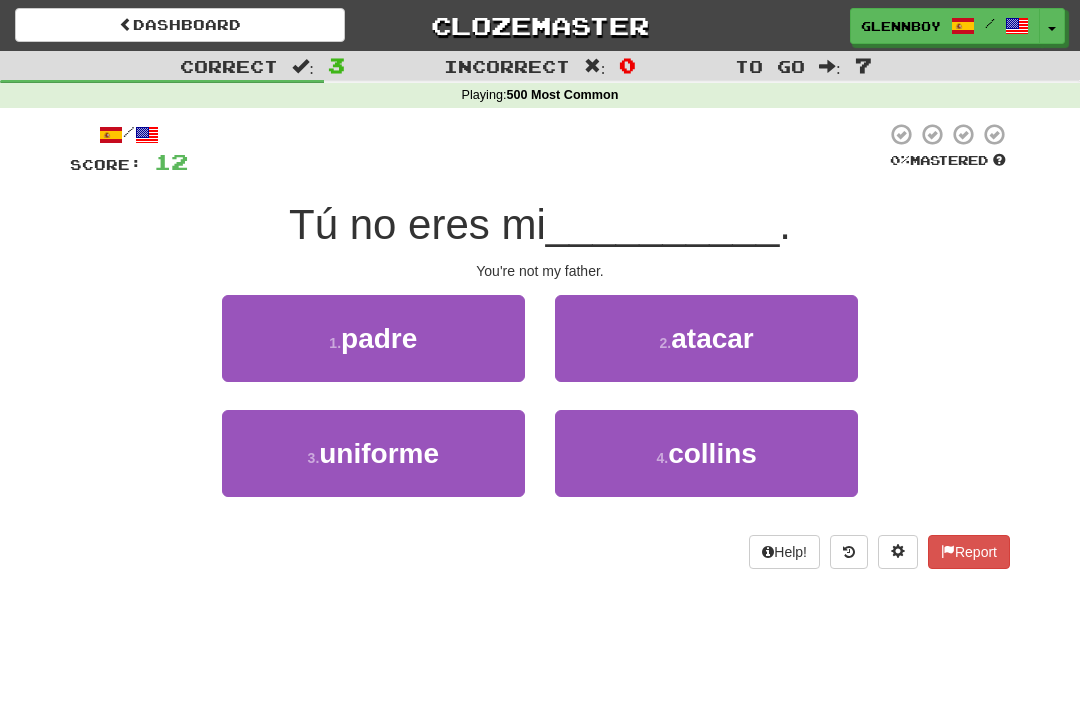 click on "padre" at bounding box center (379, 338) 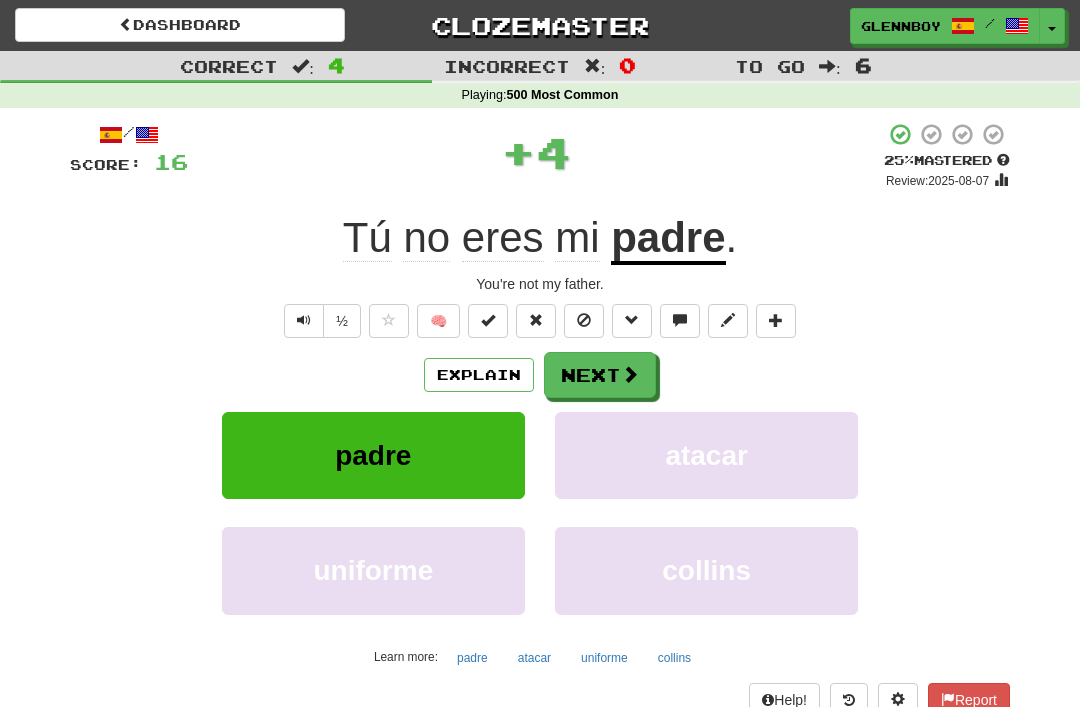 click at bounding box center [584, 321] 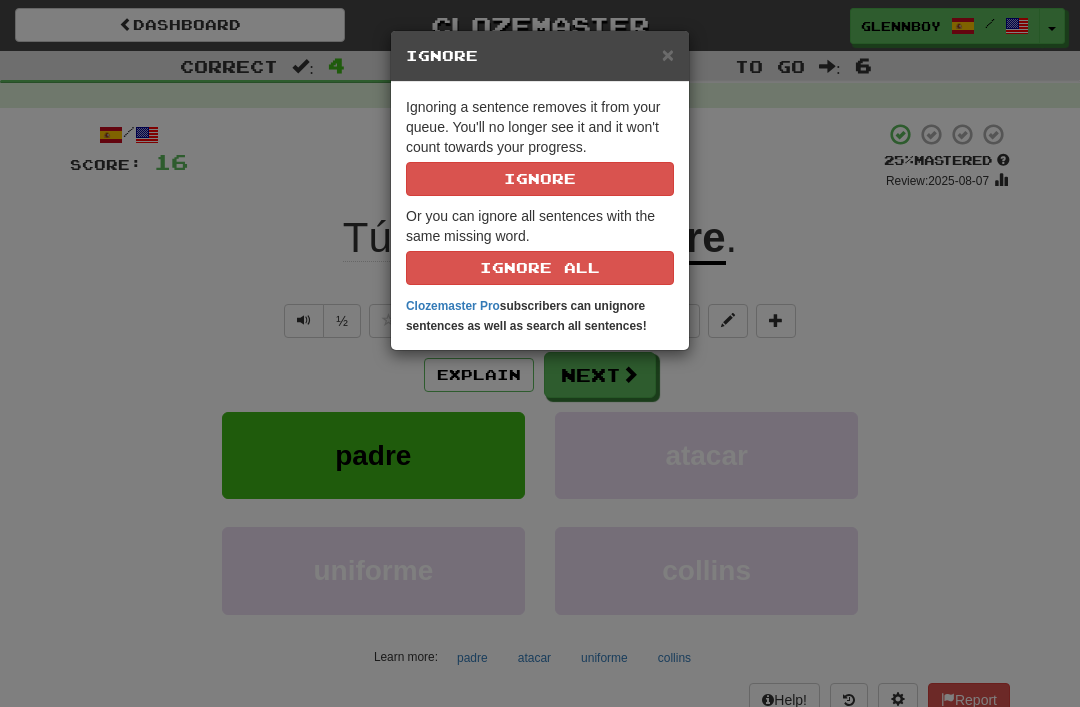 click on "Ignore" at bounding box center [540, 179] 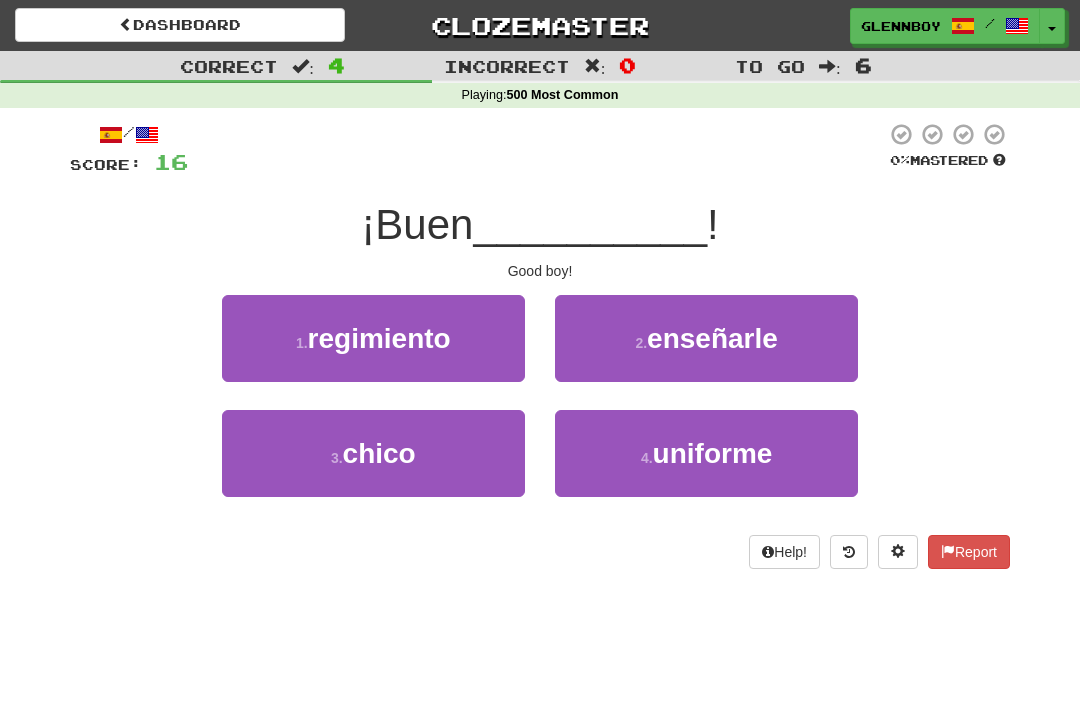 click on "chico" at bounding box center (379, 453) 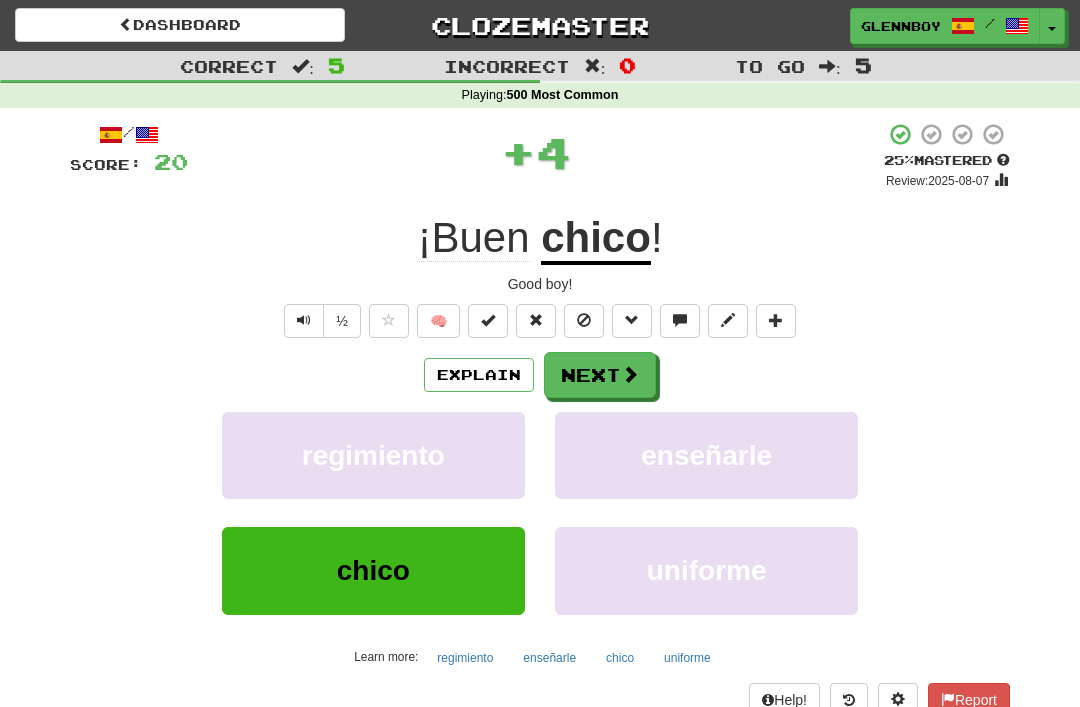 click at bounding box center (584, 320) 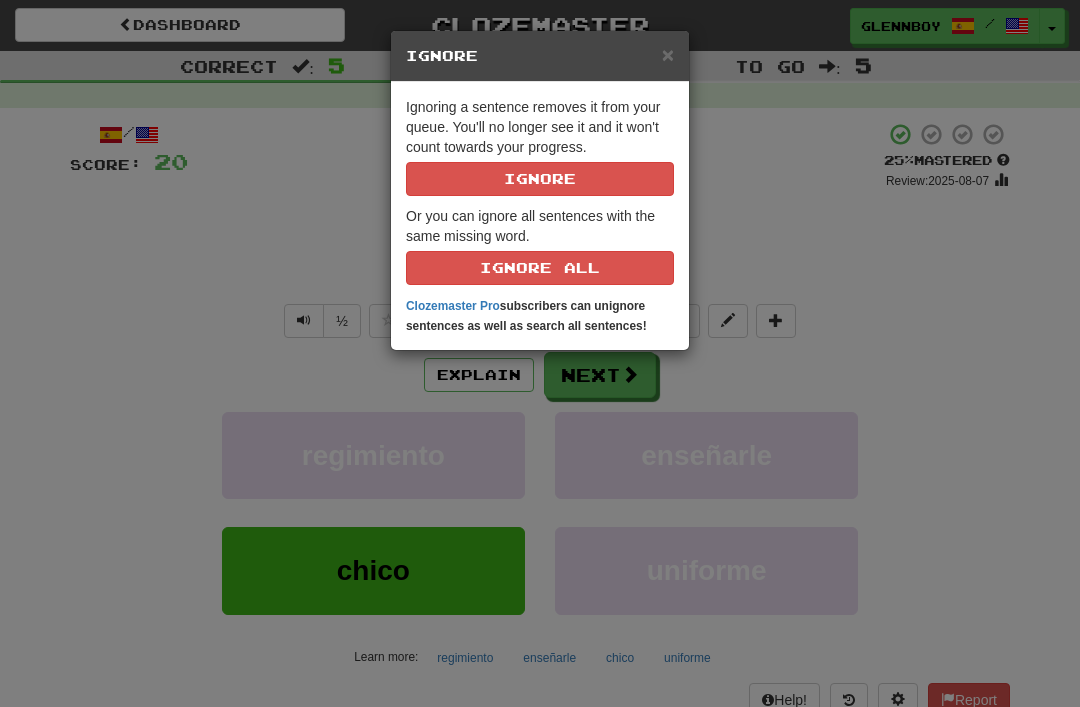 click on "Ignore" at bounding box center (540, 179) 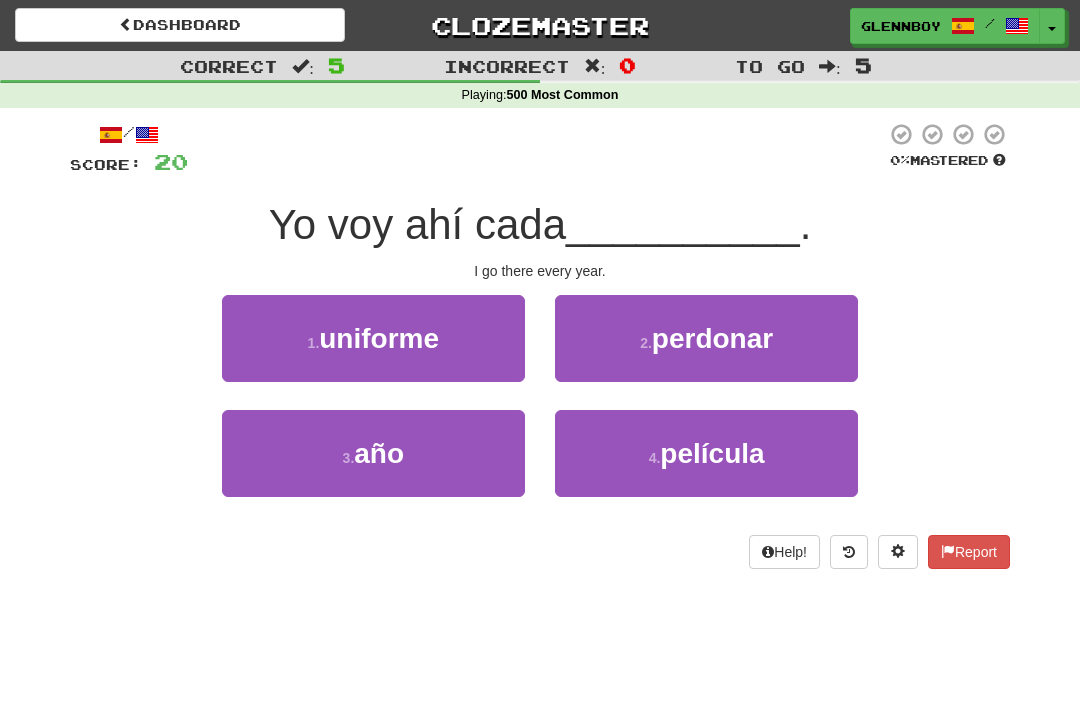 click on "año" at bounding box center (379, 453) 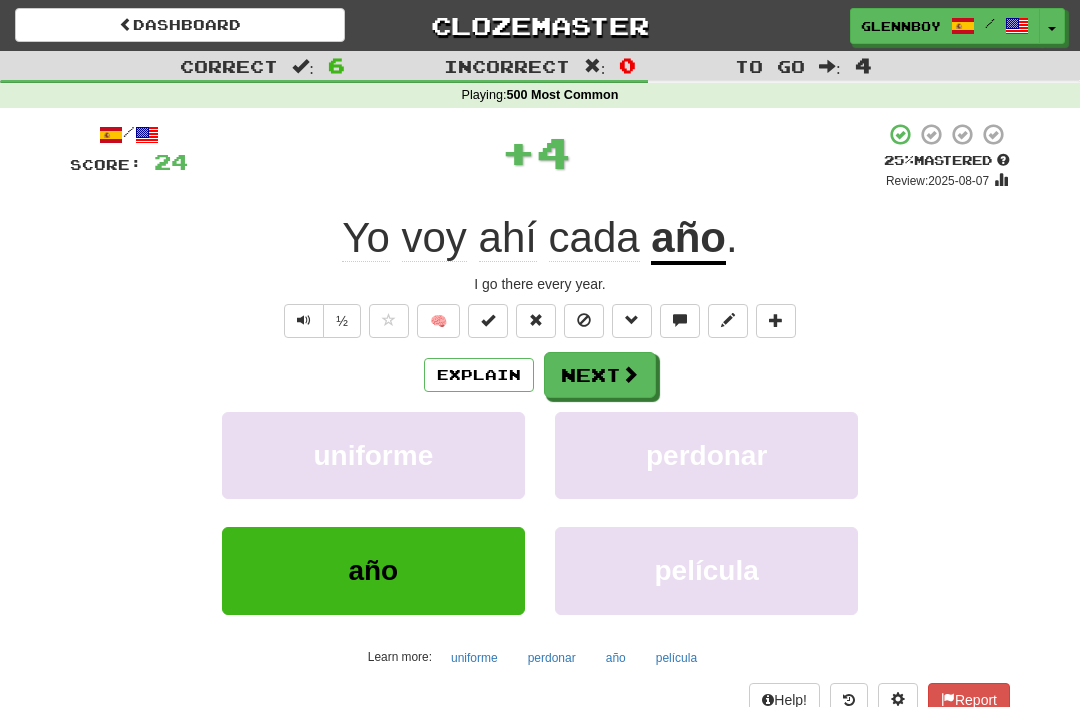 click at bounding box center (584, 320) 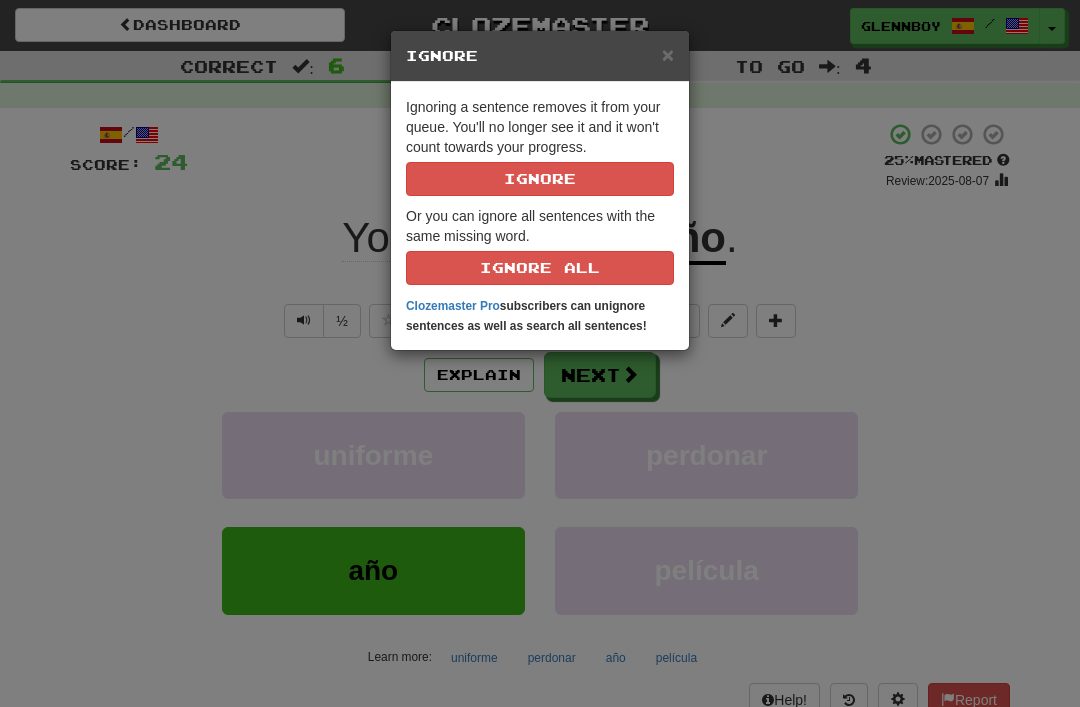 click on "Ignore" at bounding box center (540, 179) 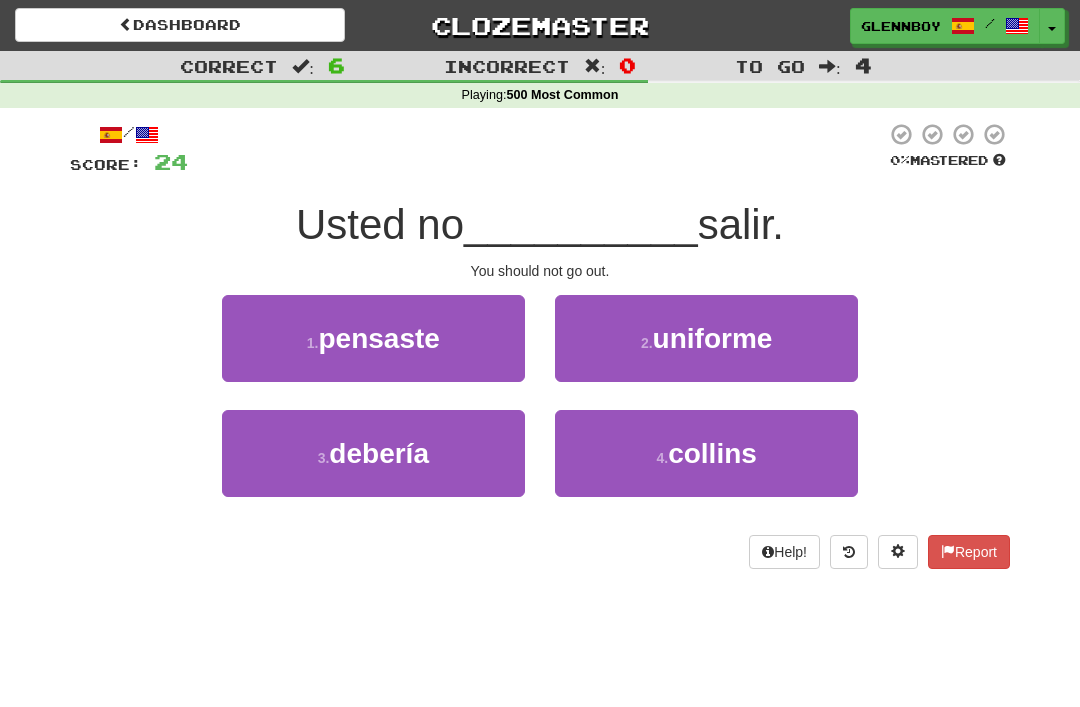 click on "debería" at bounding box center [379, 453] 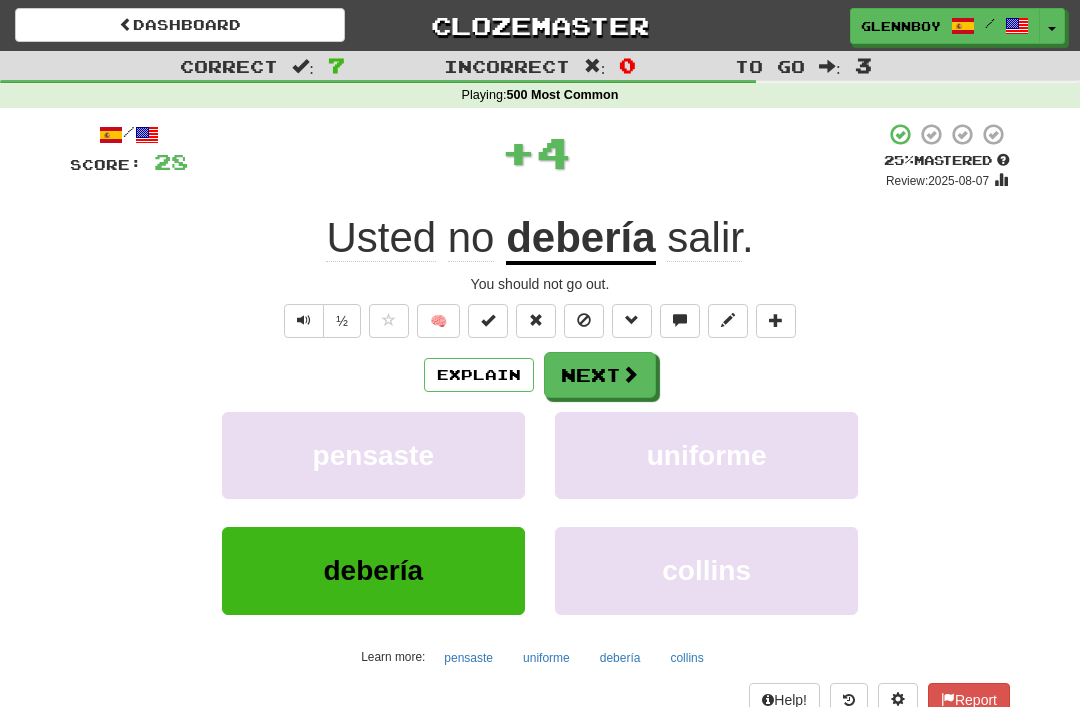 click at bounding box center [584, 320] 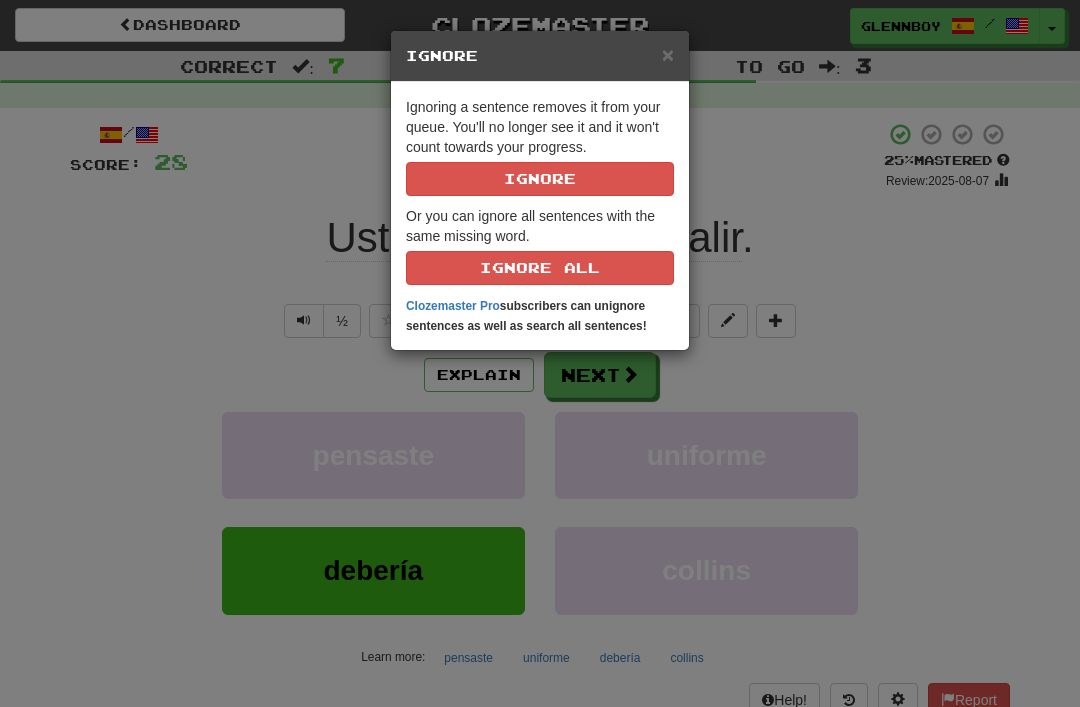 click on "Ignore" at bounding box center (540, 179) 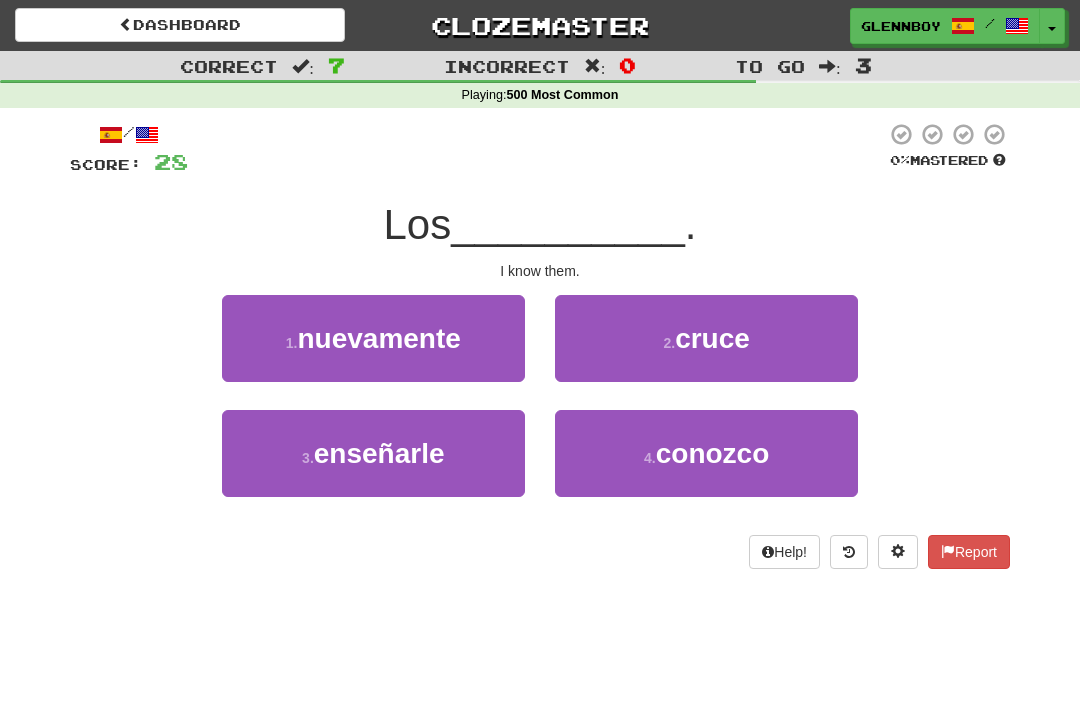 click on "4 .  conozco" at bounding box center [706, 453] 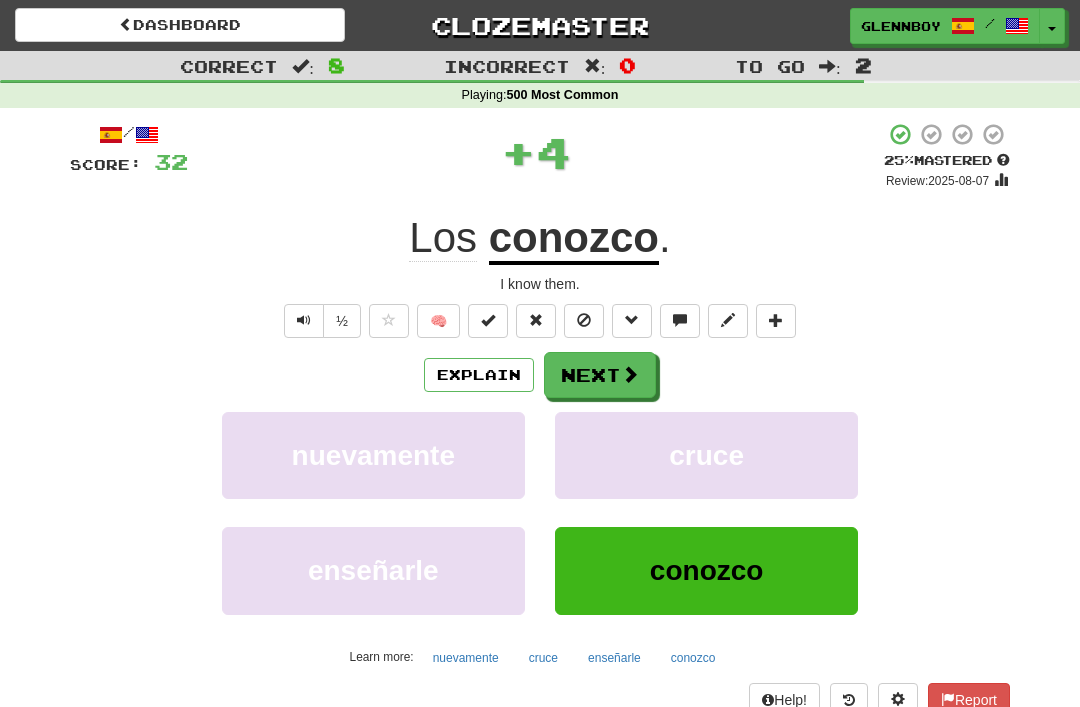 click at bounding box center [584, 320] 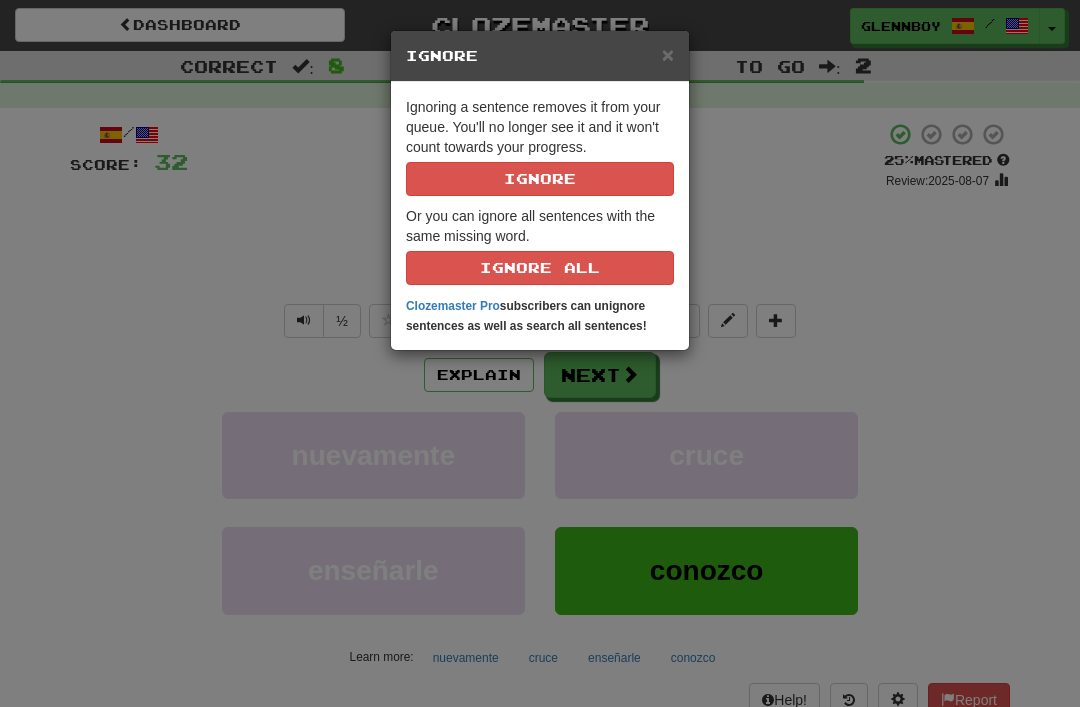 click on "Ignore" at bounding box center [540, 179] 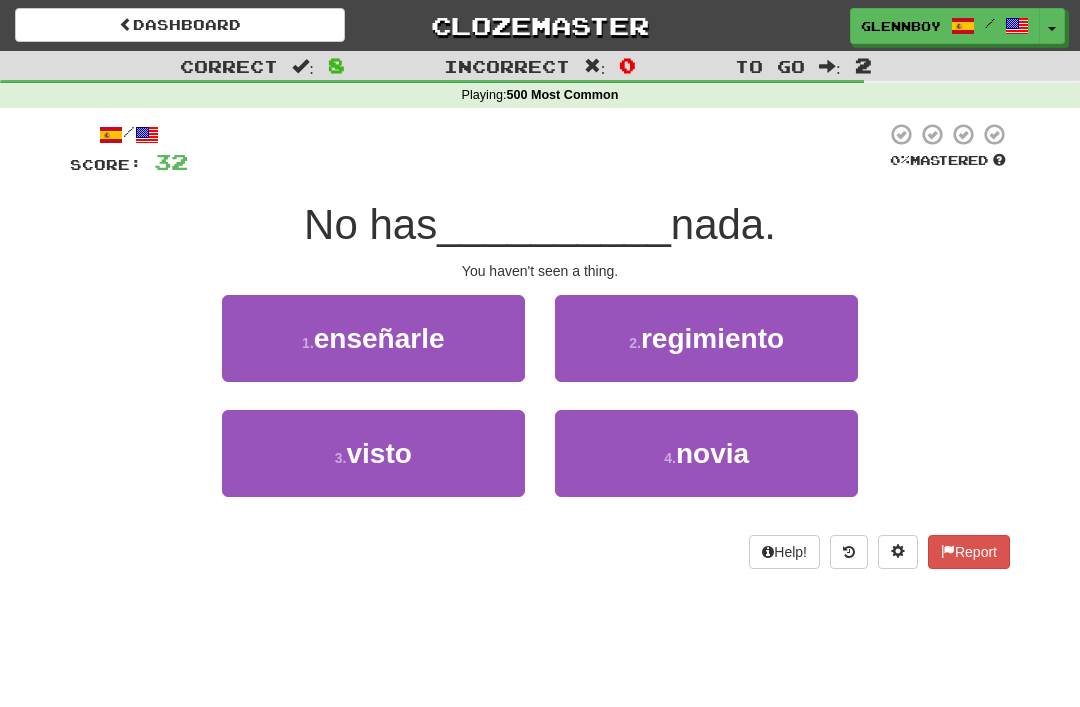click on "3 .  visto" at bounding box center (373, 453) 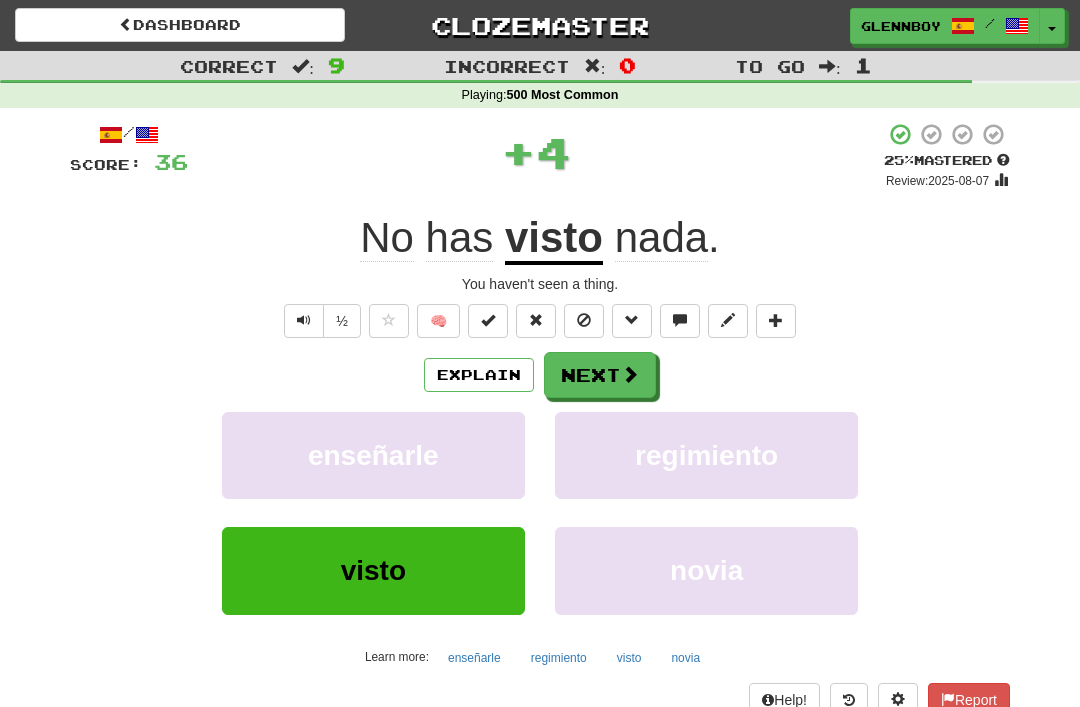 click at bounding box center [584, 320] 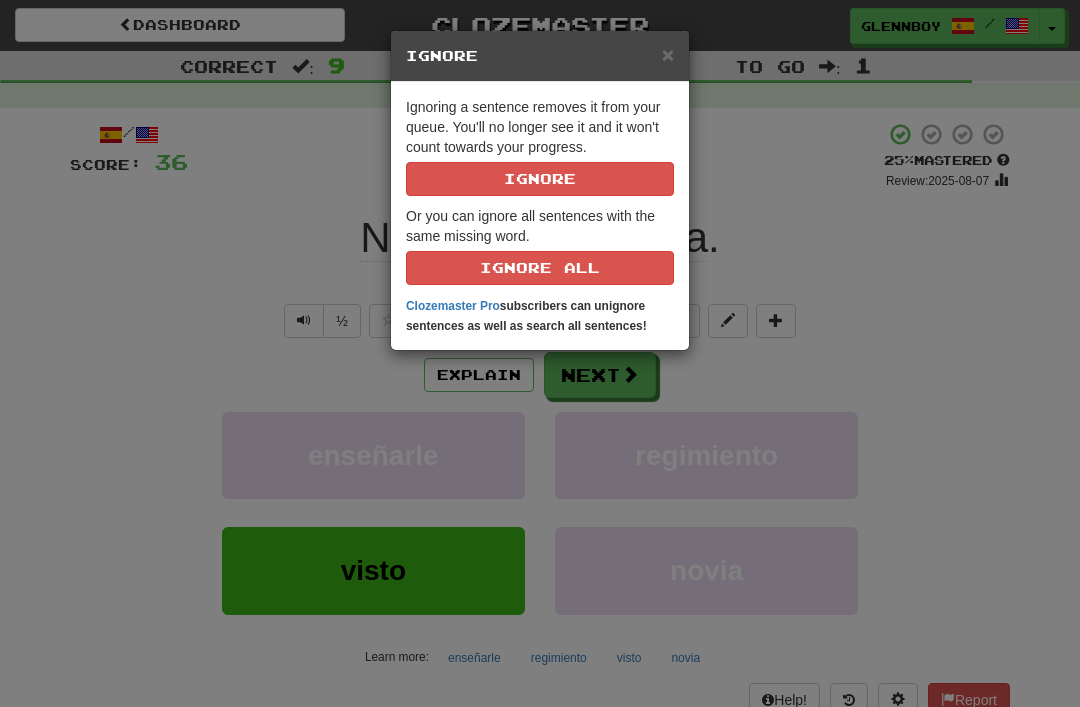 click on "Ignore" at bounding box center [540, 179] 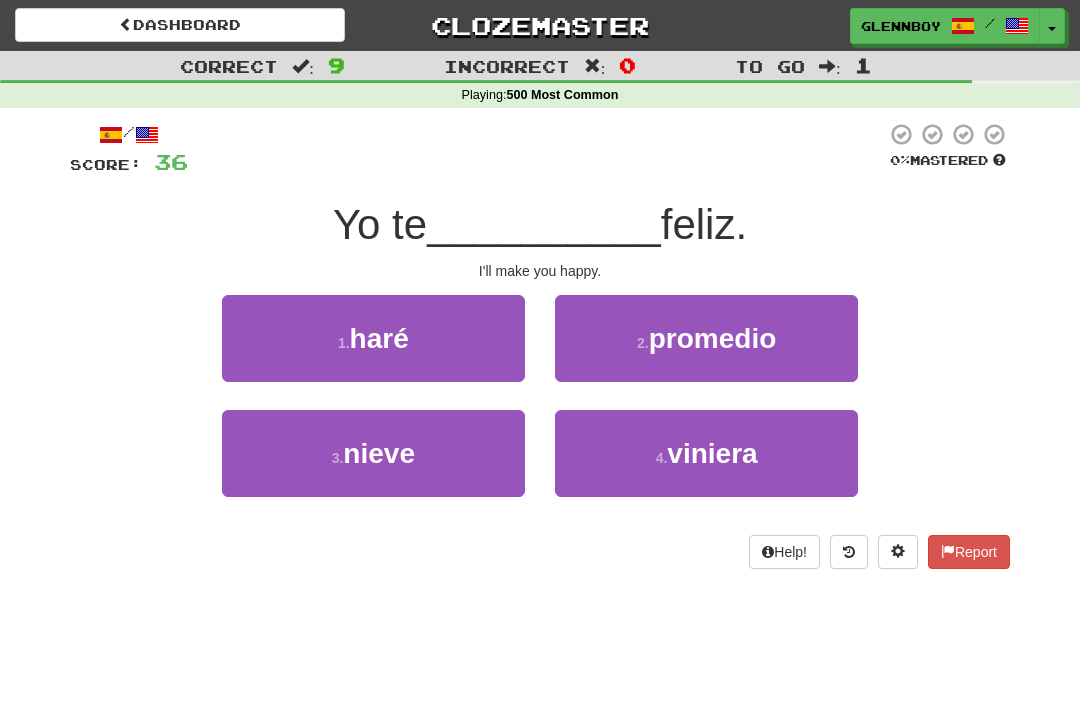 click on "haré" at bounding box center (379, 338) 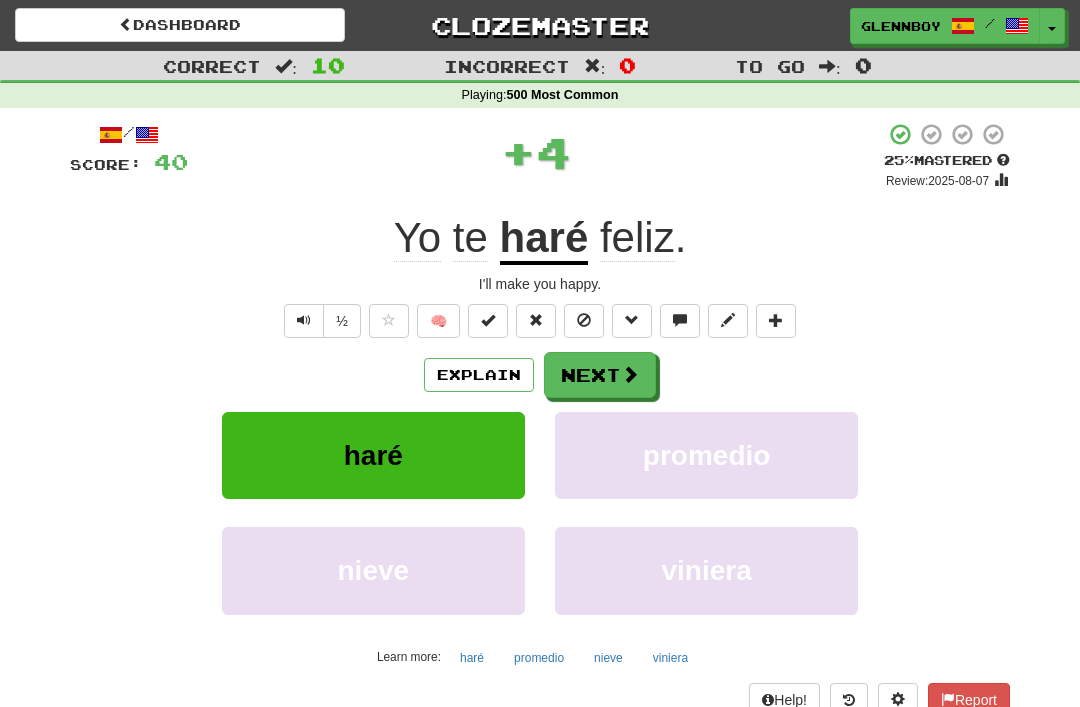 click at bounding box center (584, 320) 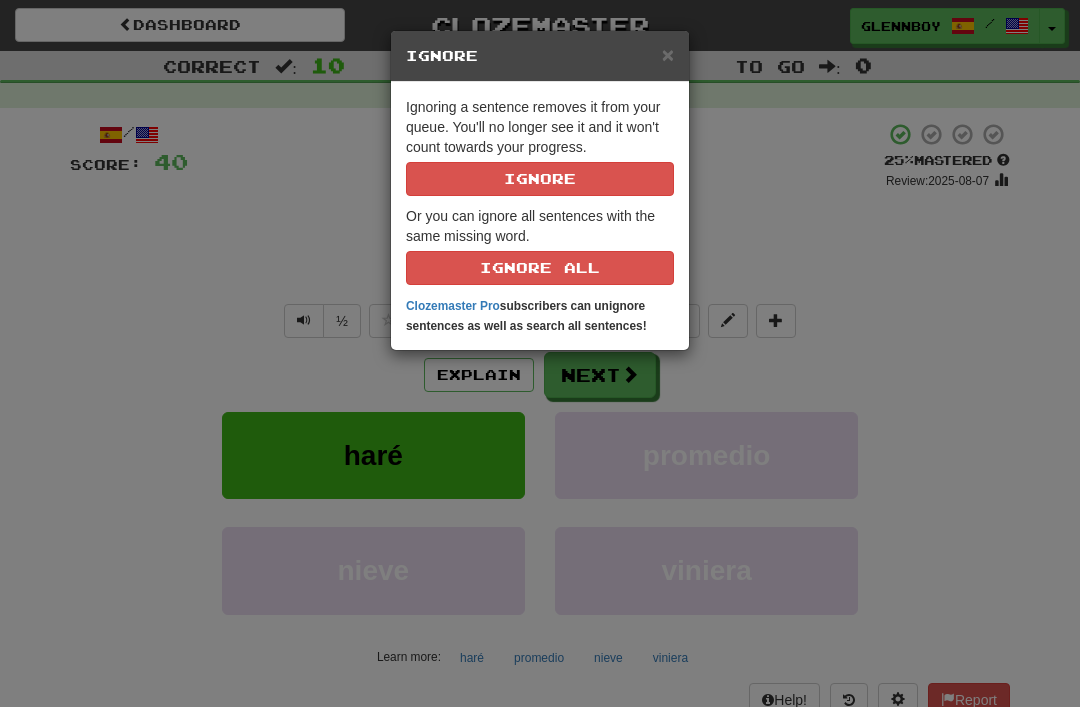 click on "Ignore" at bounding box center (540, 179) 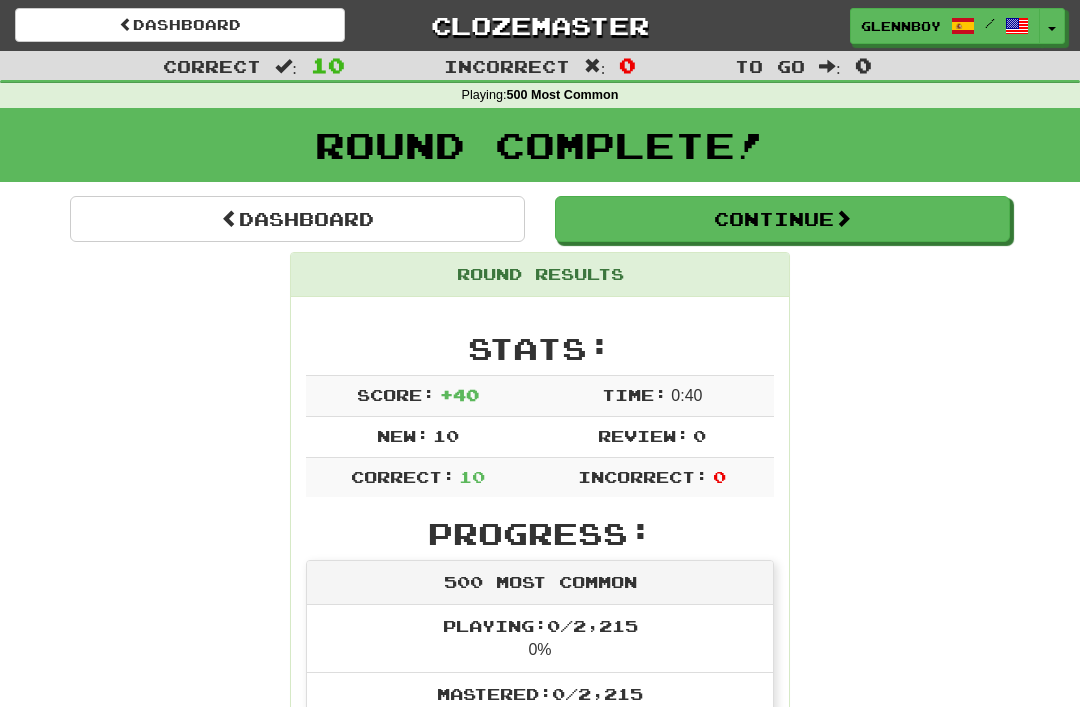 click on "Continue" at bounding box center (782, 219) 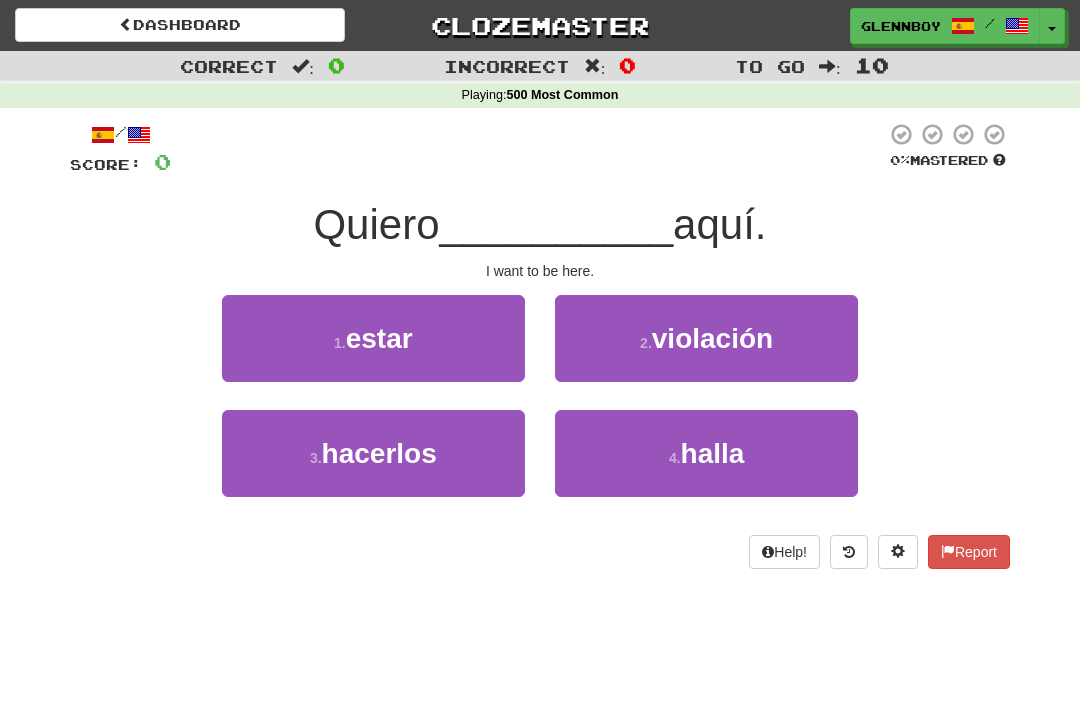 click on "estar" at bounding box center (379, 338) 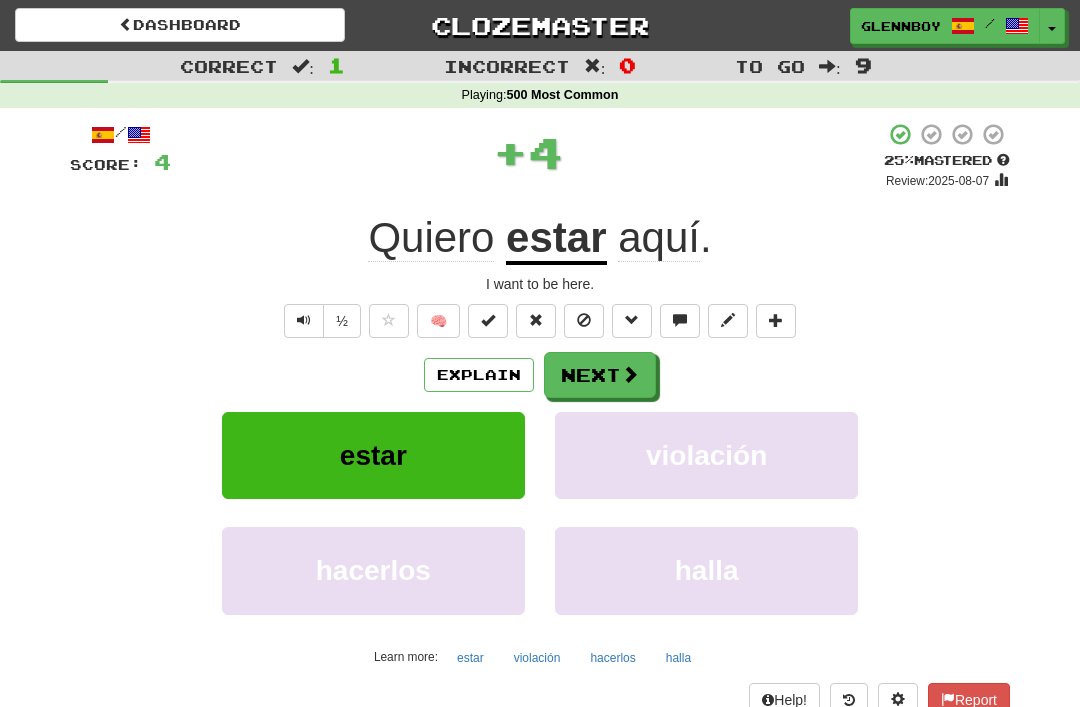 click at bounding box center (584, 320) 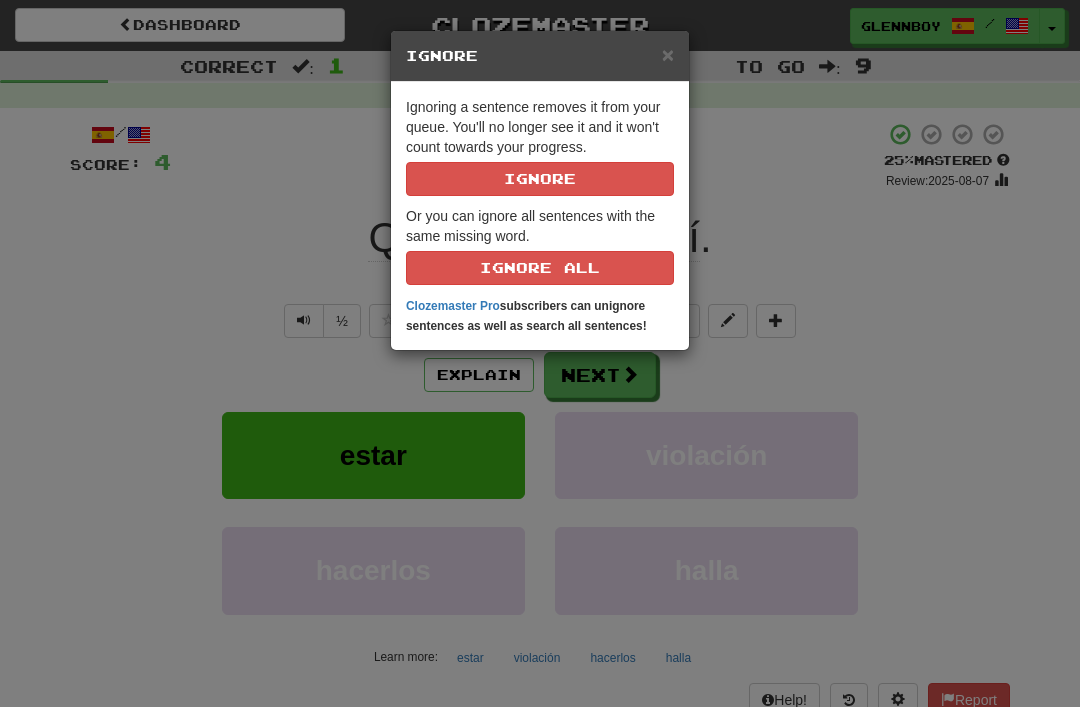 click on "Ignore" at bounding box center [540, 179] 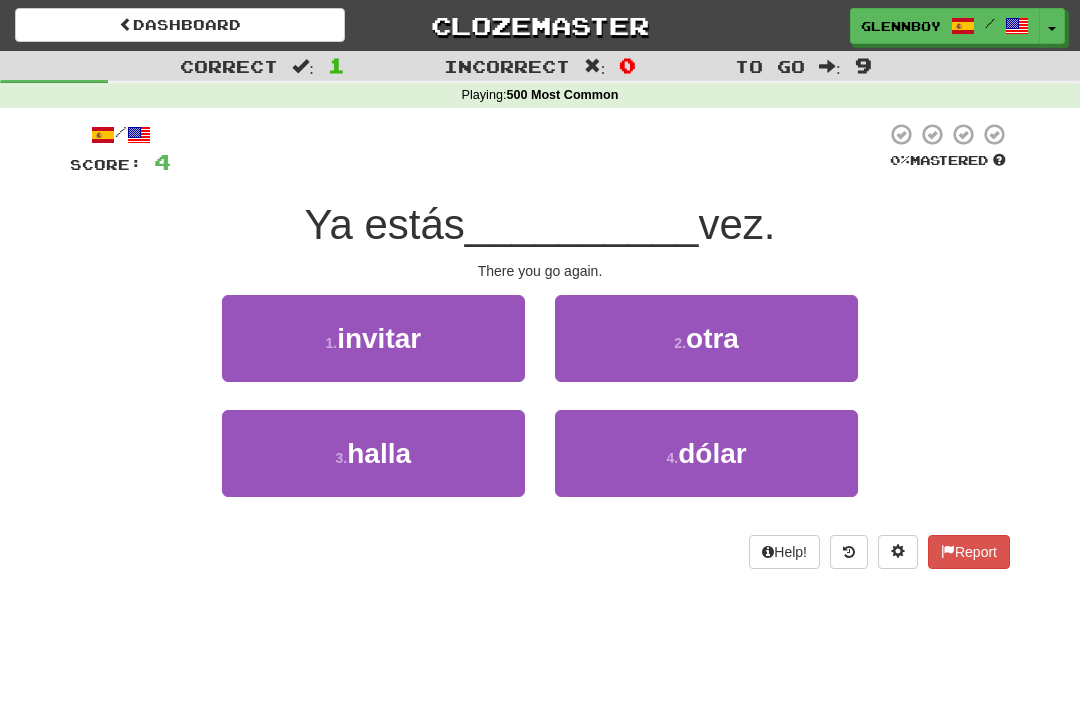 click on "otra" at bounding box center [712, 338] 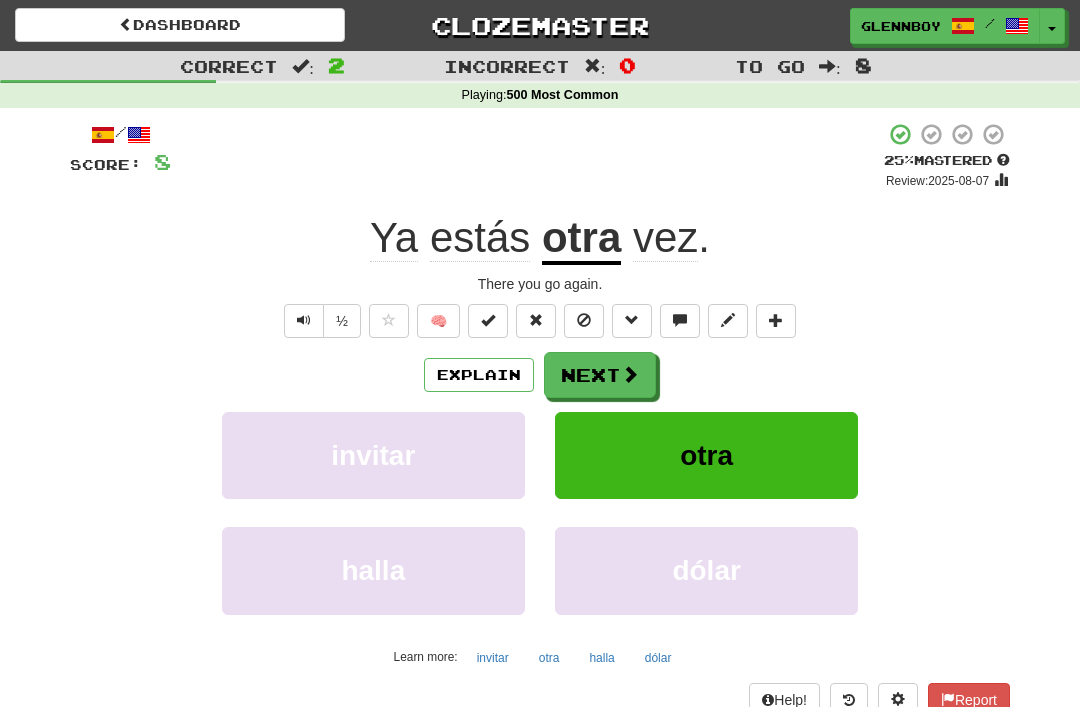click on "Explain" at bounding box center [479, 375] 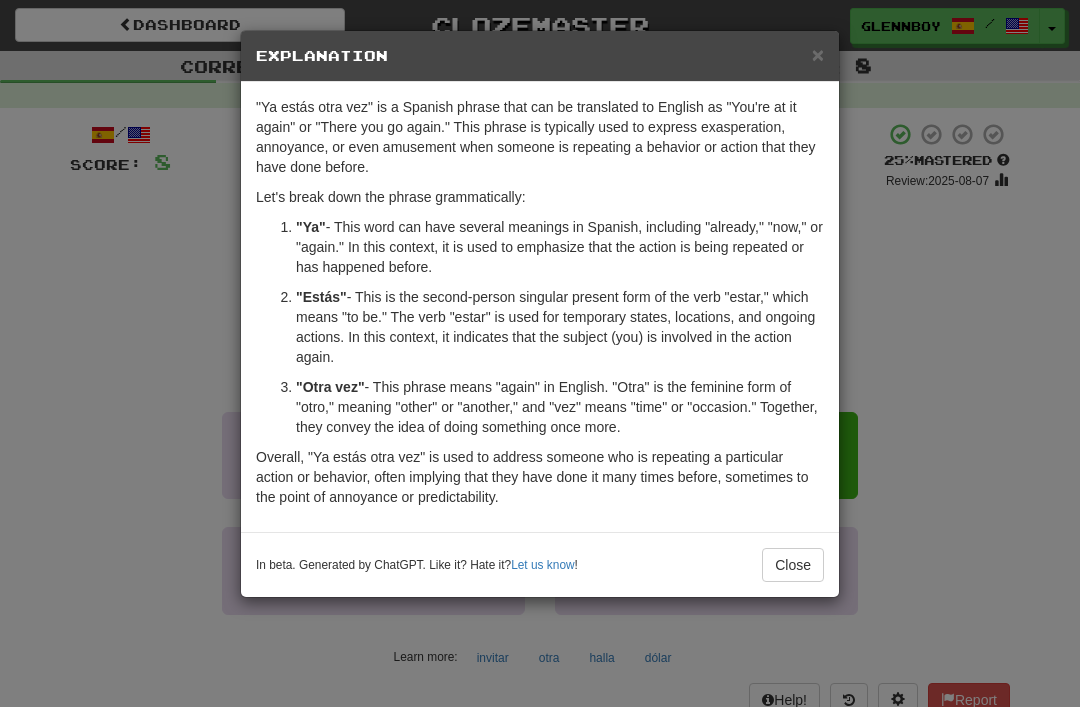click on "Close" at bounding box center [793, 565] 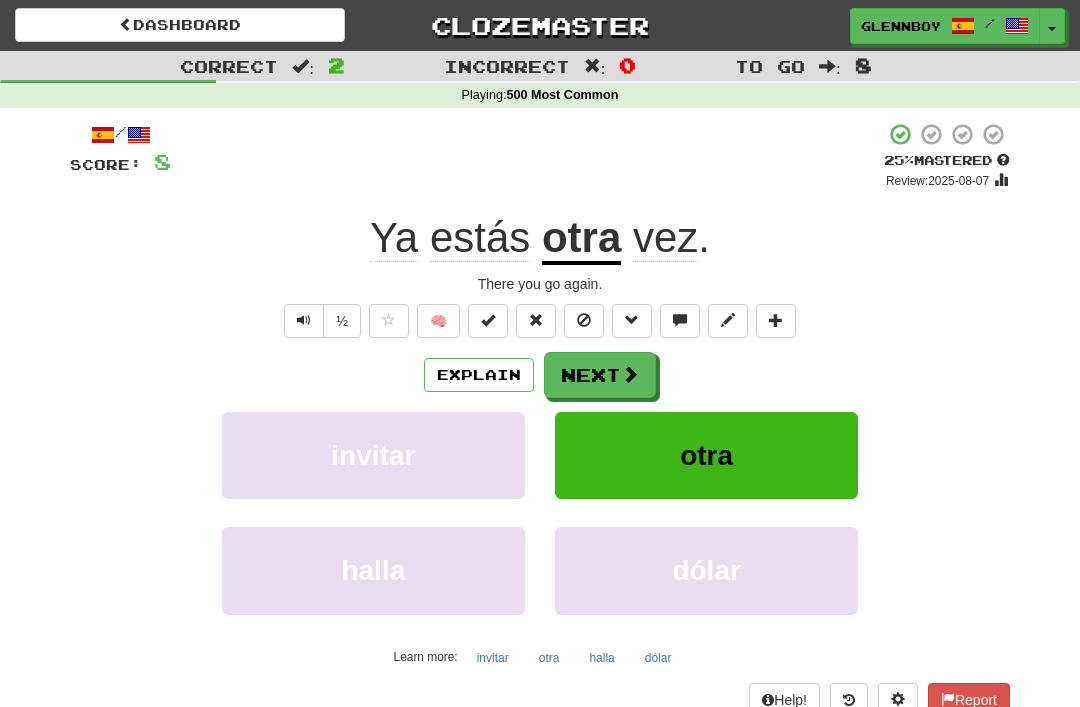 click at bounding box center [584, 321] 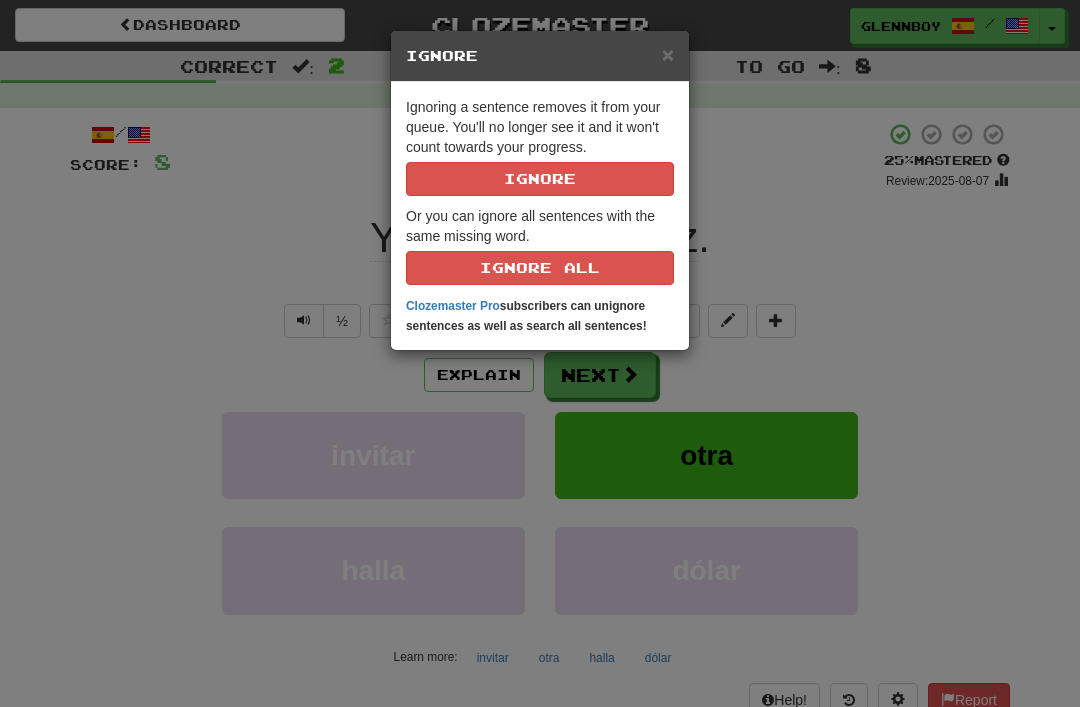 click on "Ignore" at bounding box center [540, 179] 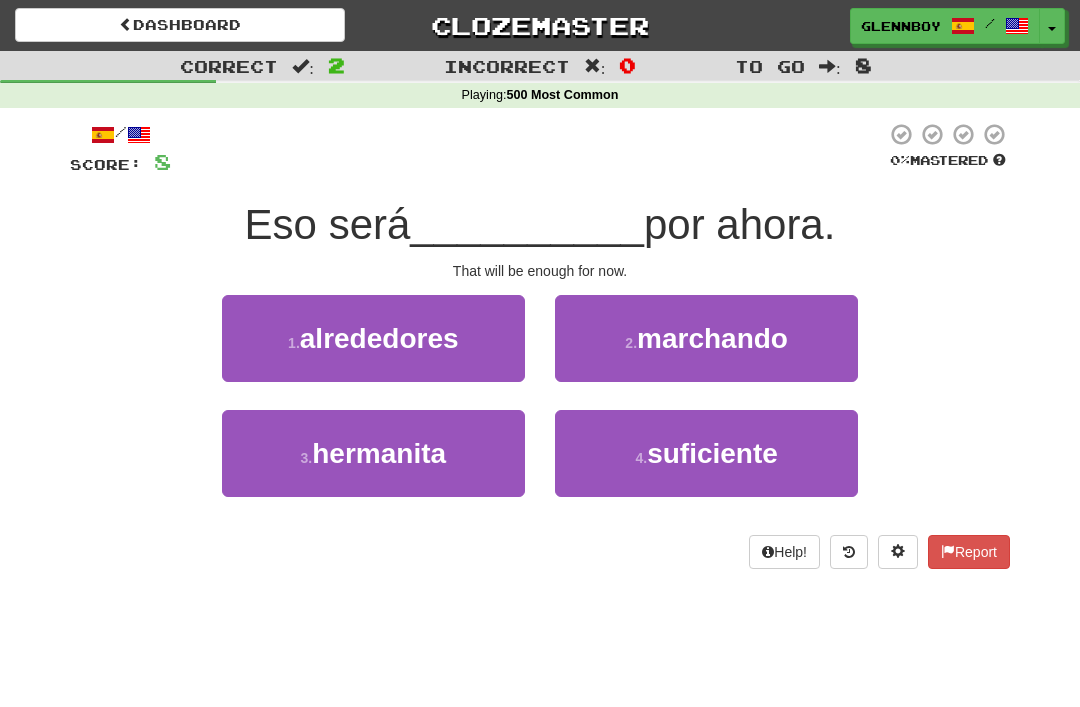 click on "suficiente" at bounding box center [712, 453] 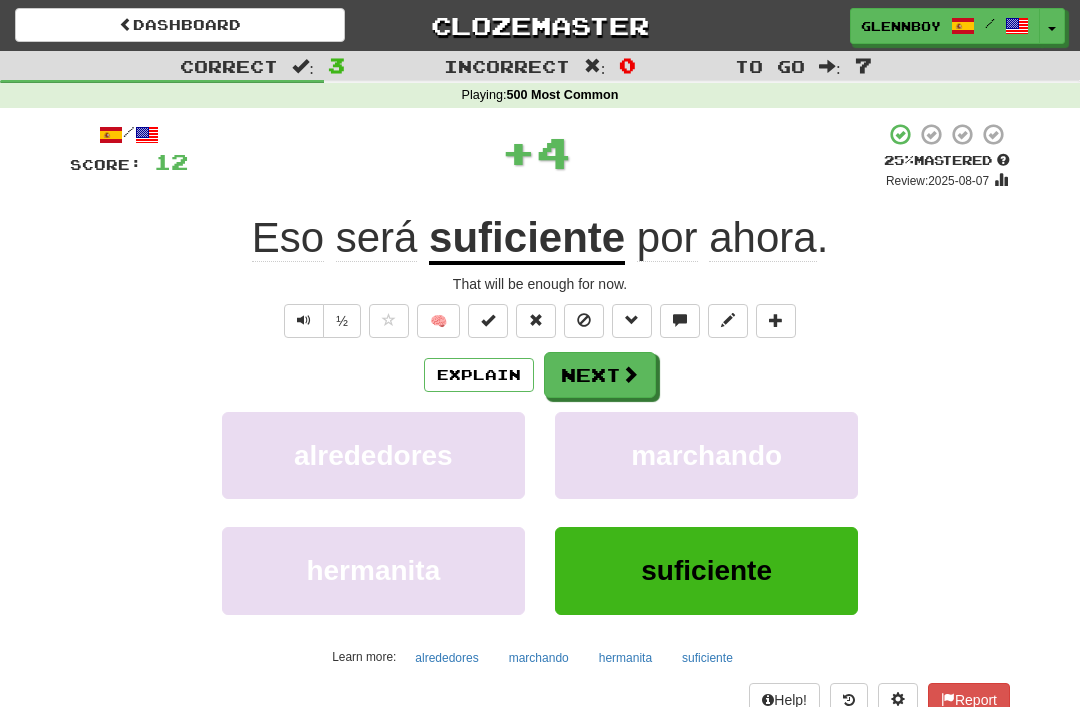 click at bounding box center (584, 320) 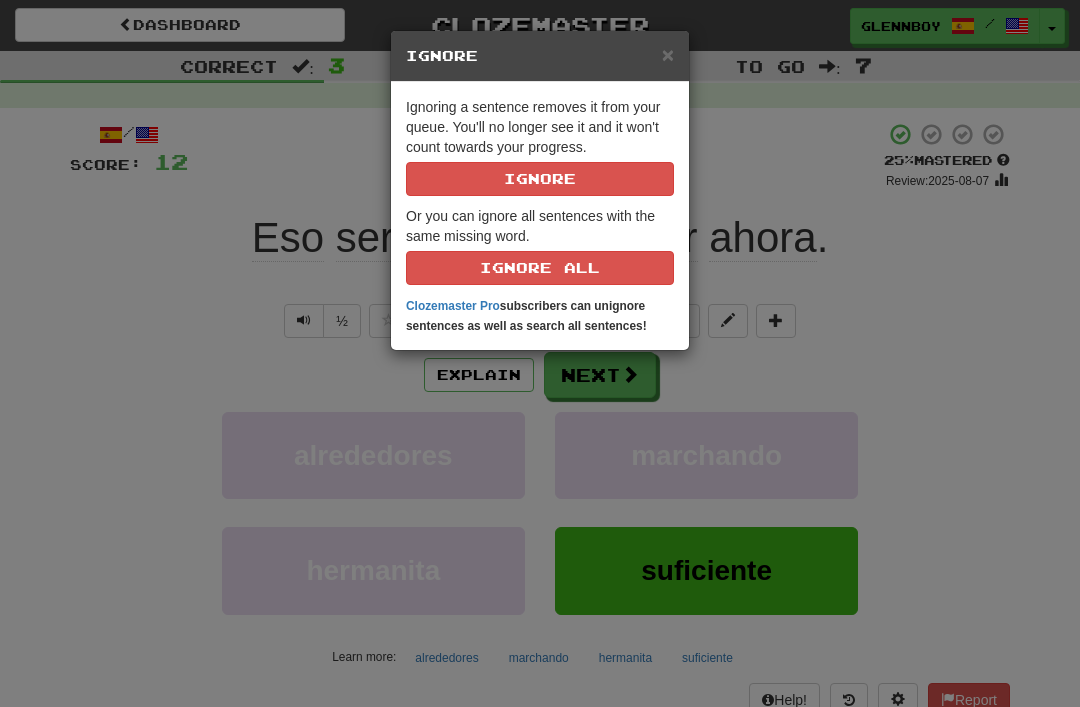 click on "Ignore" at bounding box center (540, 179) 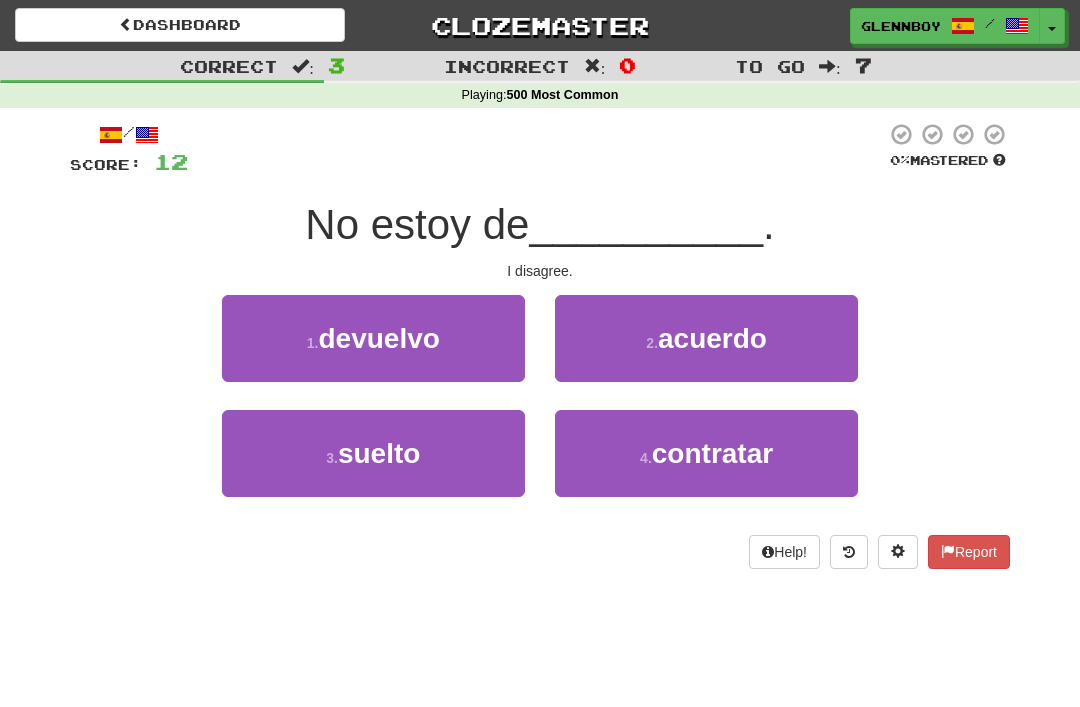 click on "acuerdo" at bounding box center [712, 338] 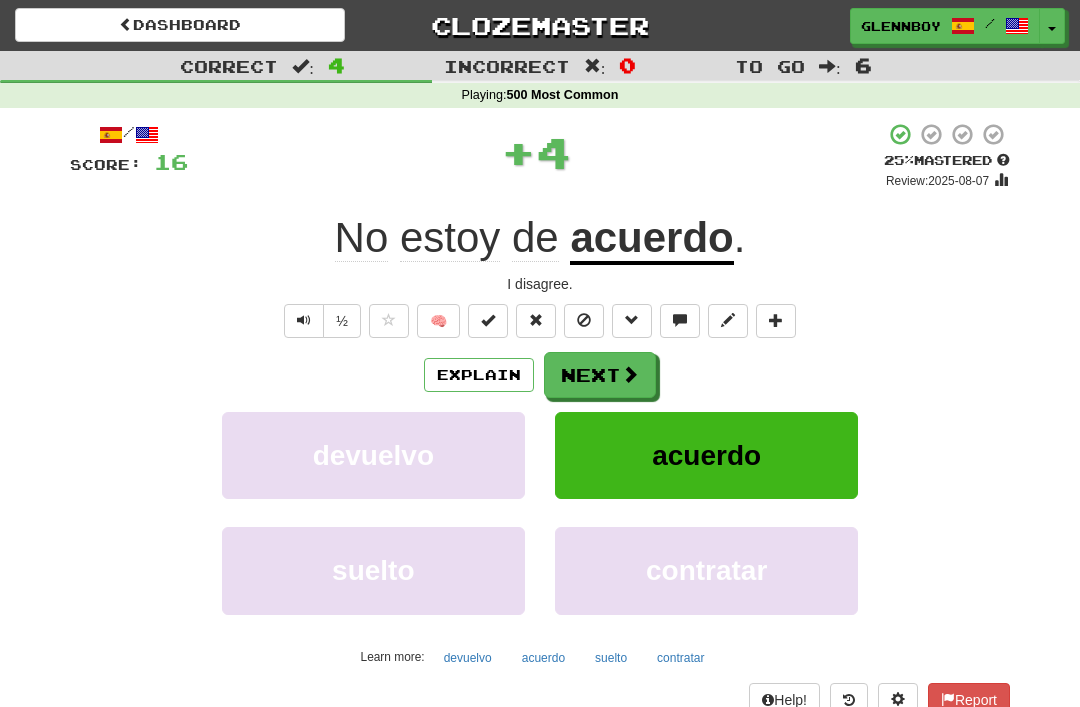 click at bounding box center [584, 321] 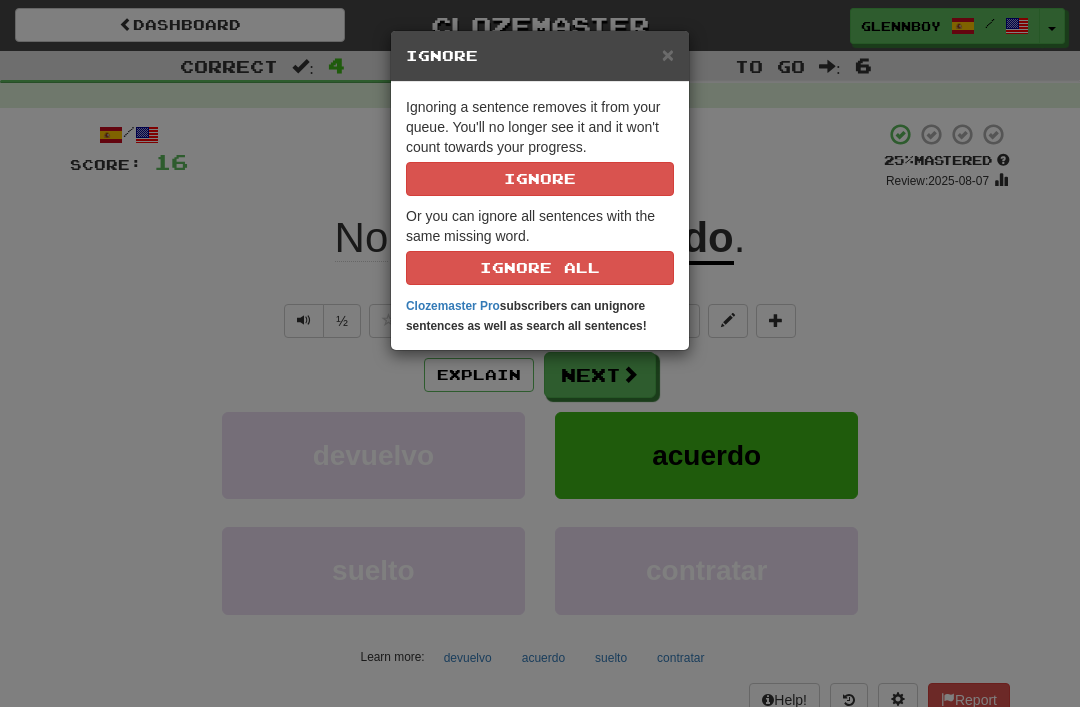 click on "Ignore" at bounding box center [540, 179] 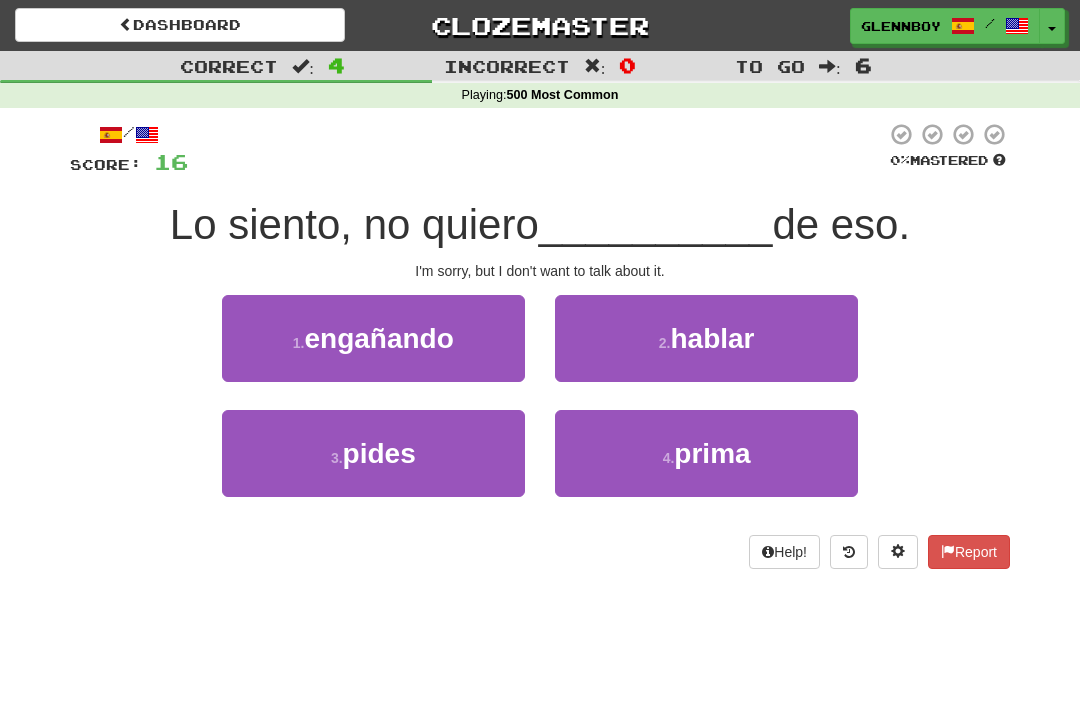 click on "2 ." at bounding box center (665, 343) 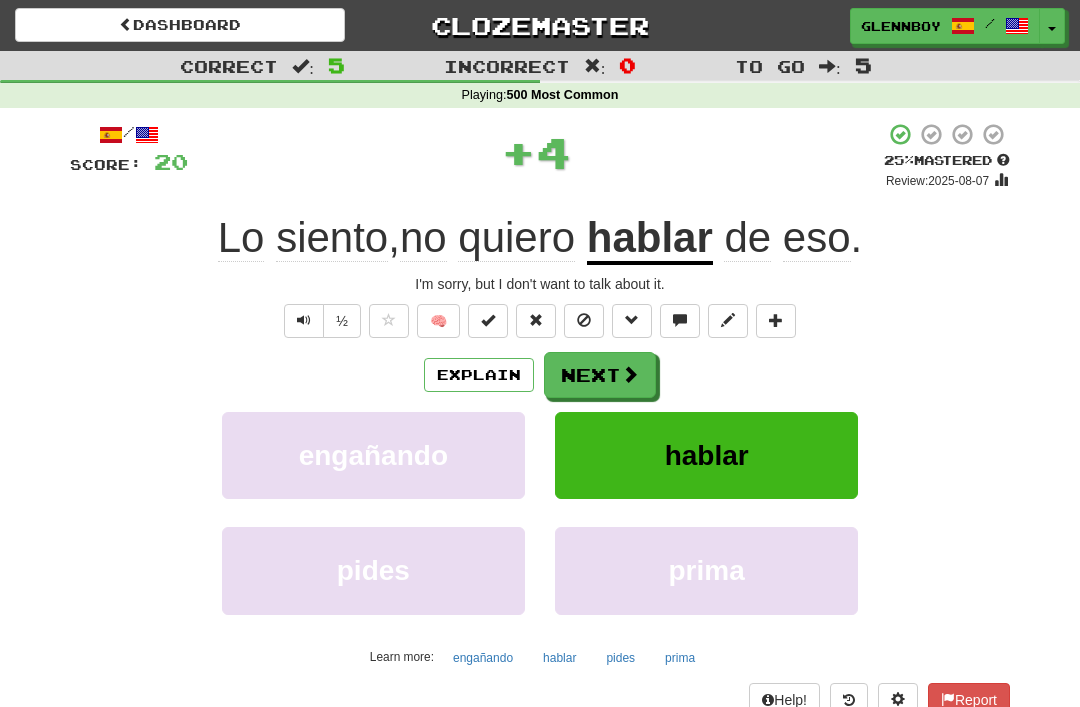click at bounding box center [584, 320] 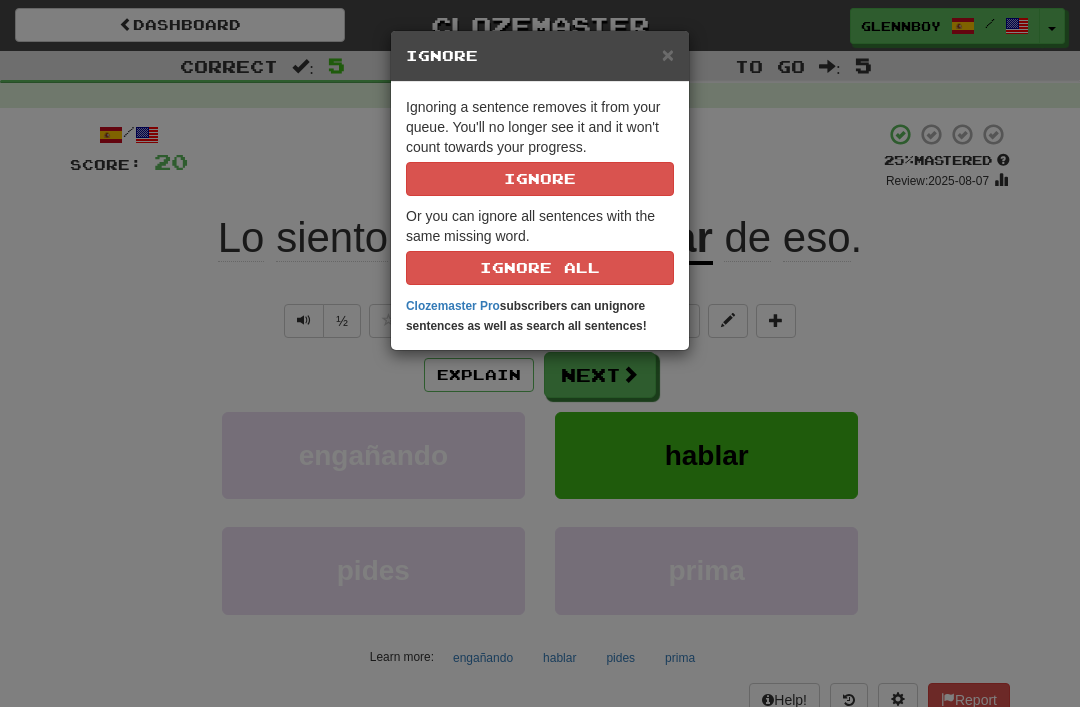 click on "Ignore" at bounding box center (540, 179) 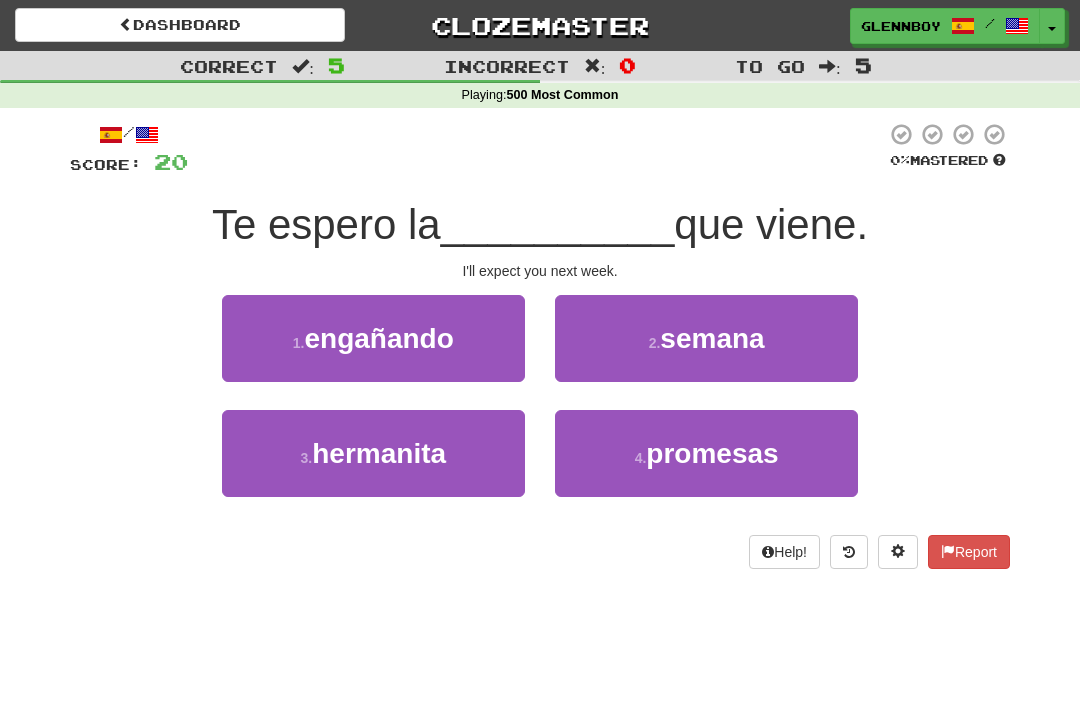 click on "2 ." at bounding box center [655, 343] 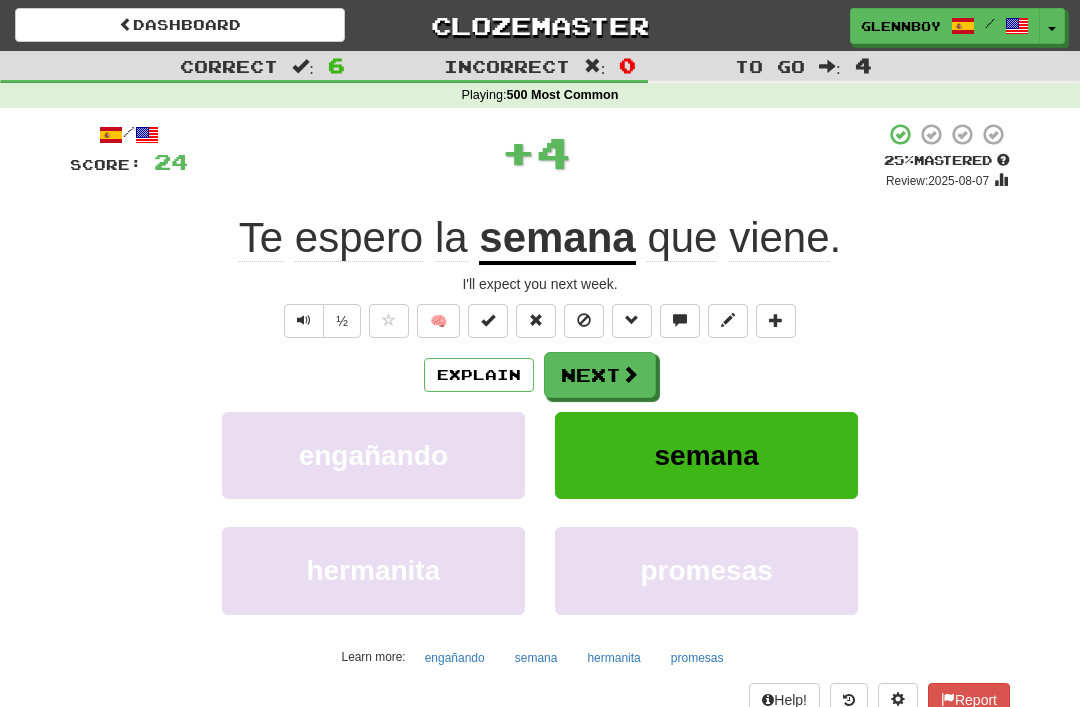 click at bounding box center [584, 320] 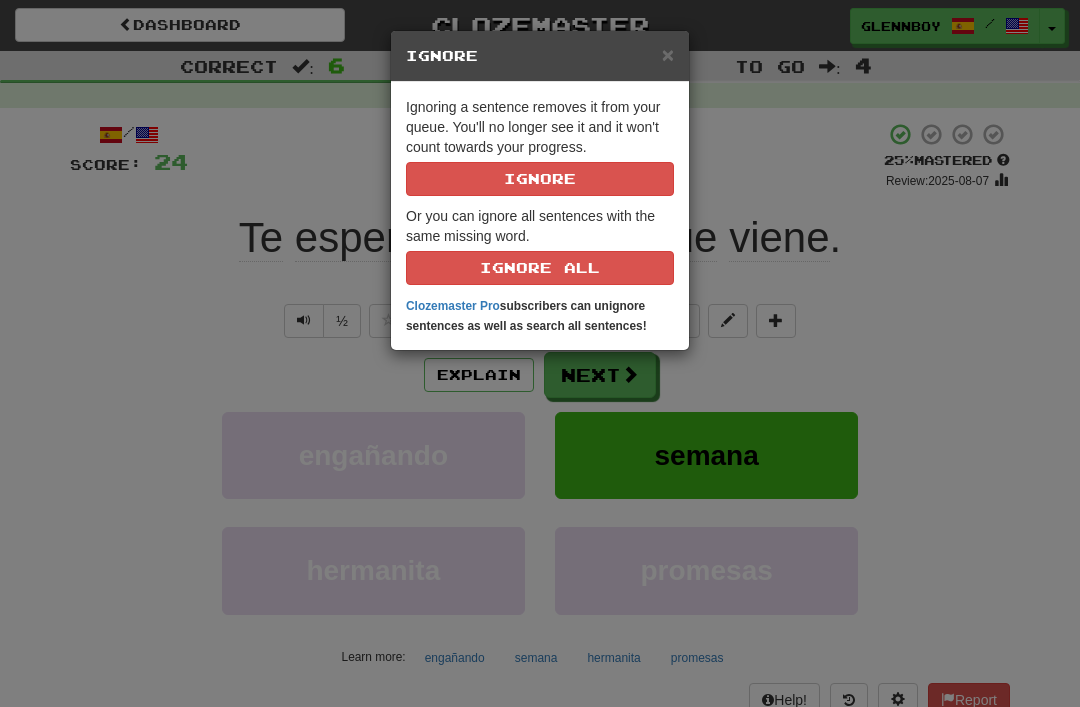 click on "Ignore" at bounding box center (540, 179) 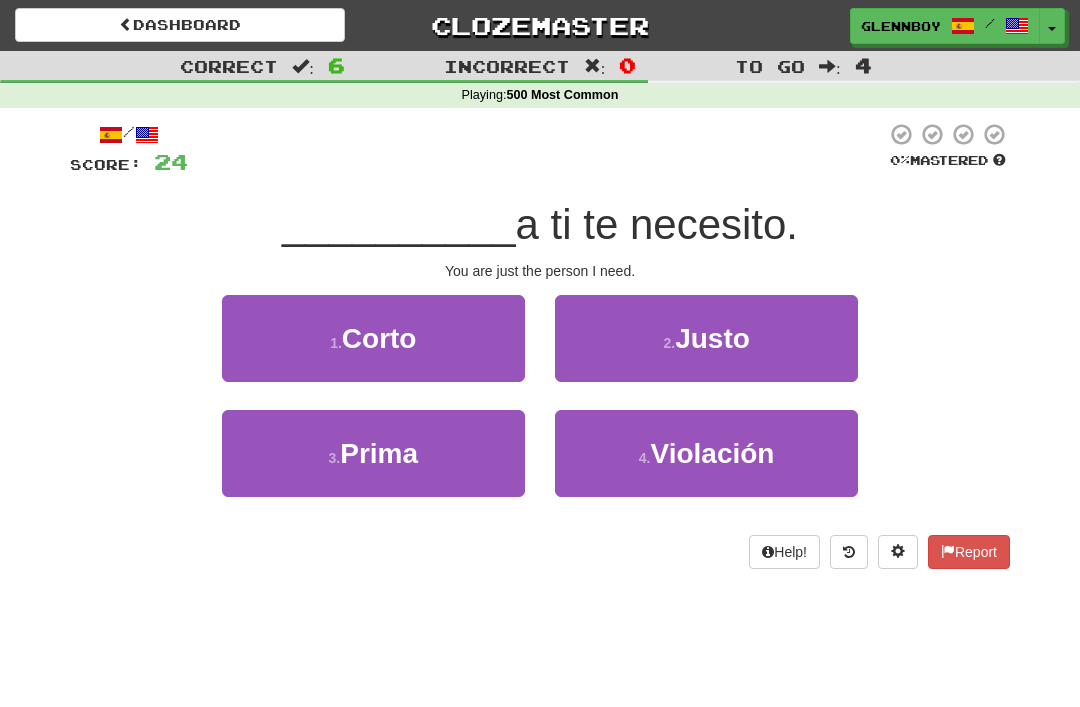 click on "2 ." at bounding box center [669, 343] 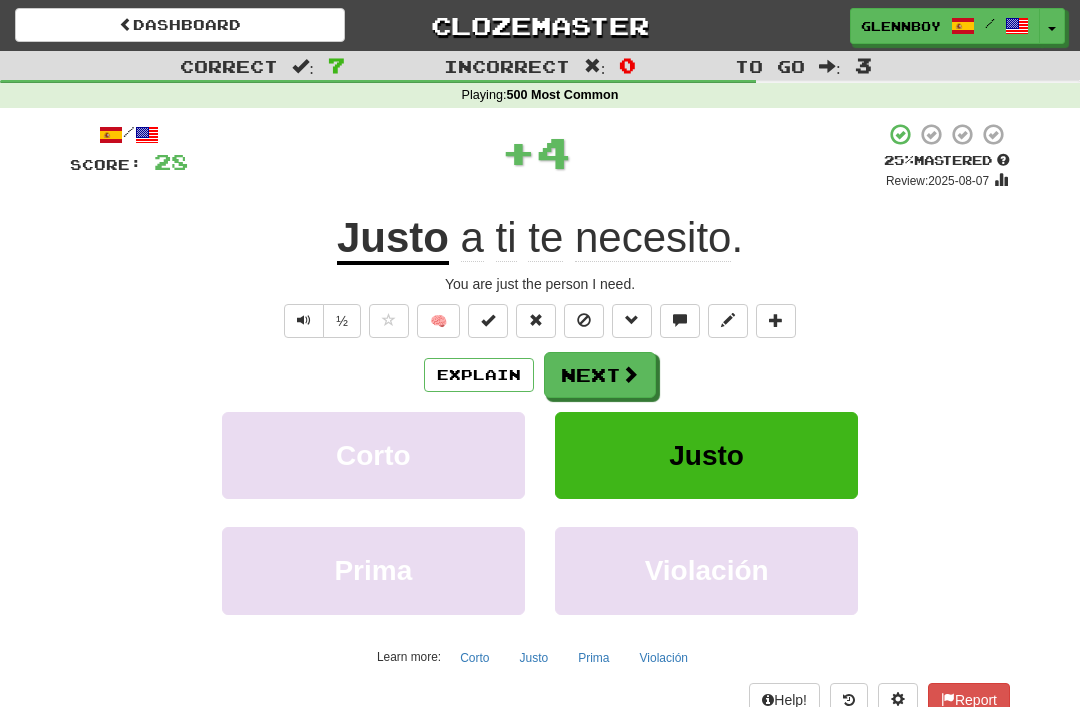 click at bounding box center (584, 320) 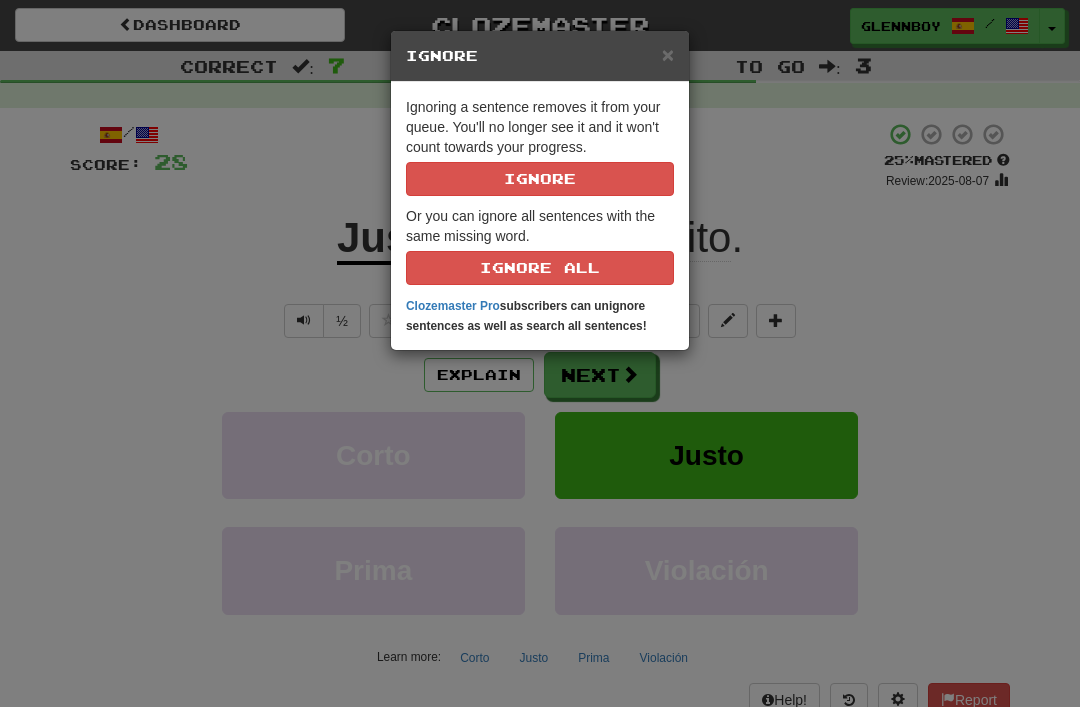 click on "Ignore" at bounding box center (540, 179) 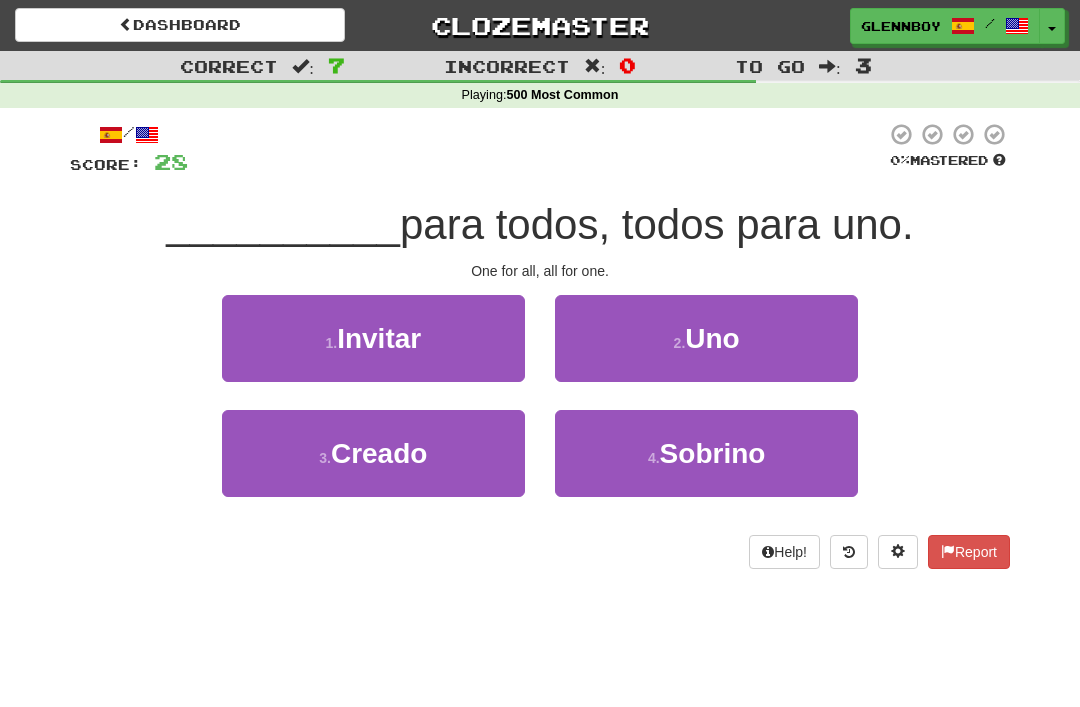 click at bounding box center [849, 552] 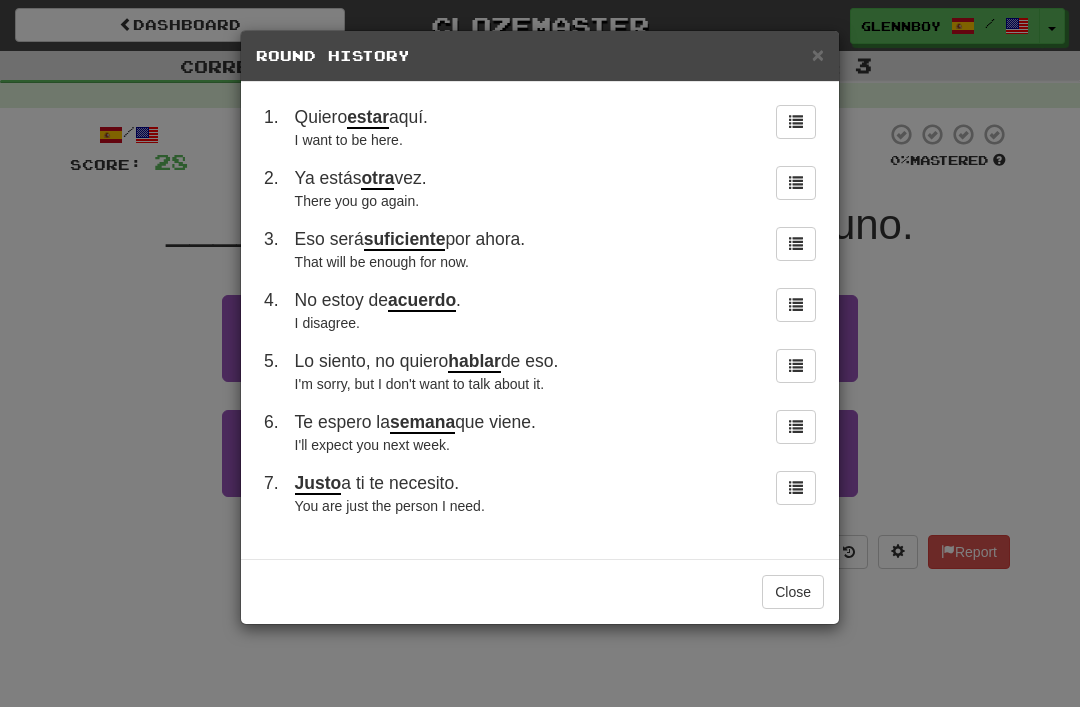 click on "Close" at bounding box center (793, 592) 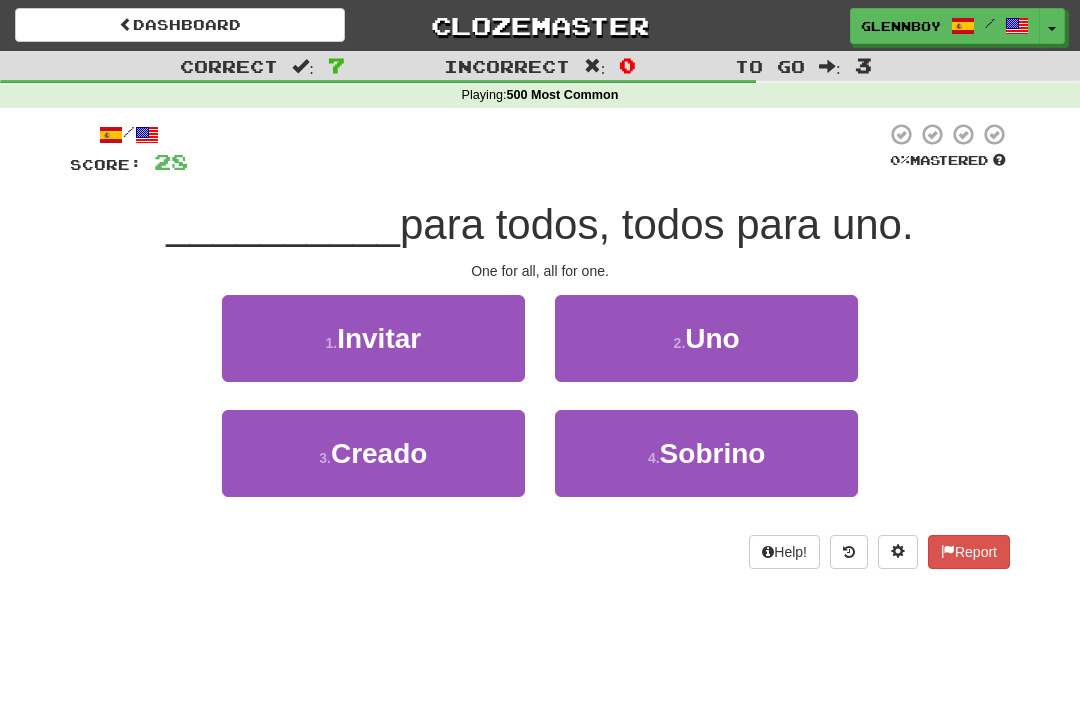 click on "2 .  Uno" at bounding box center [706, 338] 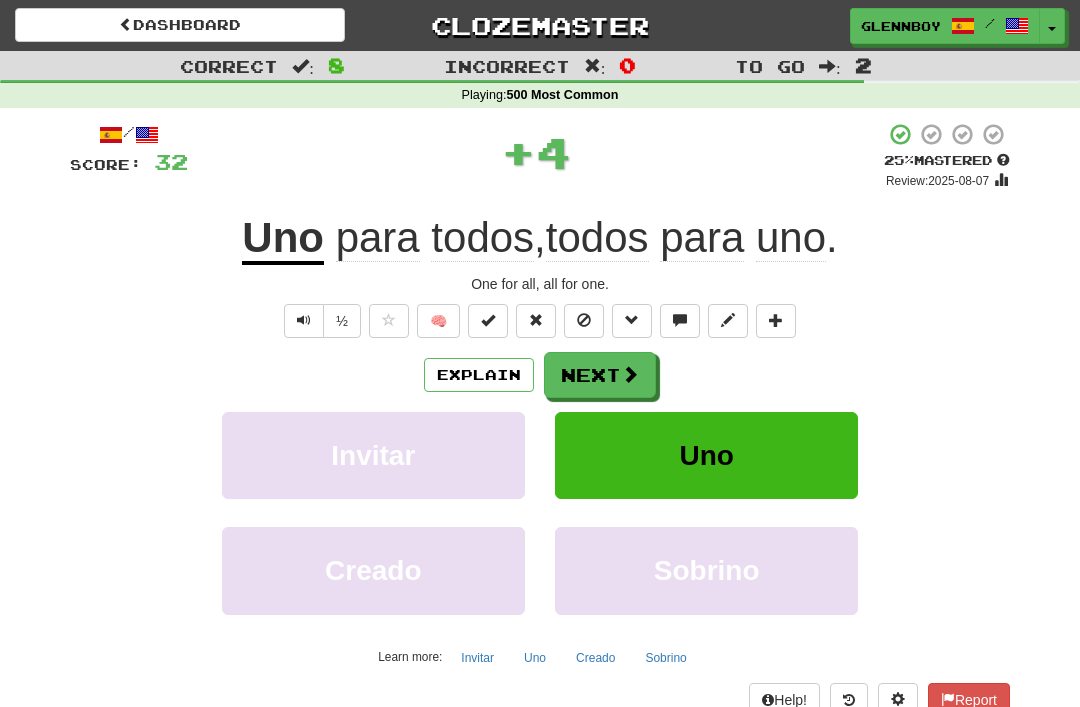 click at bounding box center [584, 321] 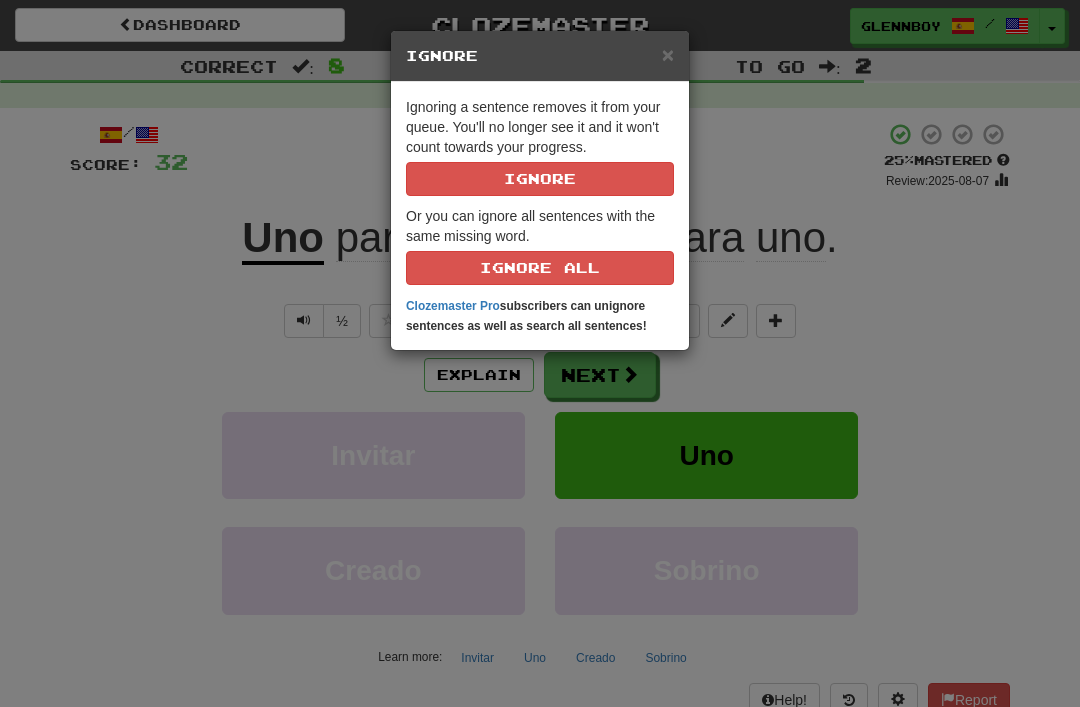 click on "Ignore" at bounding box center [540, 179] 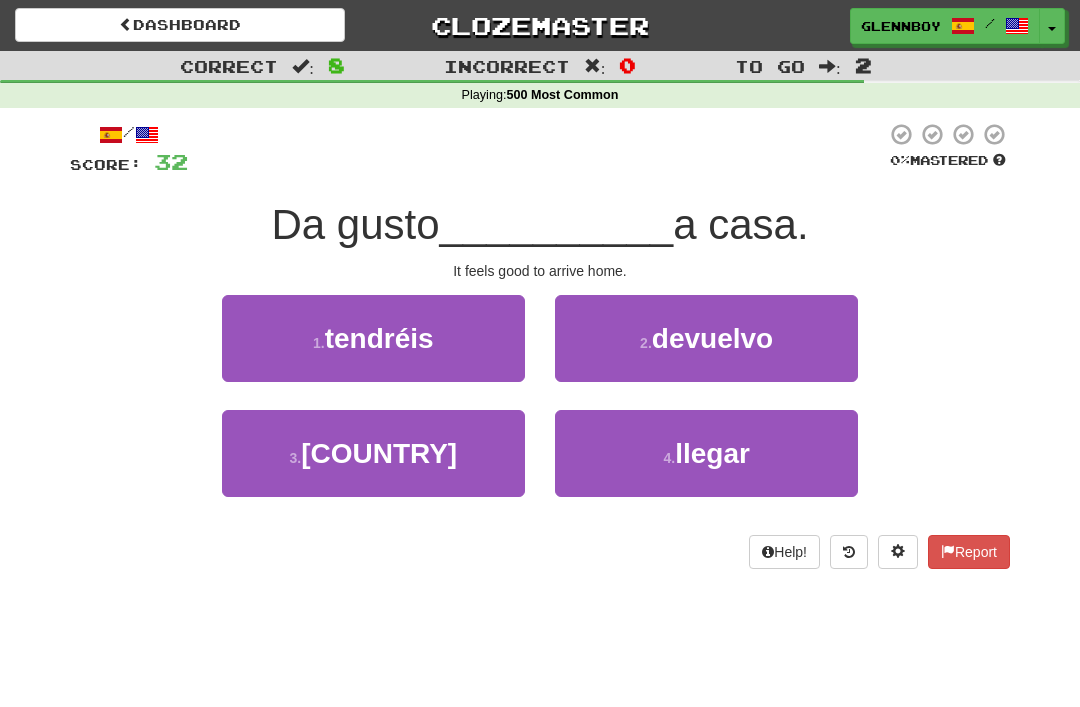 click on "4 .  llegar" at bounding box center (706, 453) 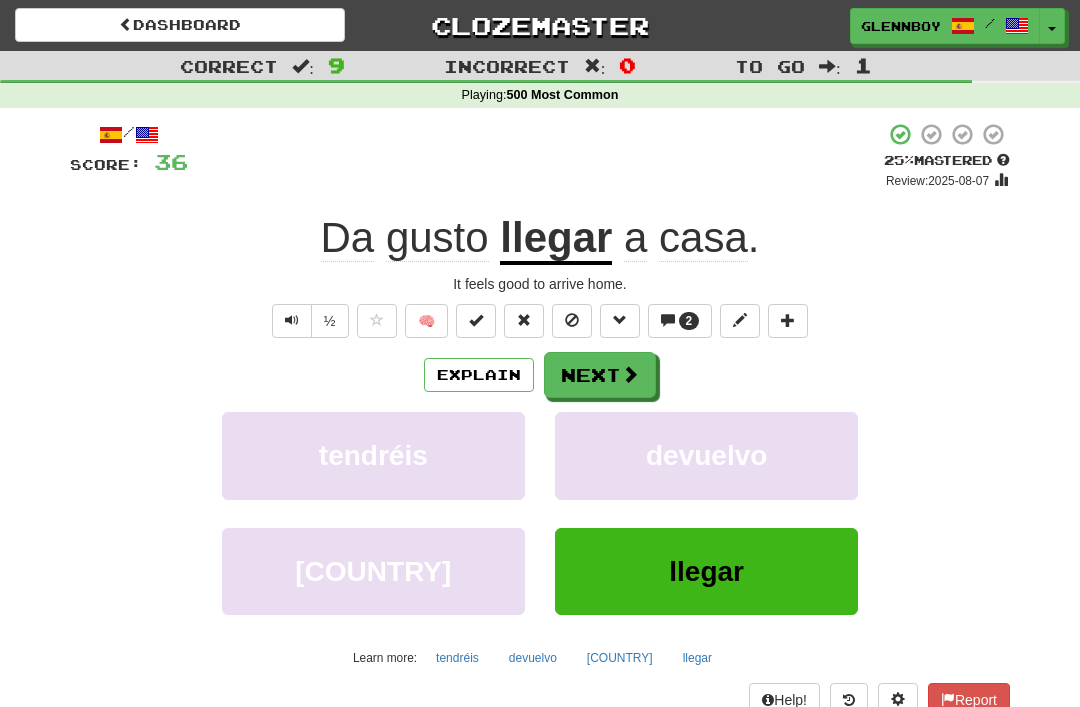 click on "2" at bounding box center [689, 321] 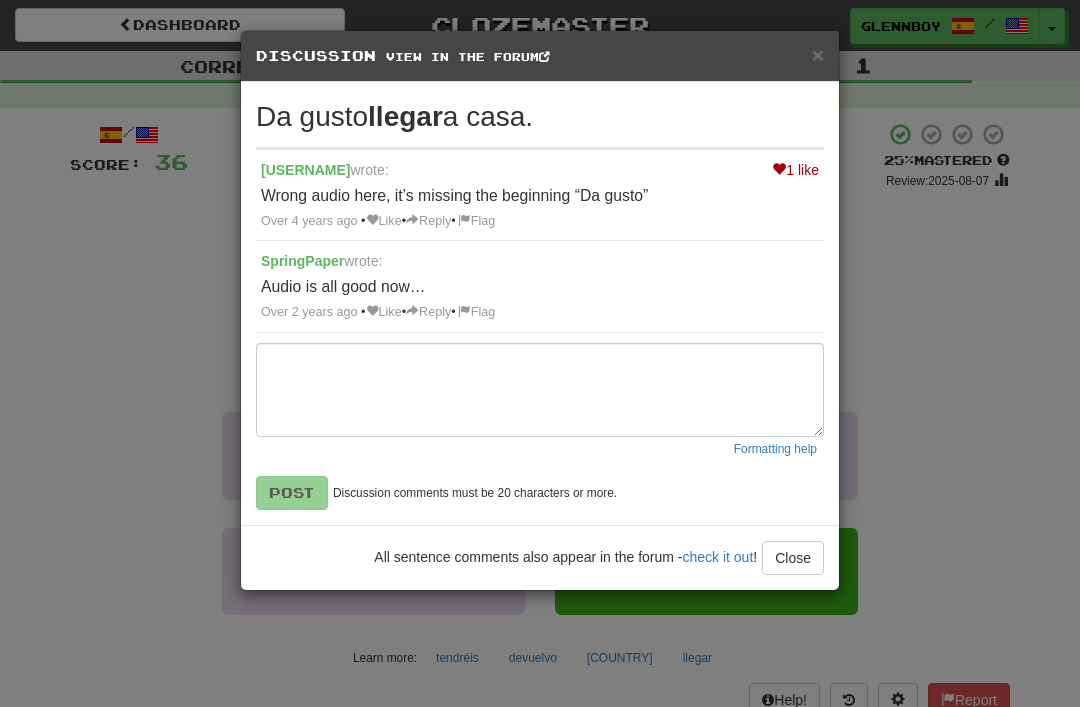 click on "Discussion View in the forum" at bounding box center [540, 56] 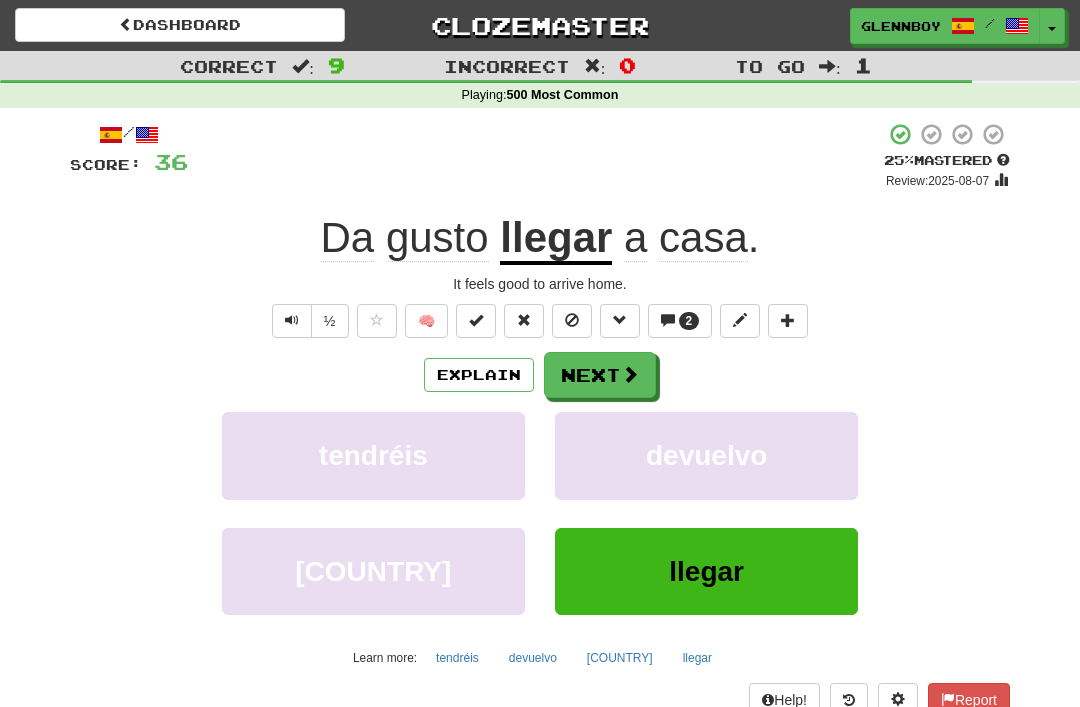 click at bounding box center (292, 321) 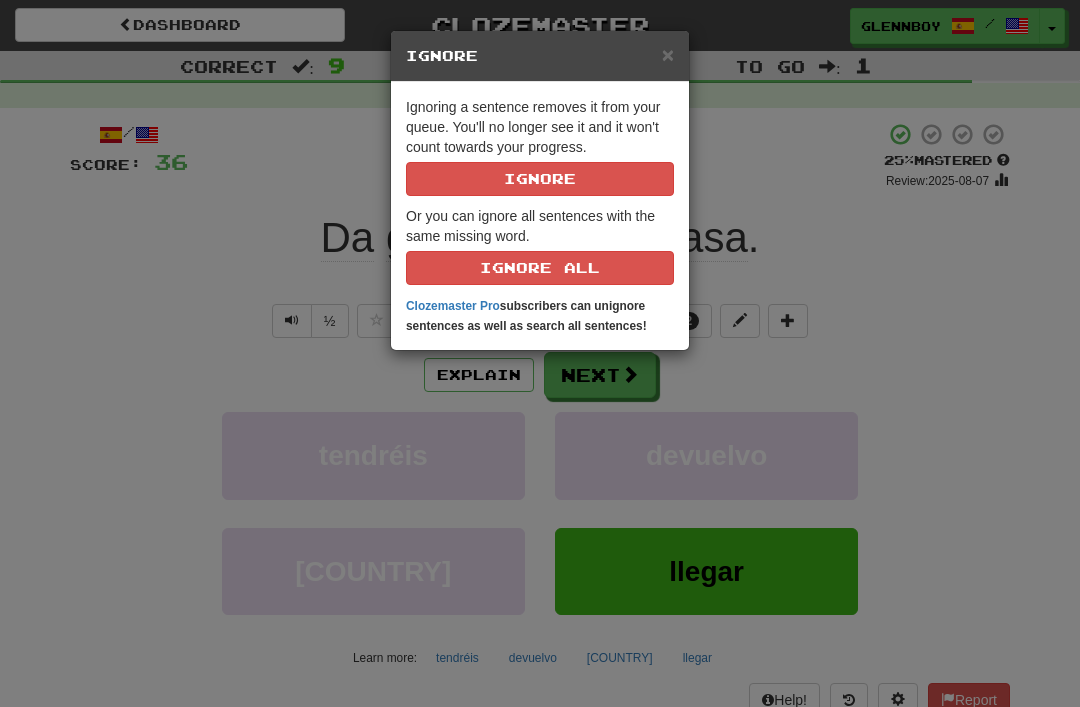 click on "Ignore" at bounding box center [540, 179] 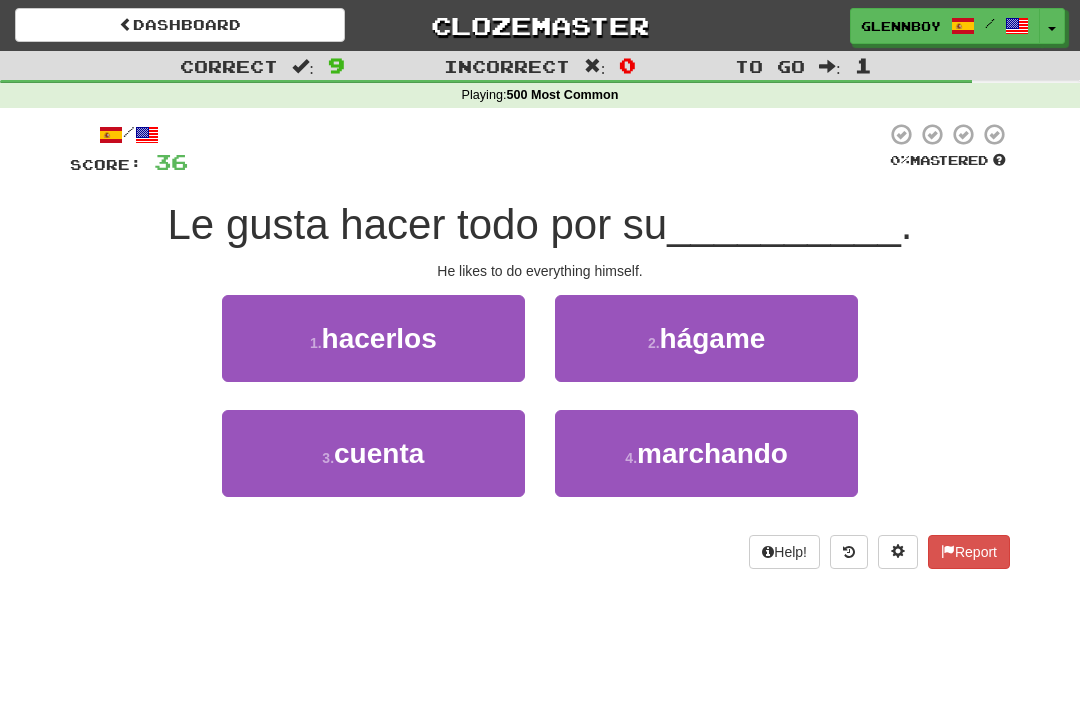 click on "cuenta" at bounding box center (379, 453) 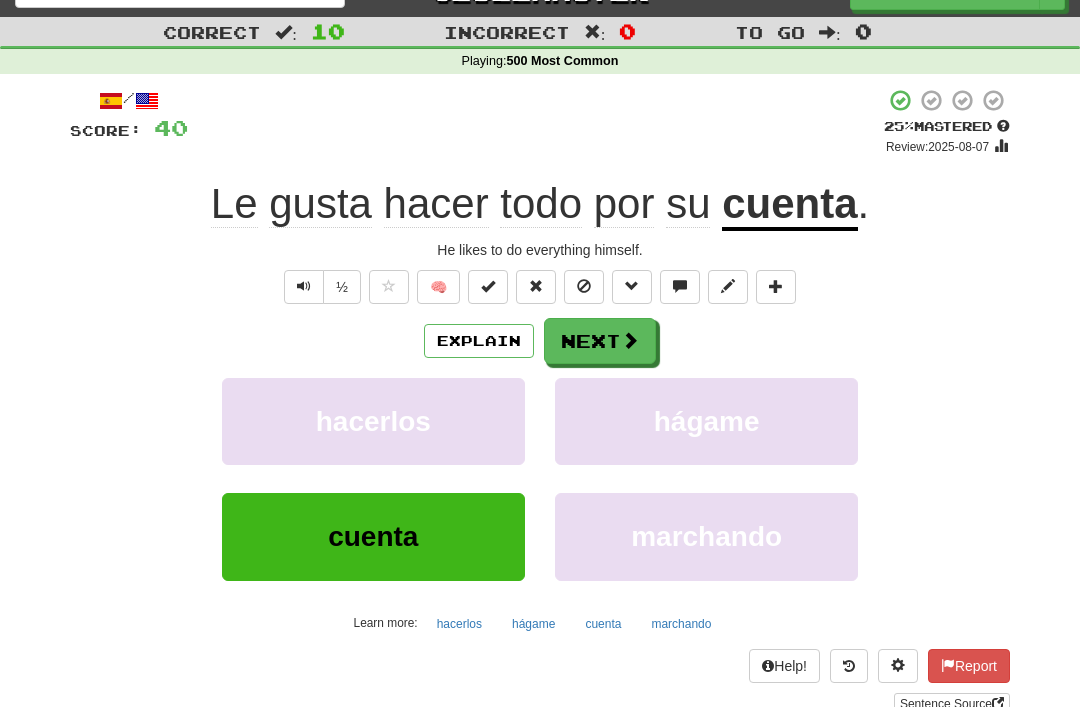 scroll, scrollTop: 34, scrollLeft: 0, axis: vertical 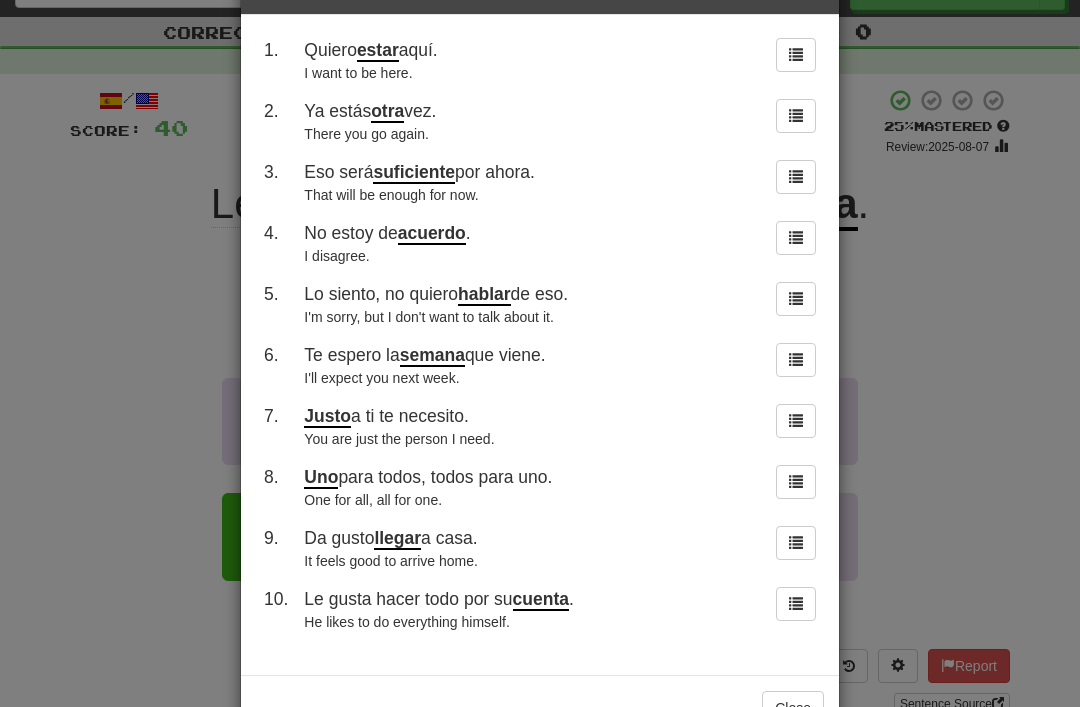 click on "Close" at bounding box center (793, 708) 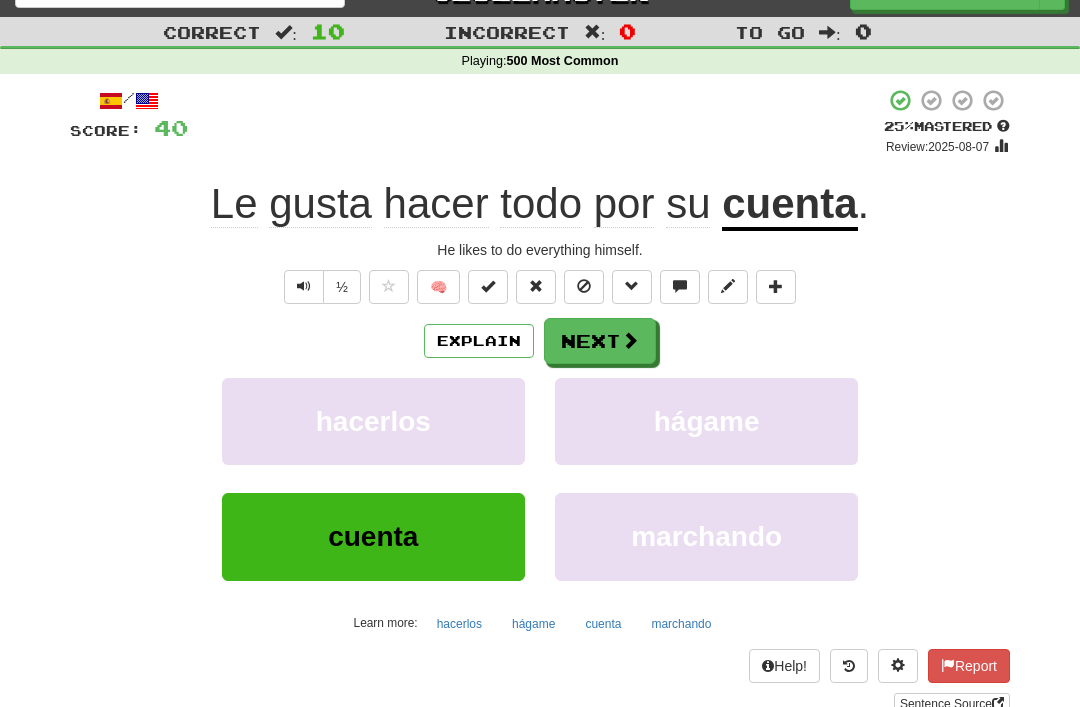 click at bounding box center [584, 286] 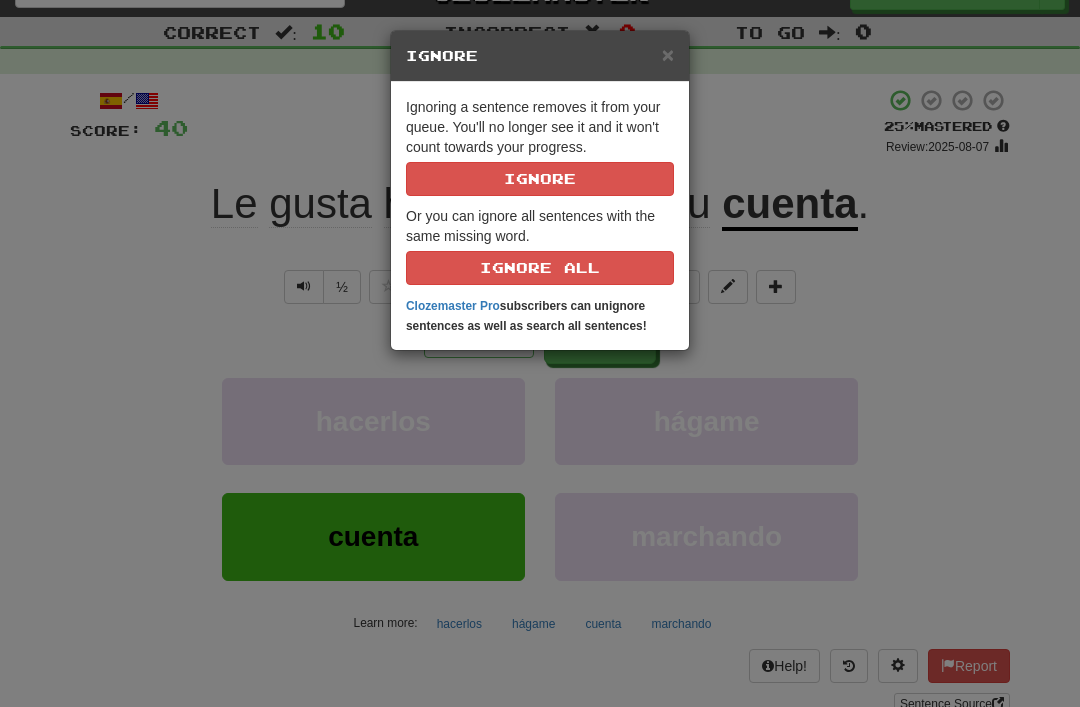 click on "Ignore" at bounding box center [540, 179] 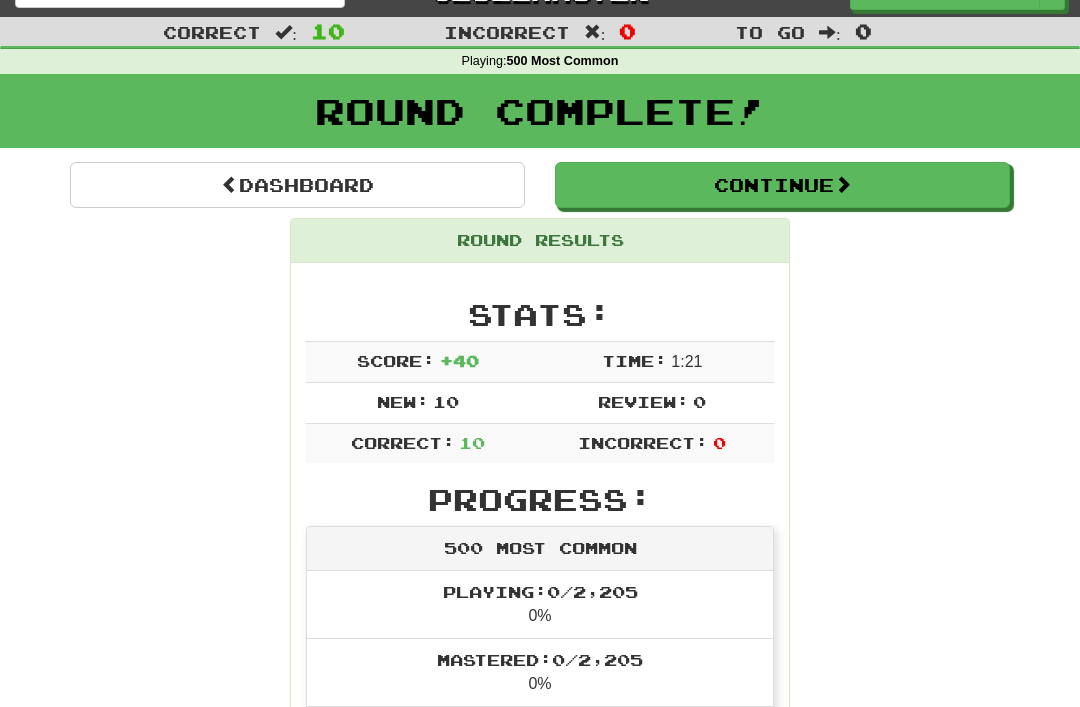 click on "Continue" at bounding box center [782, 185] 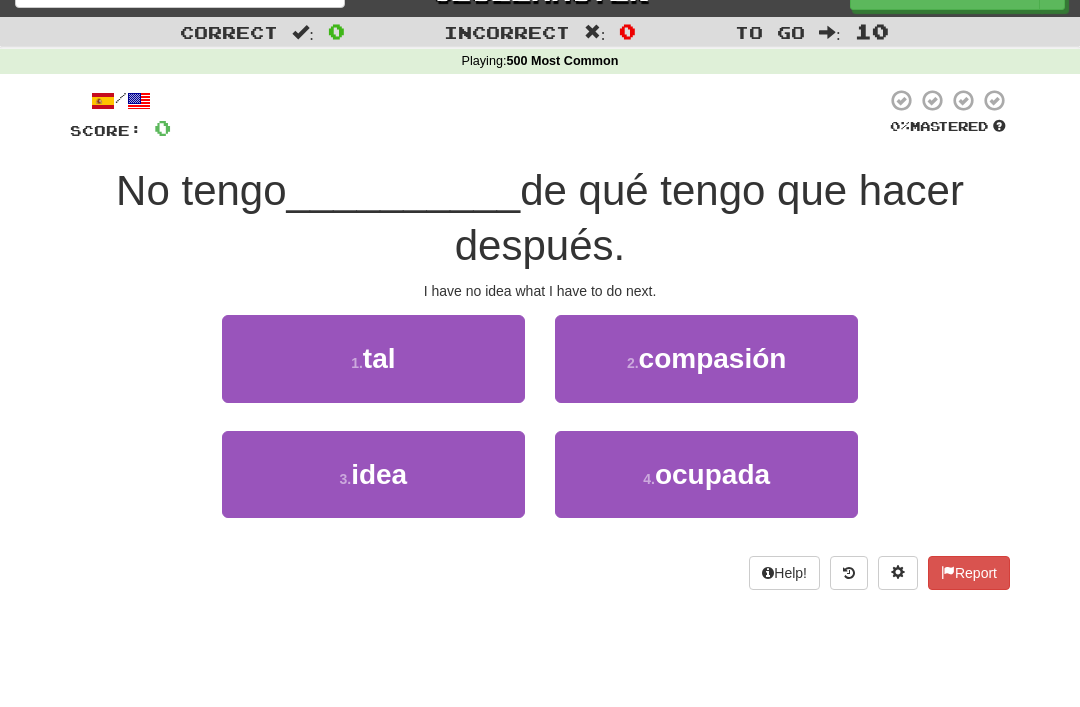 click on "3 .  idea" at bounding box center (373, 474) 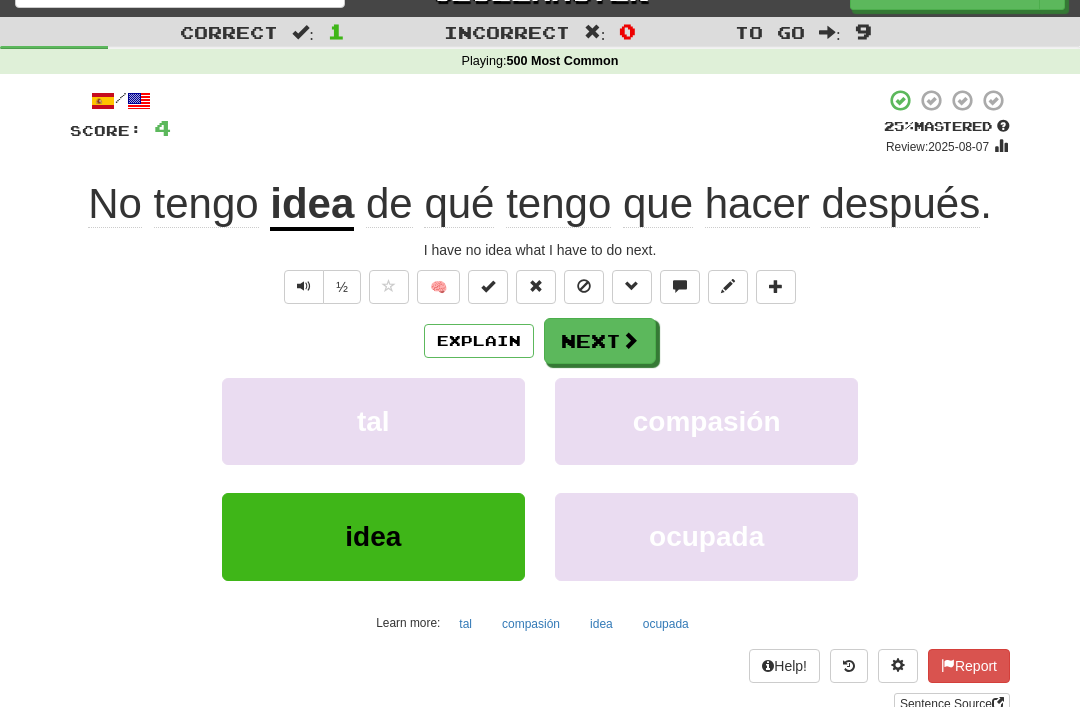 click at bounding box center (584, 286) 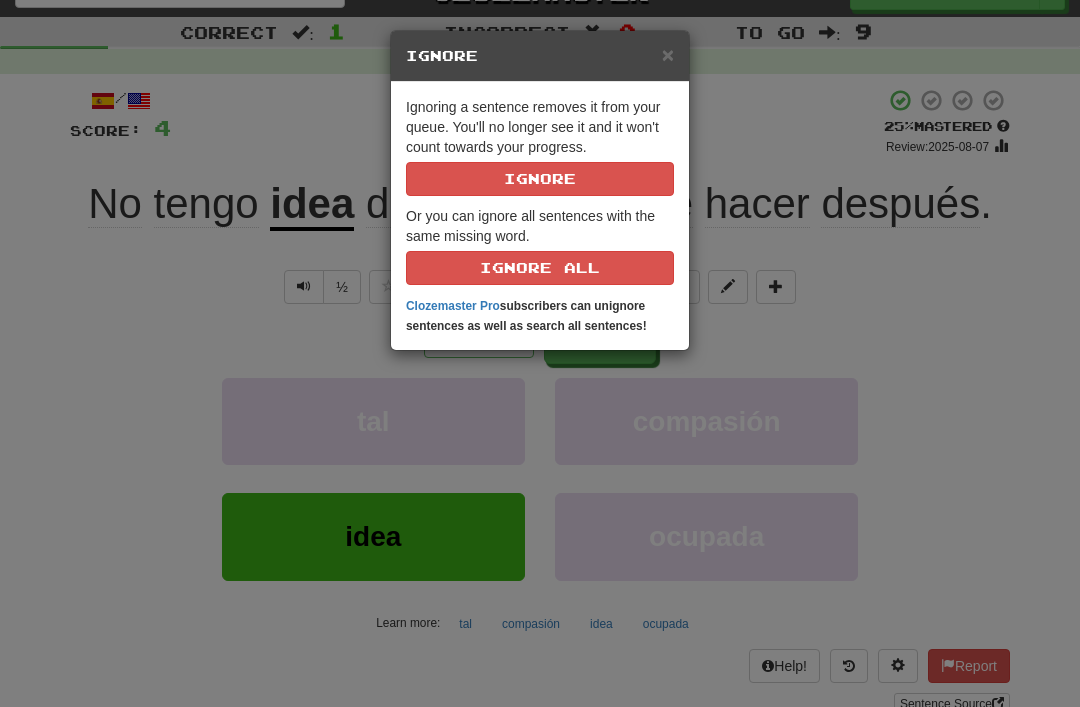 click on "Ignore" at bounding box center (540, 179) 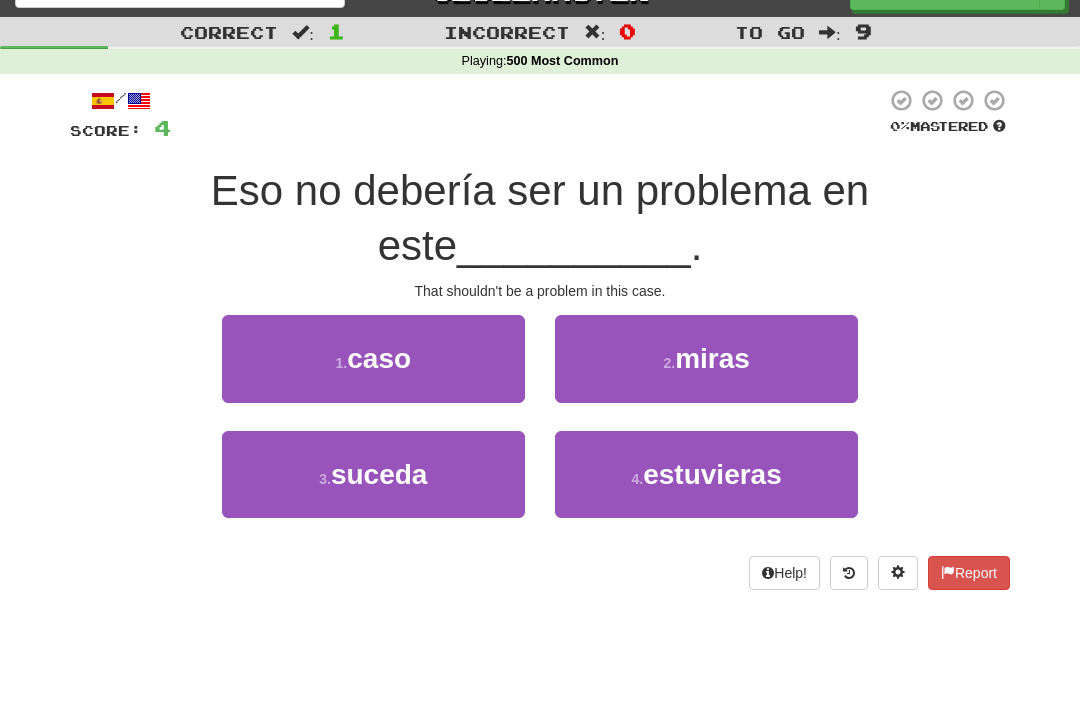 click on "caso" at bounding box center (379, 358) 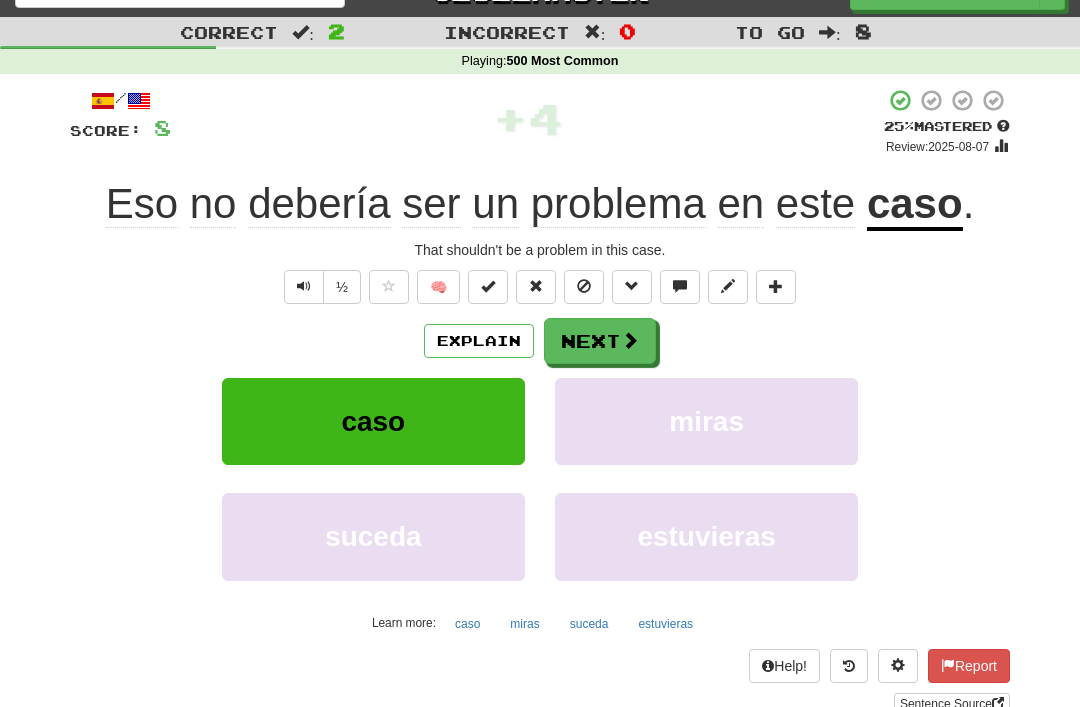 click at bounding box center [584, 286] 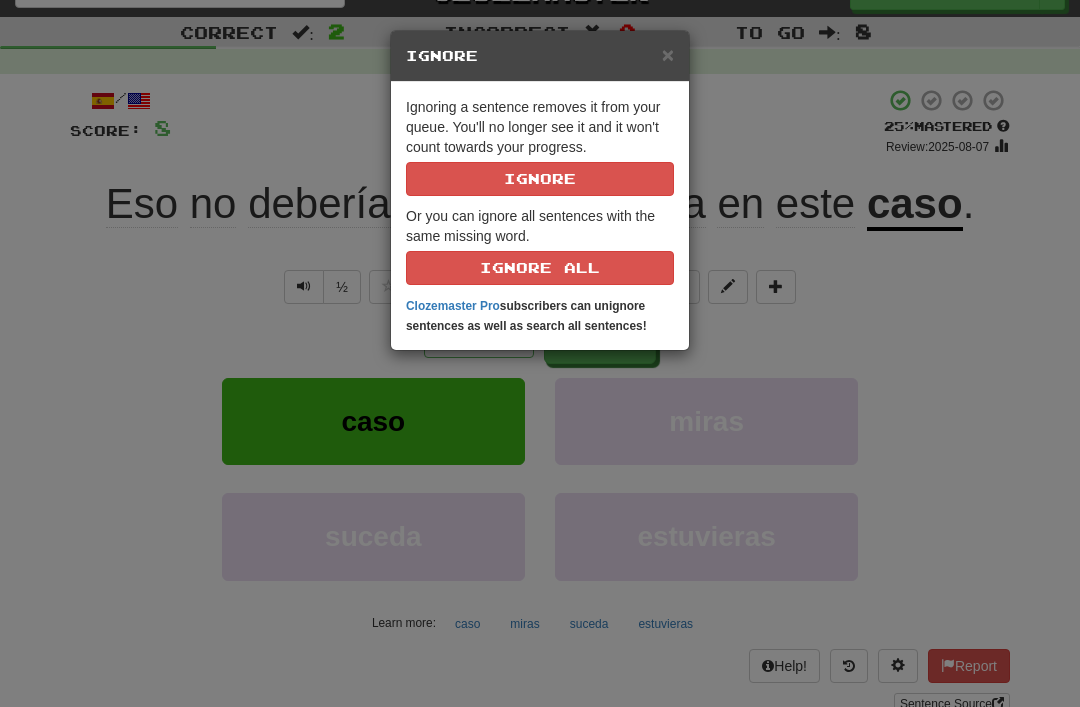 click on "Ignore" at bounding box center (540, 179) 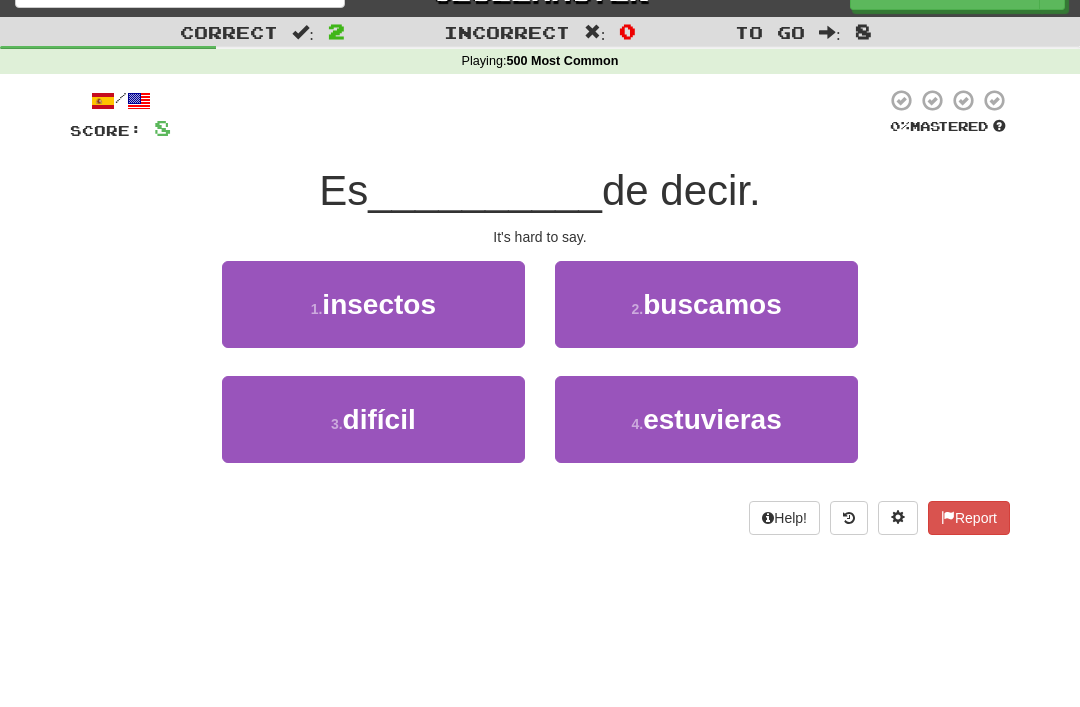 click on "difícil" at bounding box center [379, 419] 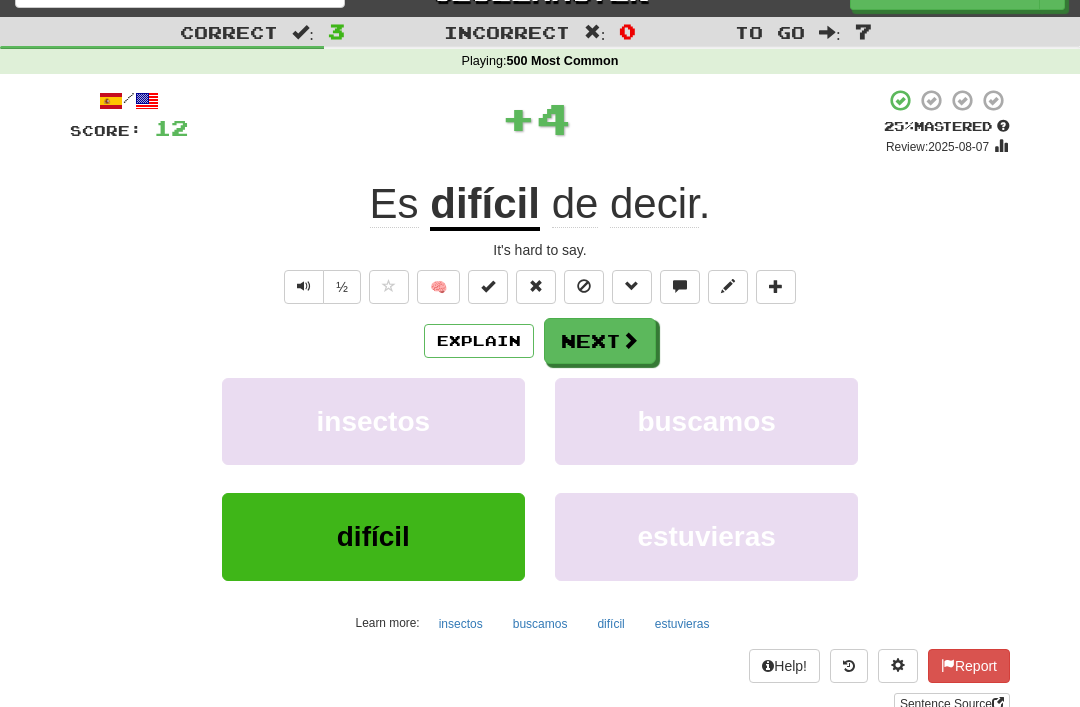 click at bounding box center [584, 286] 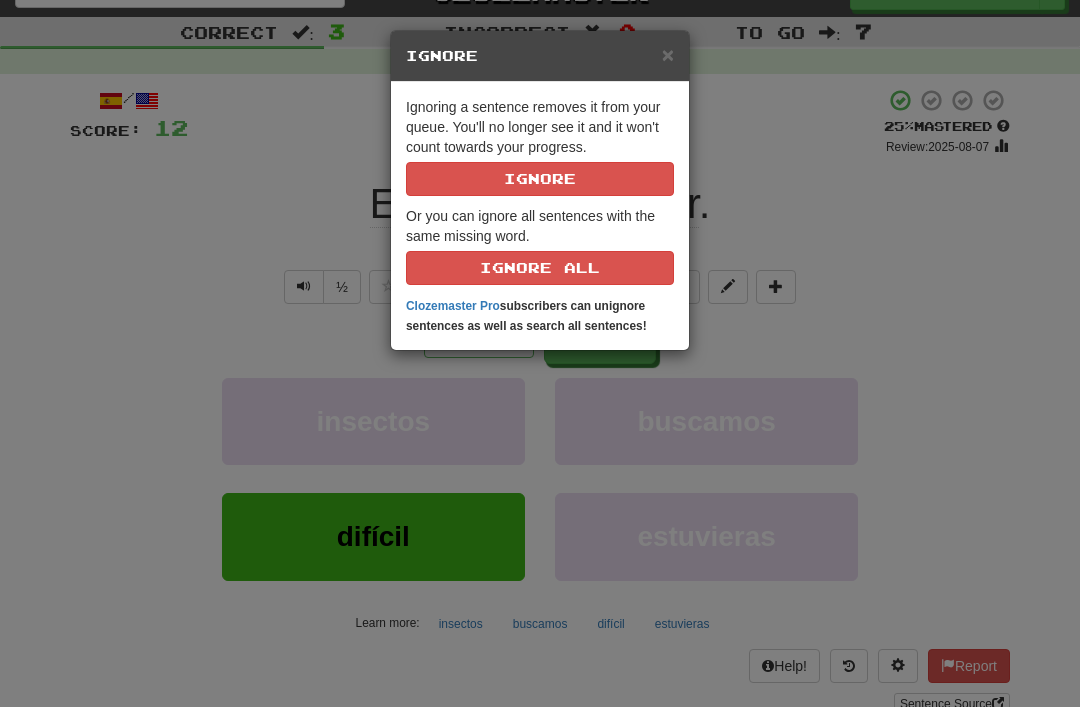 click on "Ignore" at bounding box center (540, 179) 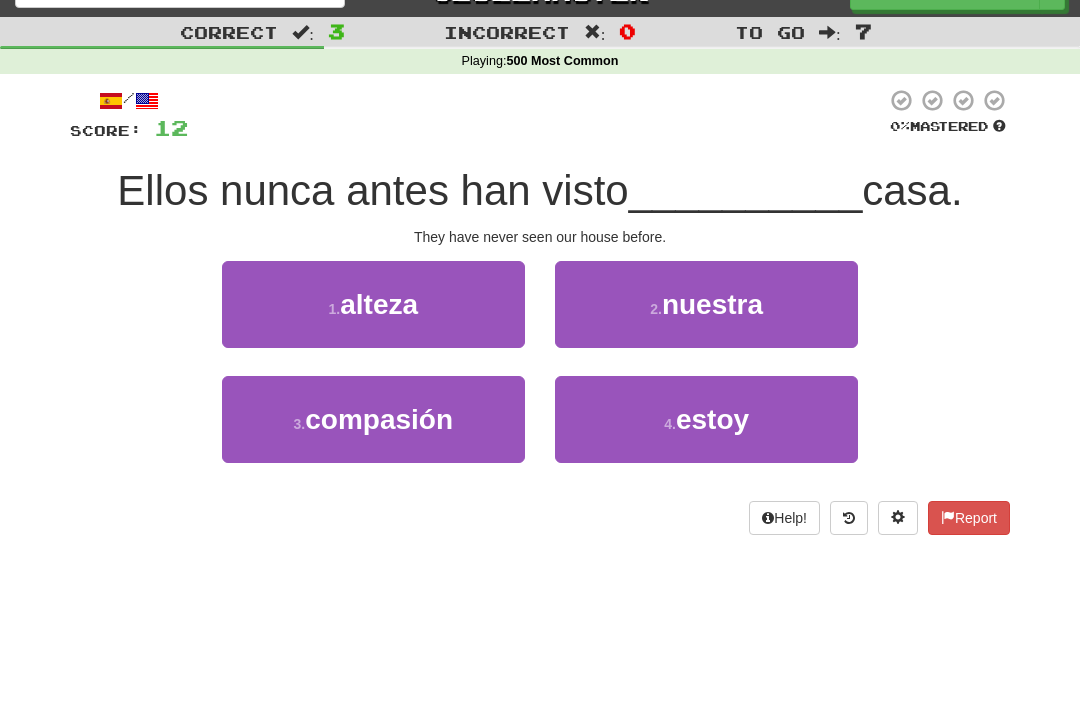 click on "2 .  nuestra" at bounding box center (706, 304) 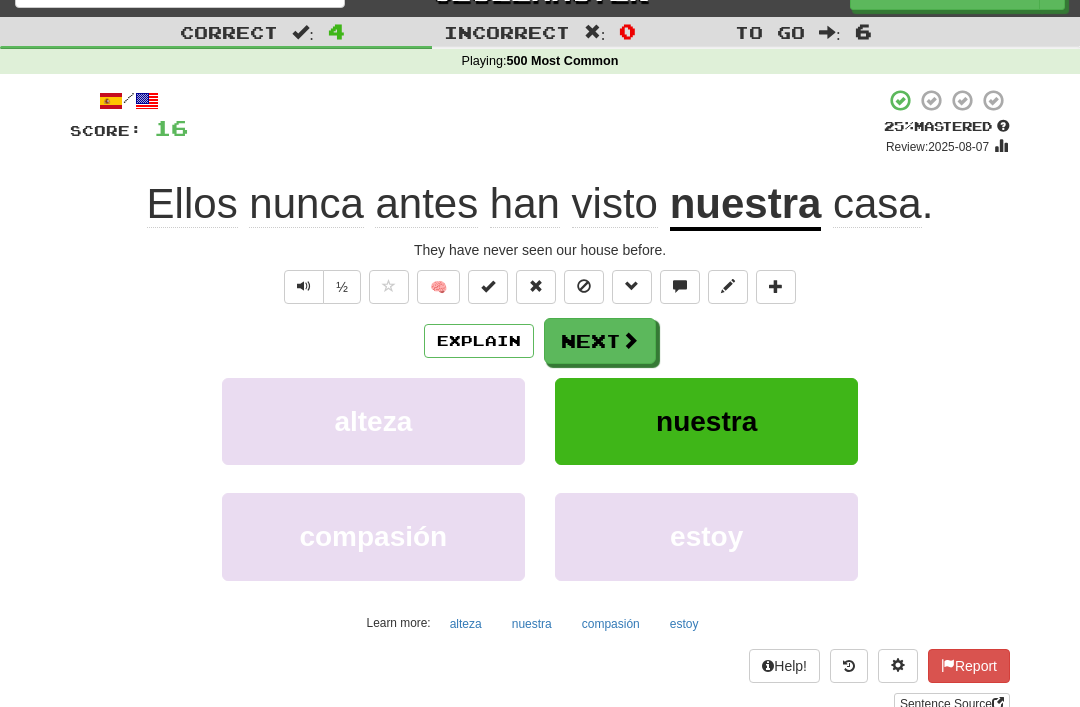 click at bounding box center [584, 286] 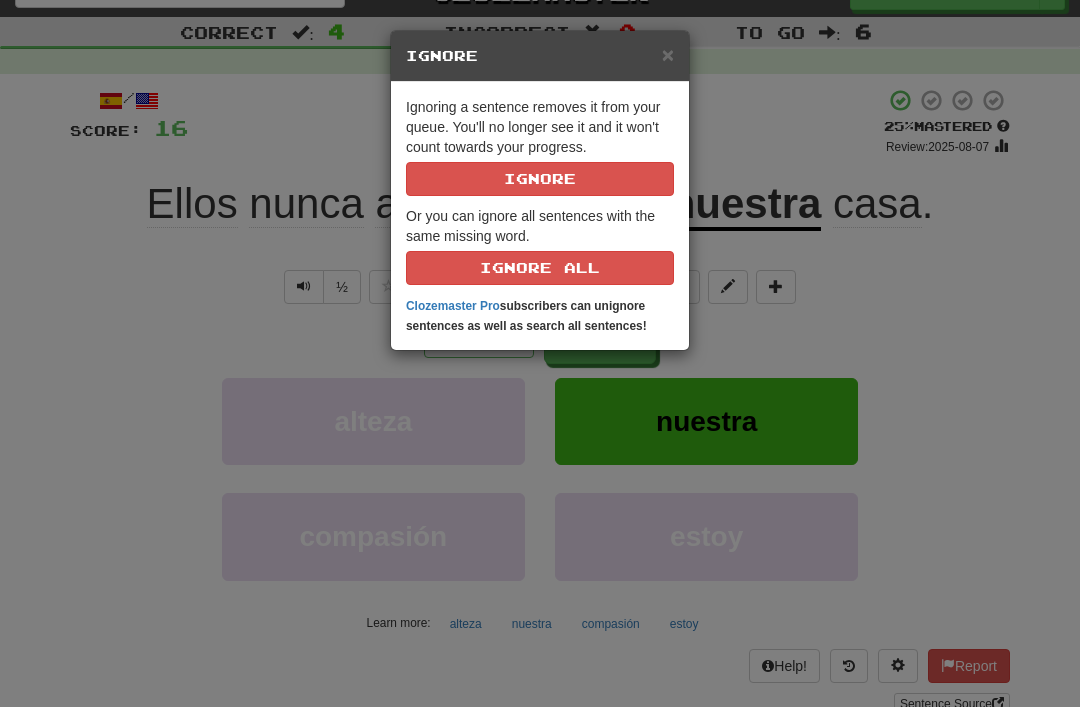 click on "Ignore" at bounding box center [540, 179] 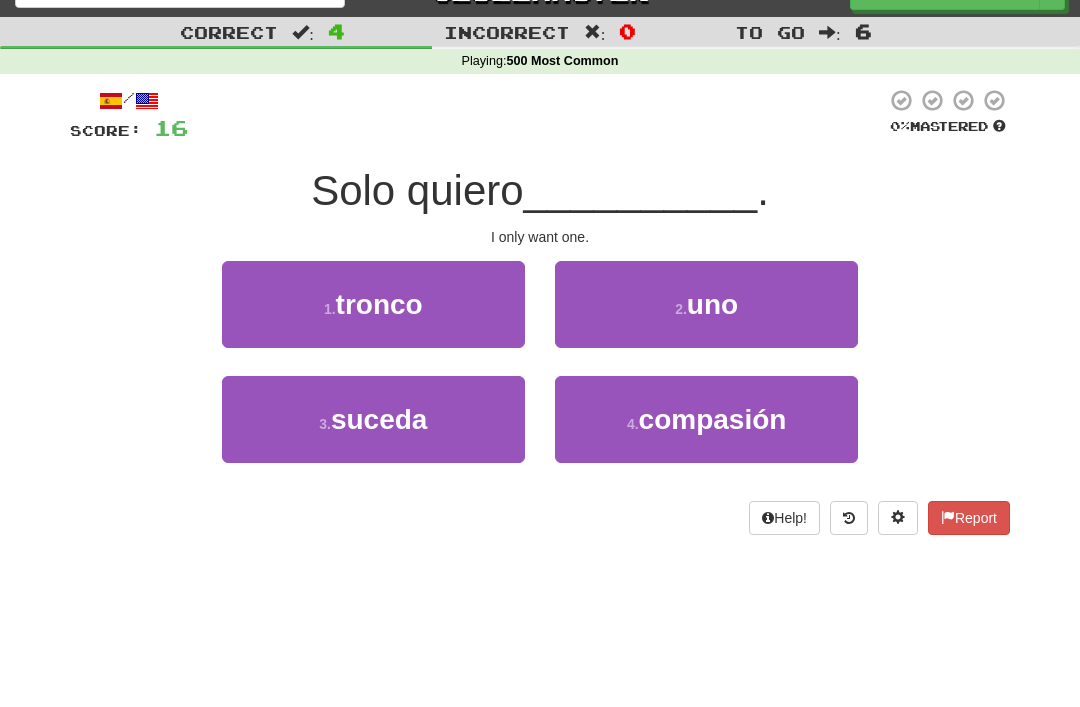 click on "2 .  uno" at bounding box center (706, 304) 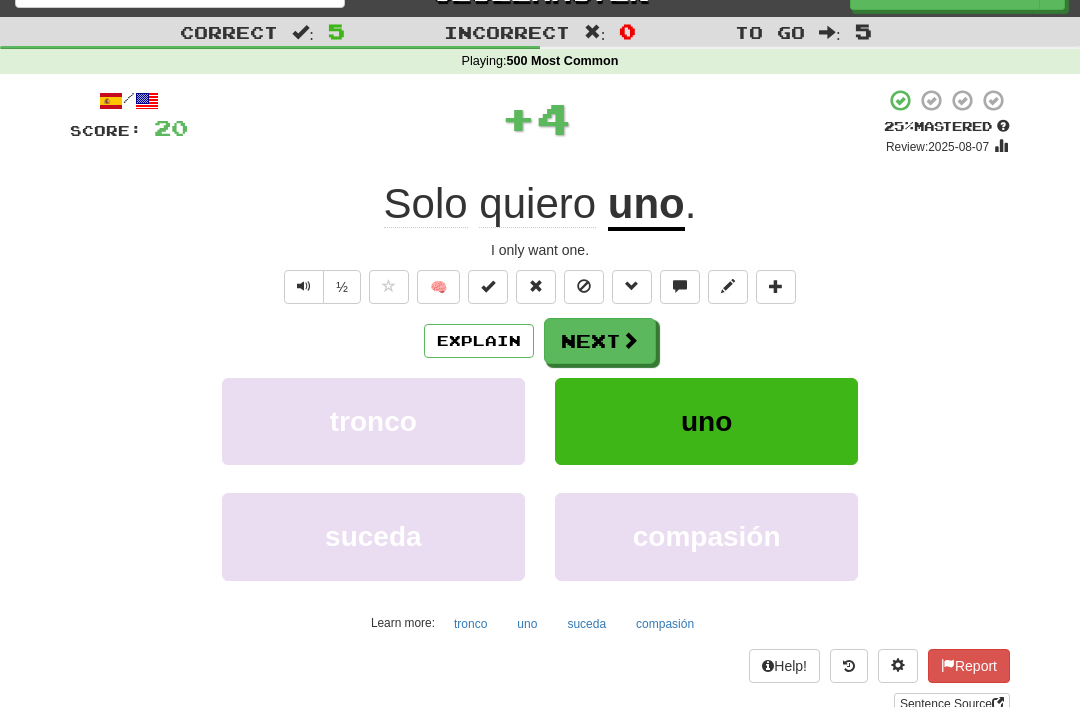 click at bounding box center (584, 287) 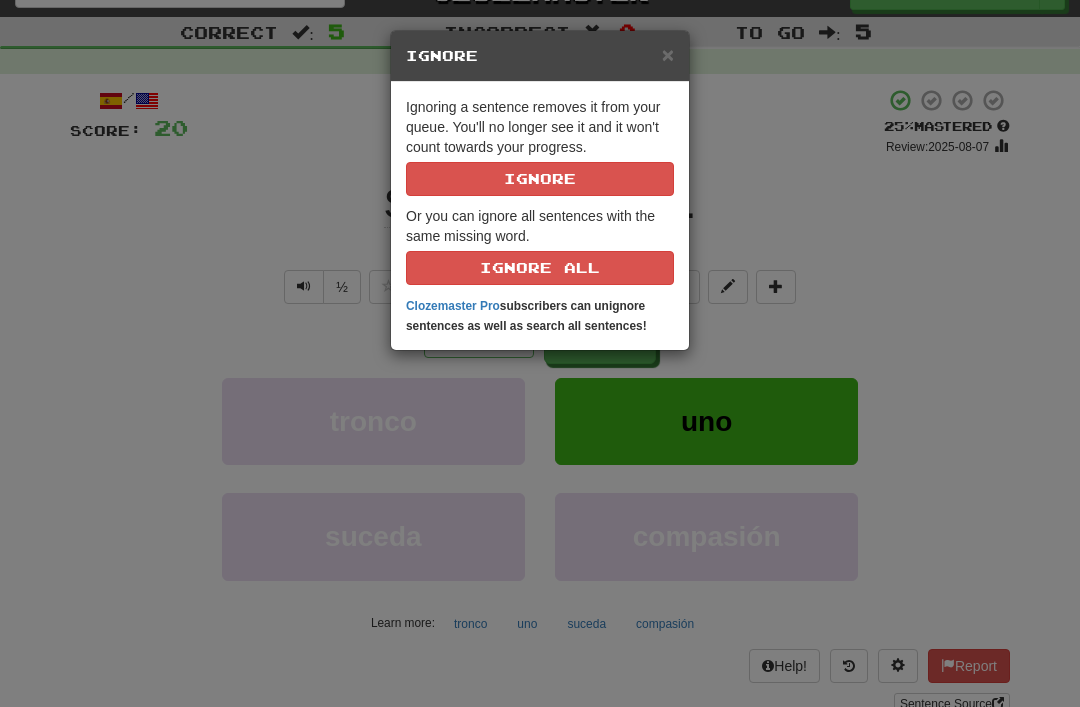 click on "Ignore" at bounding box center (540, 179) 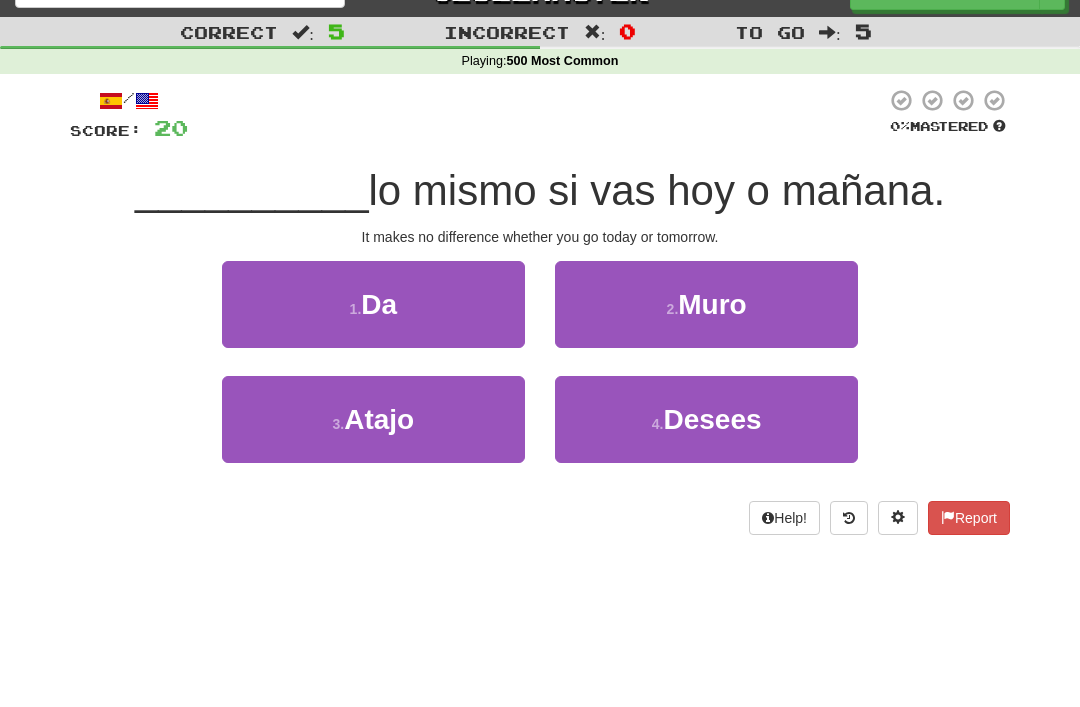 click on "1 ." at bounding box center (356, 309) 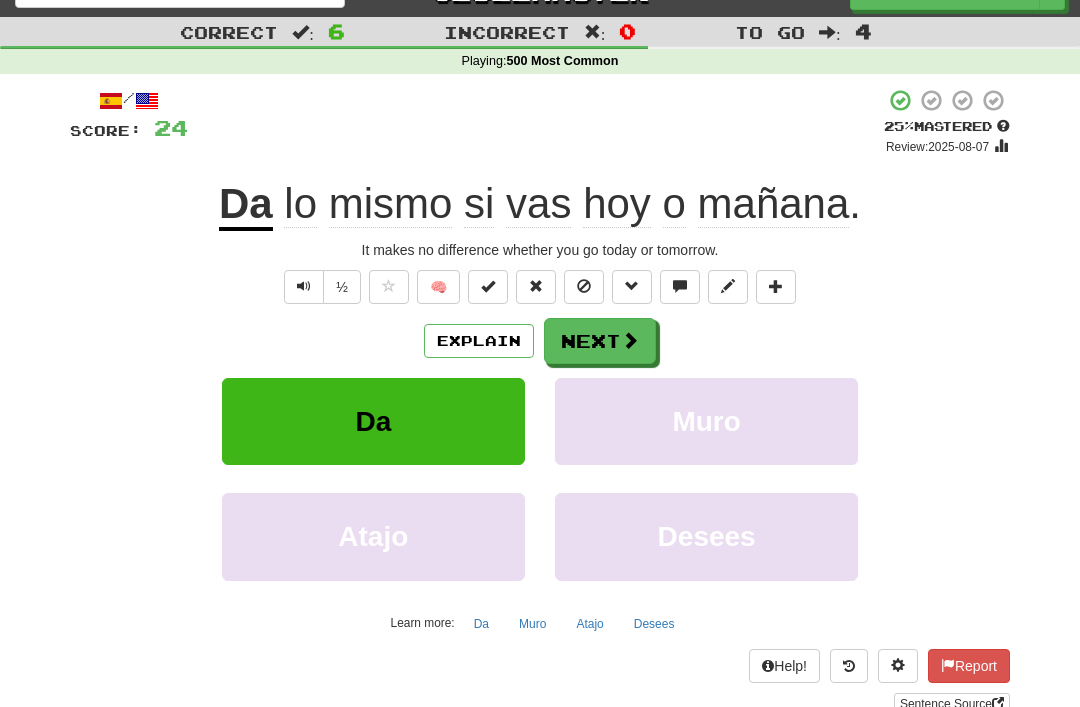 click on "Explain" at bounding box center (479, 341) 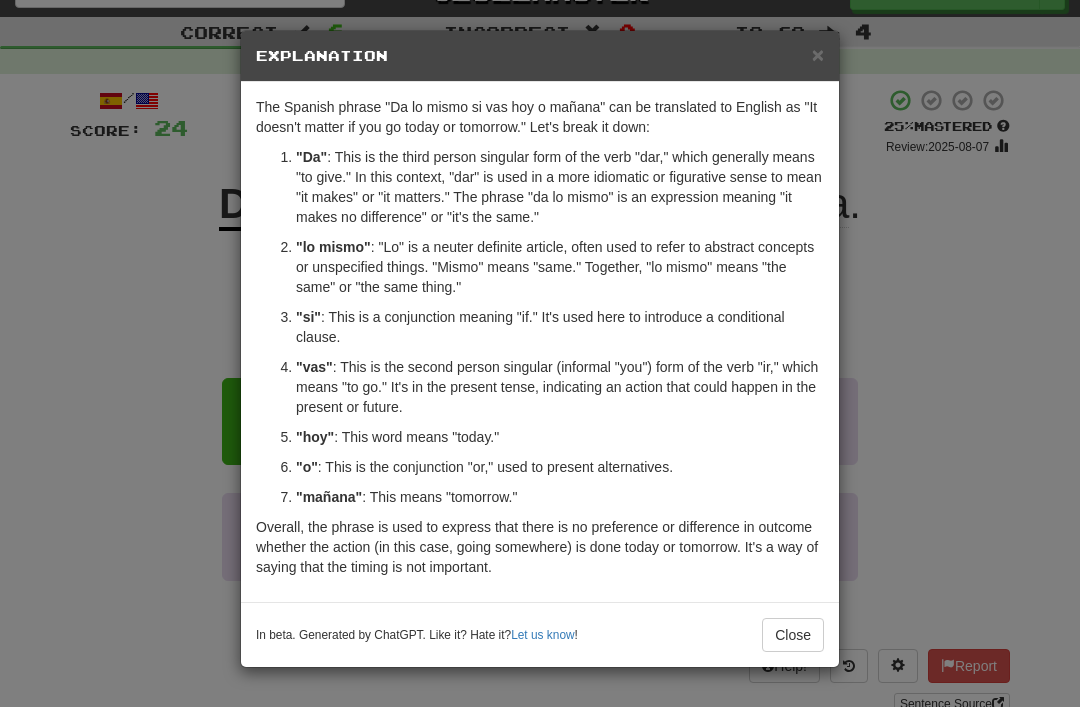 click on "Close" at bounding box center (793, 635) 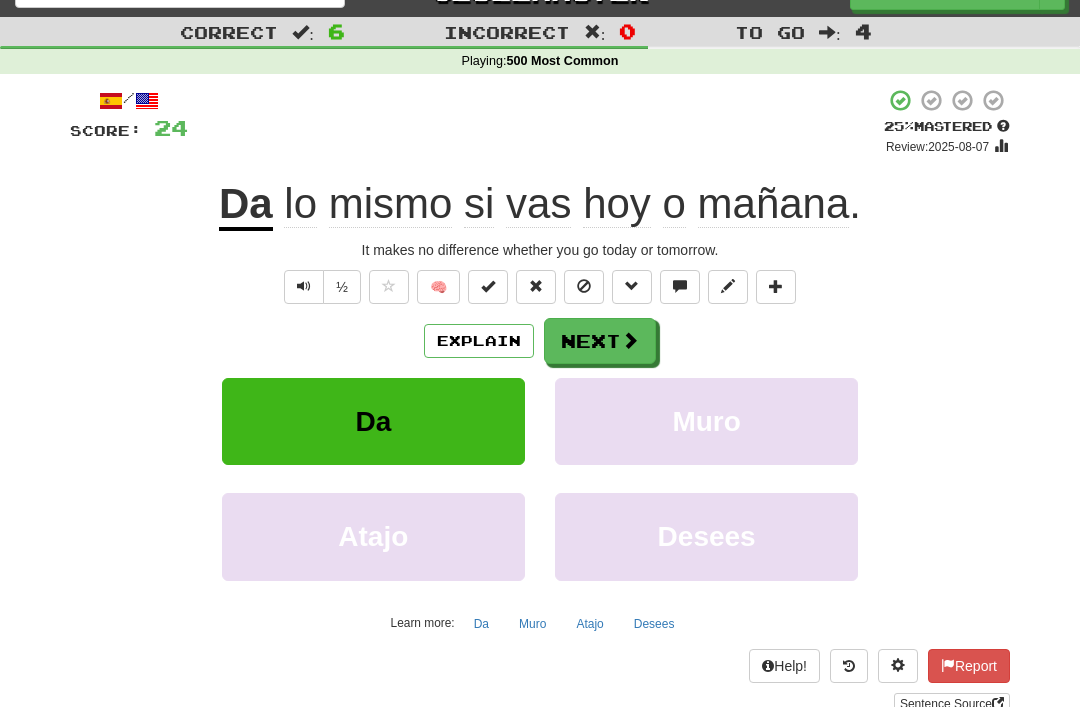 click at bounding box center (584, 286) 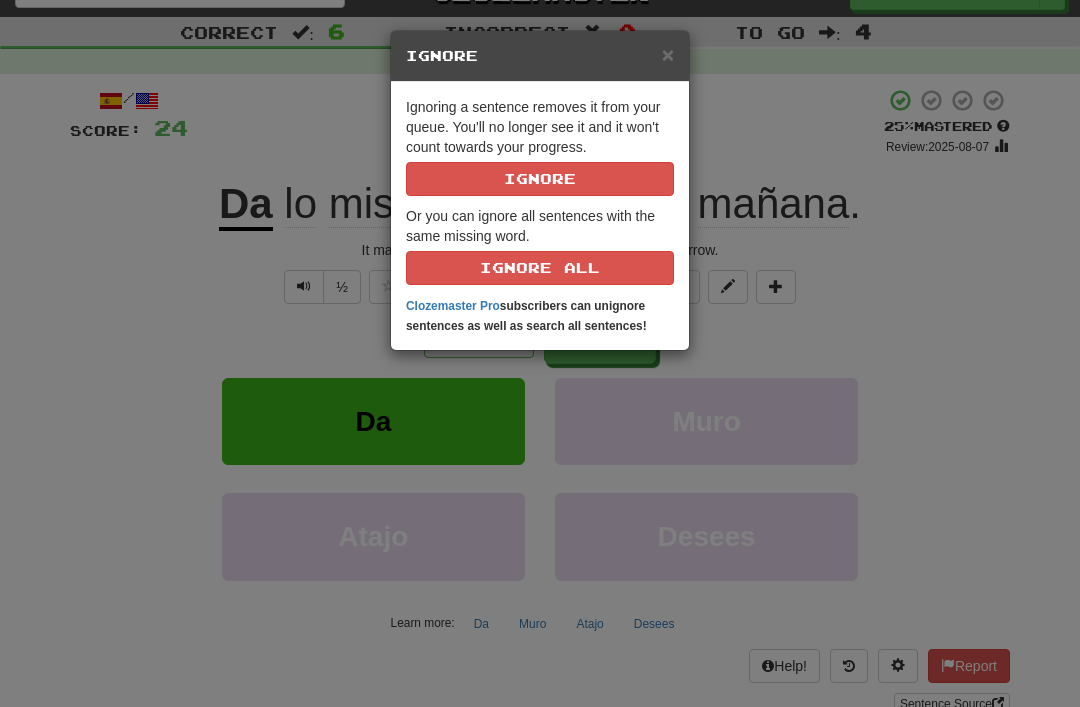 click on "Ignore" at bounding box center (540, 179) 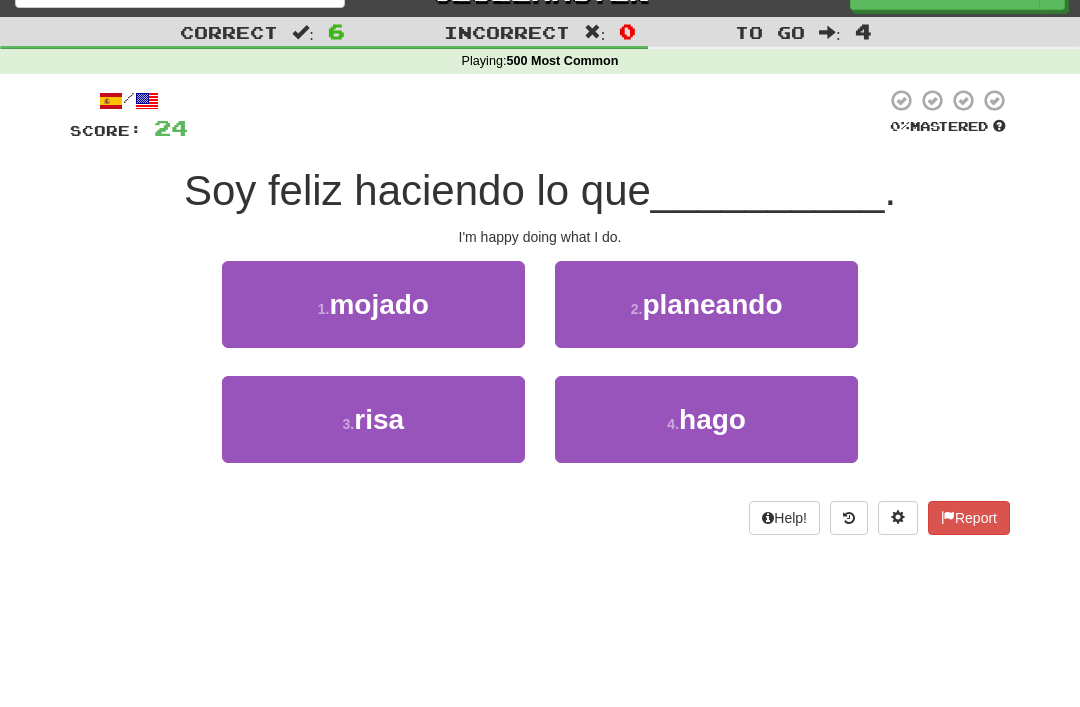 click on "hago" at bounding box center [712, 419] 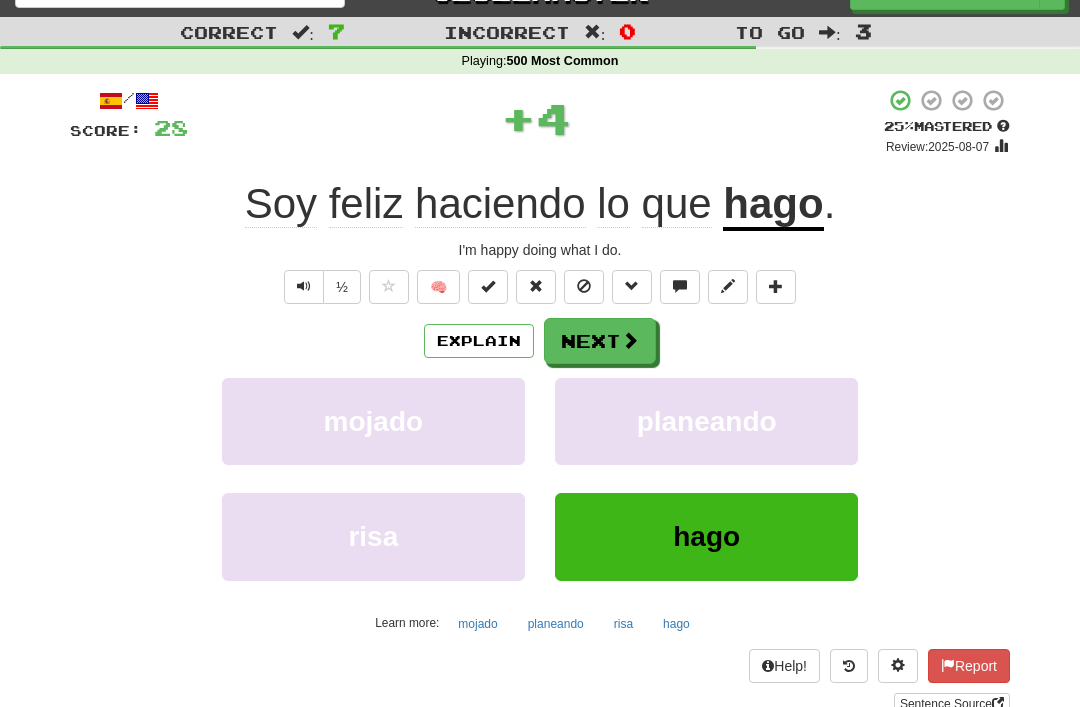 click at bounding box center [584, 286] 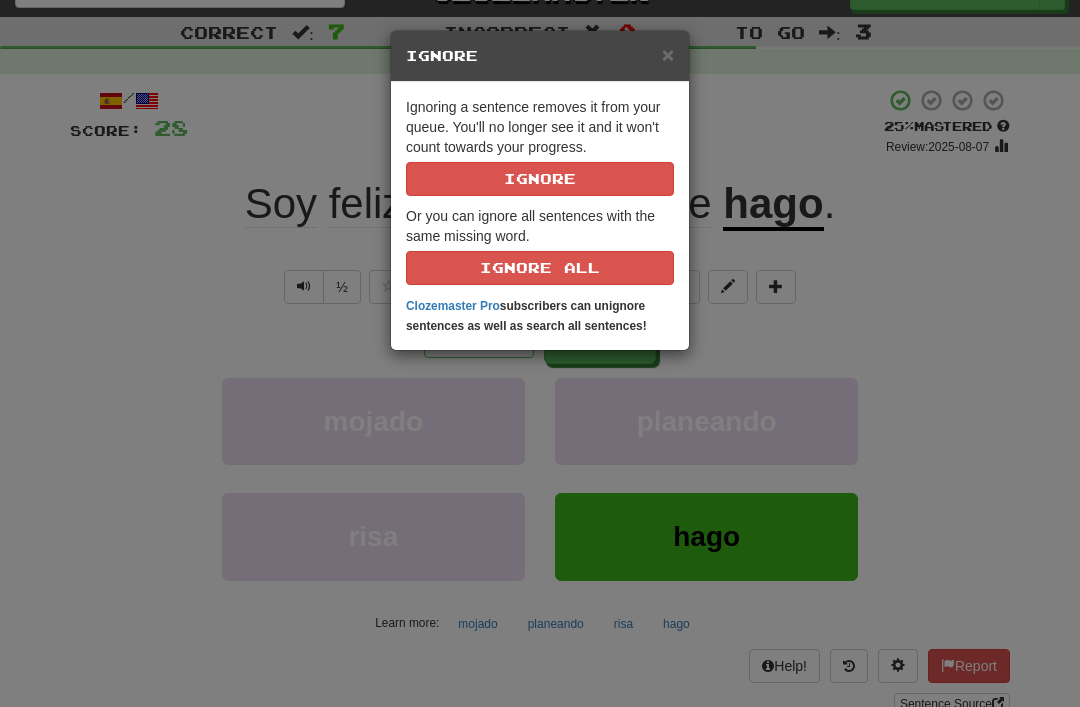 click on "Ignore" at bounding box center [540, 179] 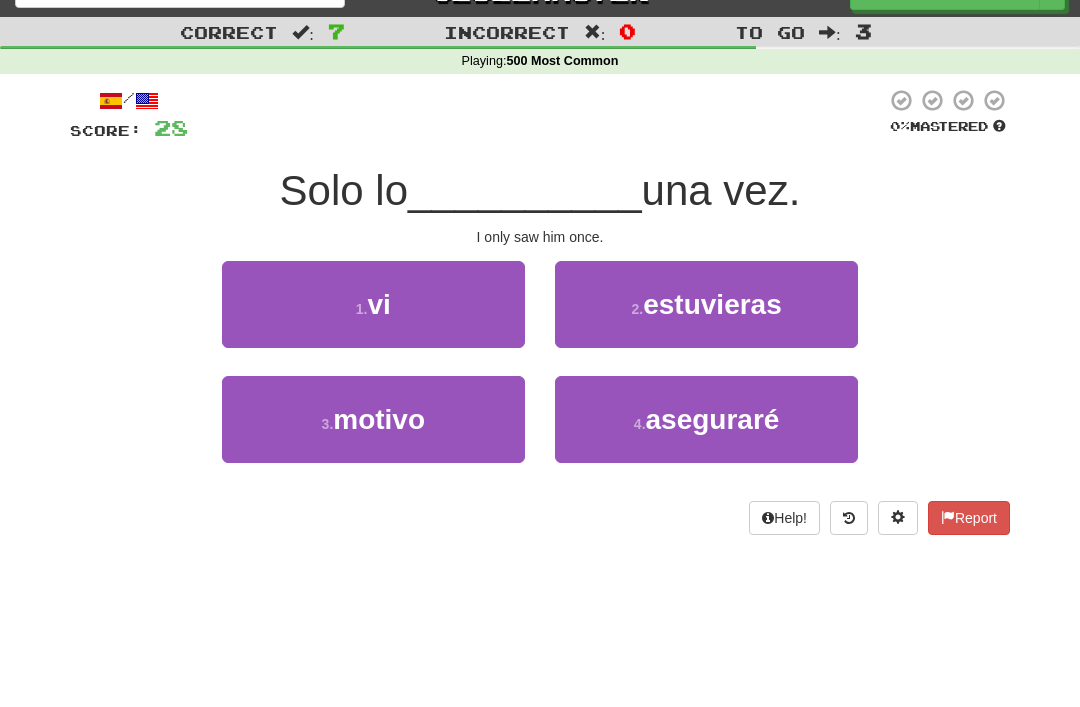 click on "1 ." at bounding box center [362, 309] 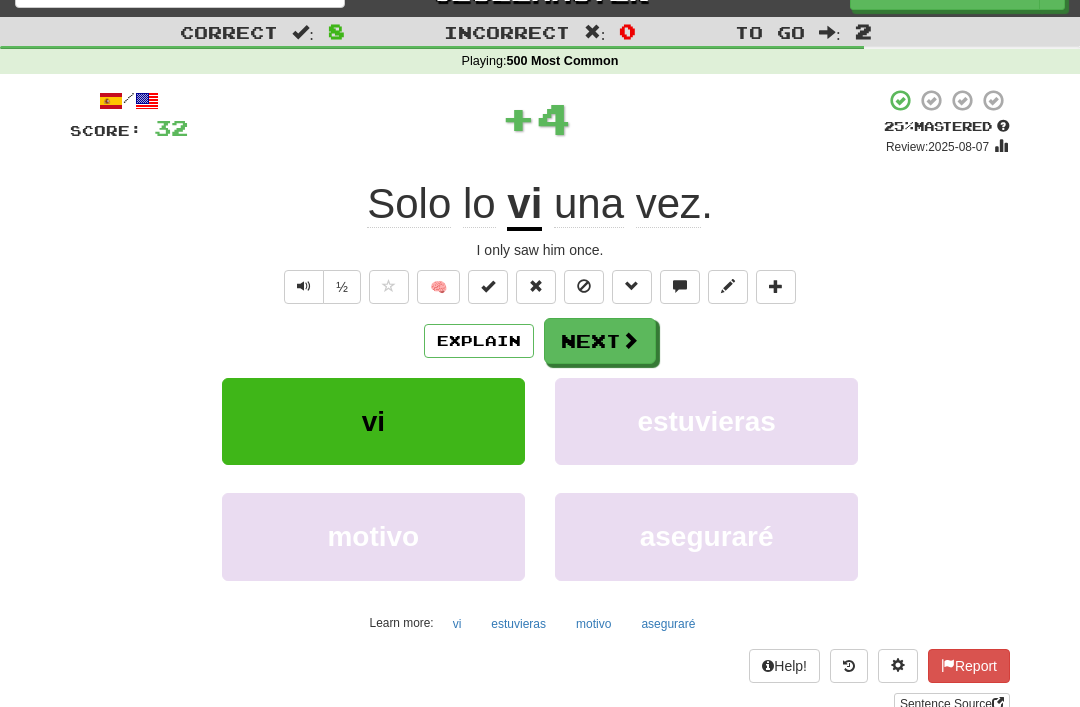 click at bounding box center (584, 286) 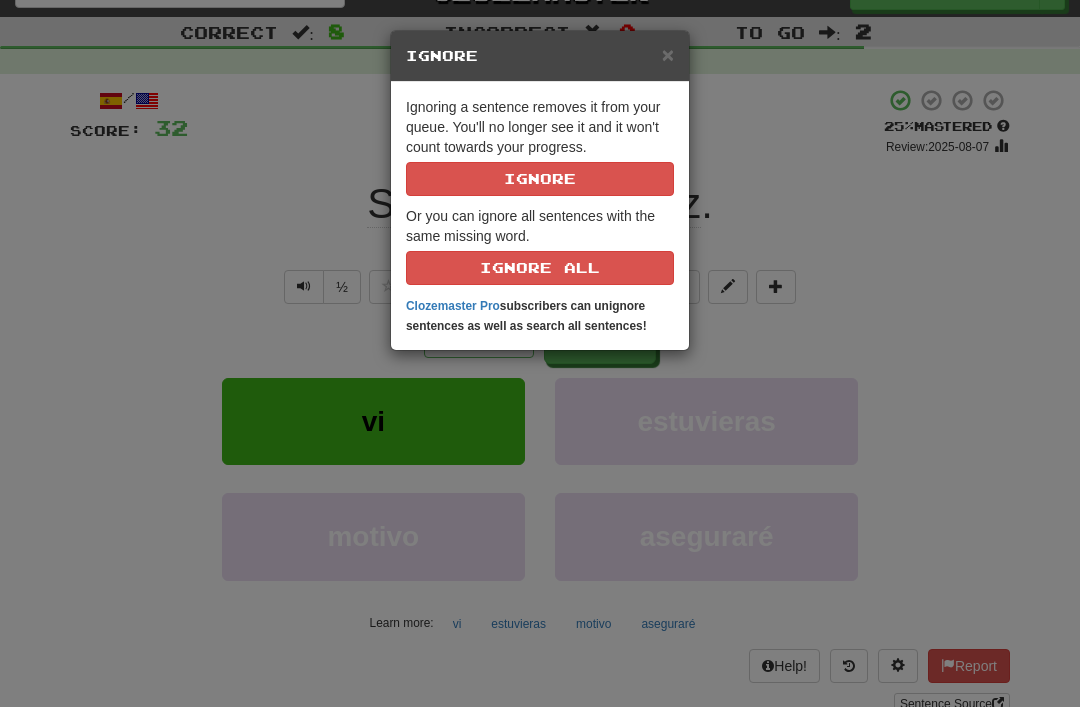 click on "Ignore" at bounding box center (540, 179) 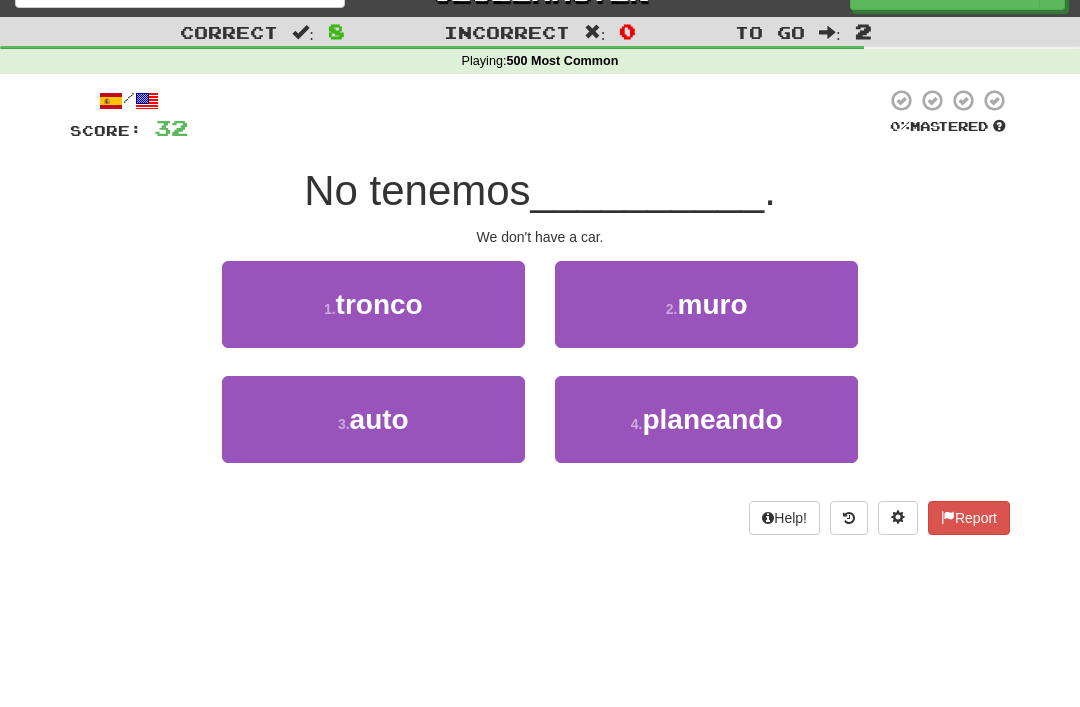 click on "auto" at bounding box center [379, 419] 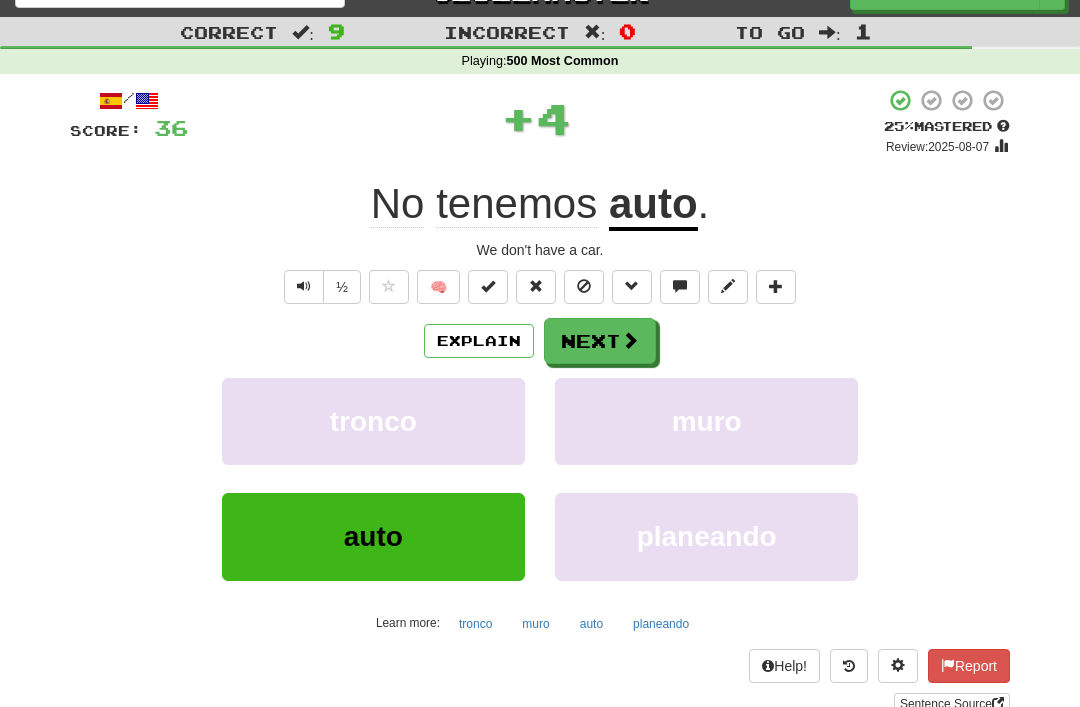 click at bounding box center (584, 286) 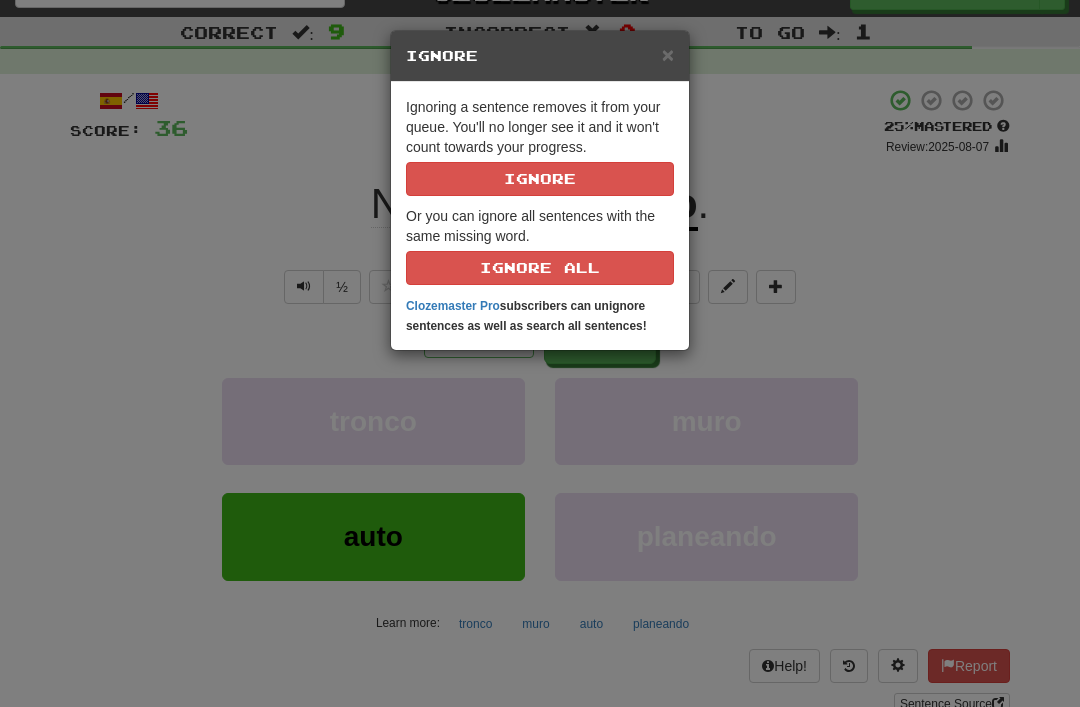 click on "Ignore" at bounding box center (540, 179) 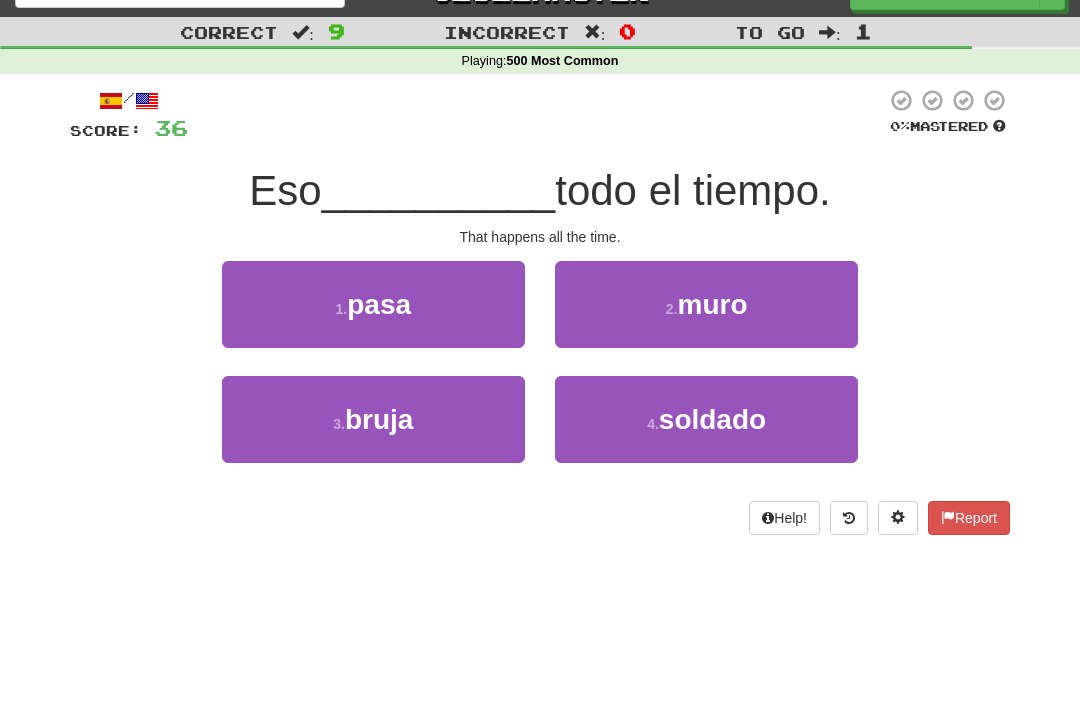 click on "pasa" at bounding box center [379, 304] 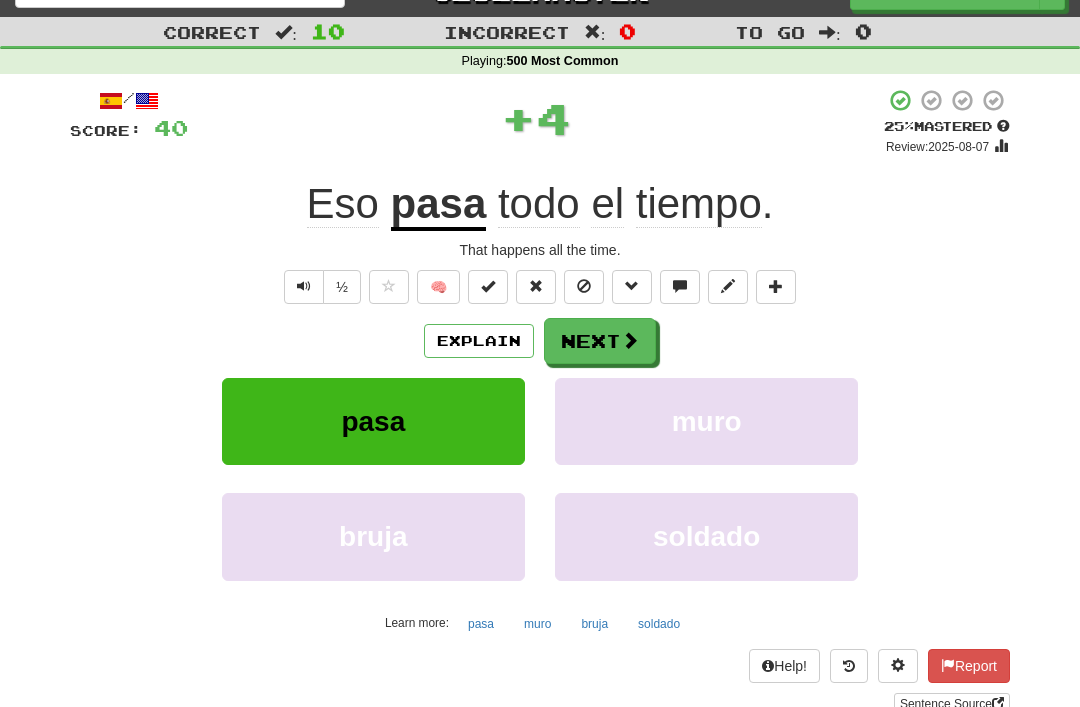 click at bounding box center (584, 286) 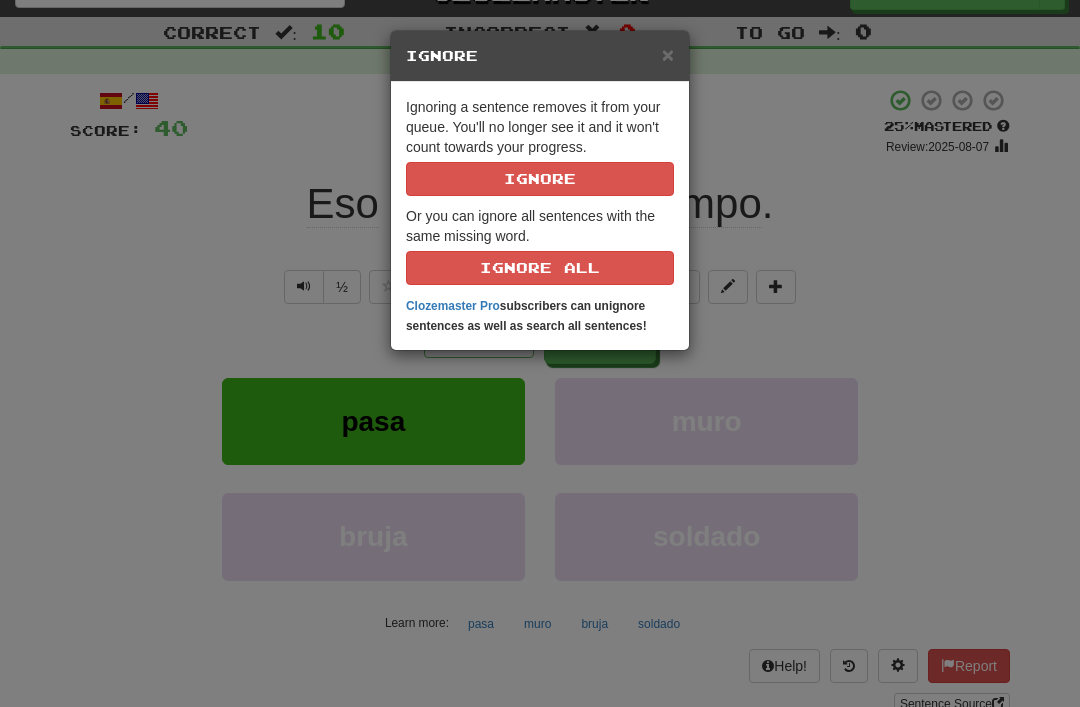 click on "Ignore" at bounding box center (540, 179) 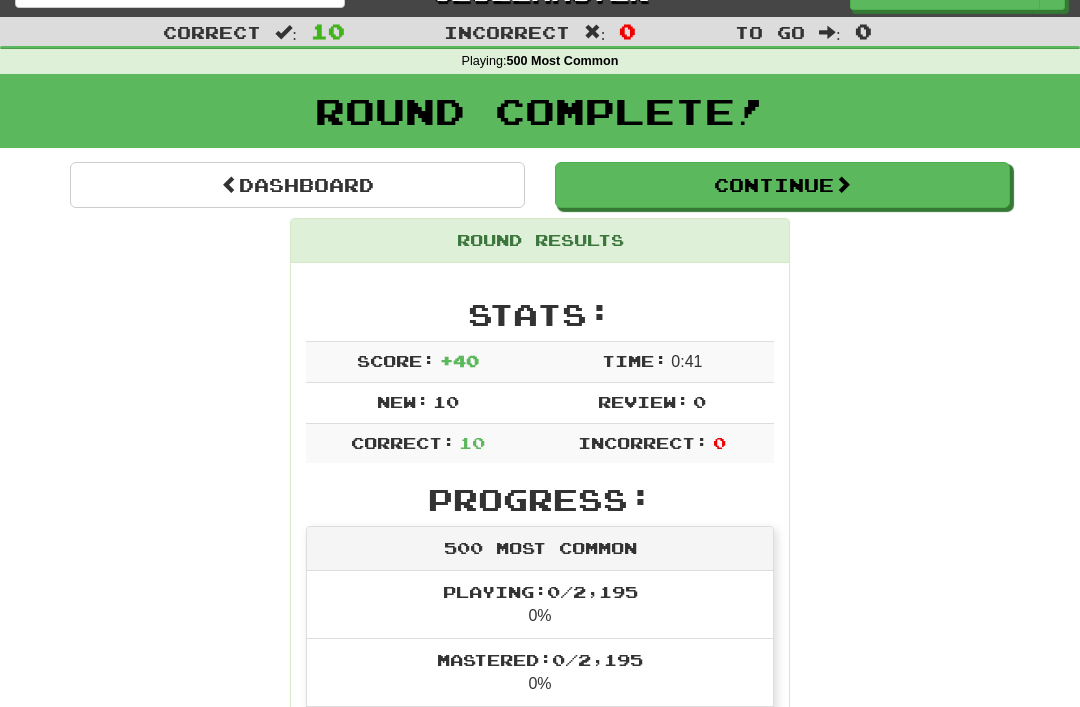 click on "Continue" at bounding box center [782, 185] 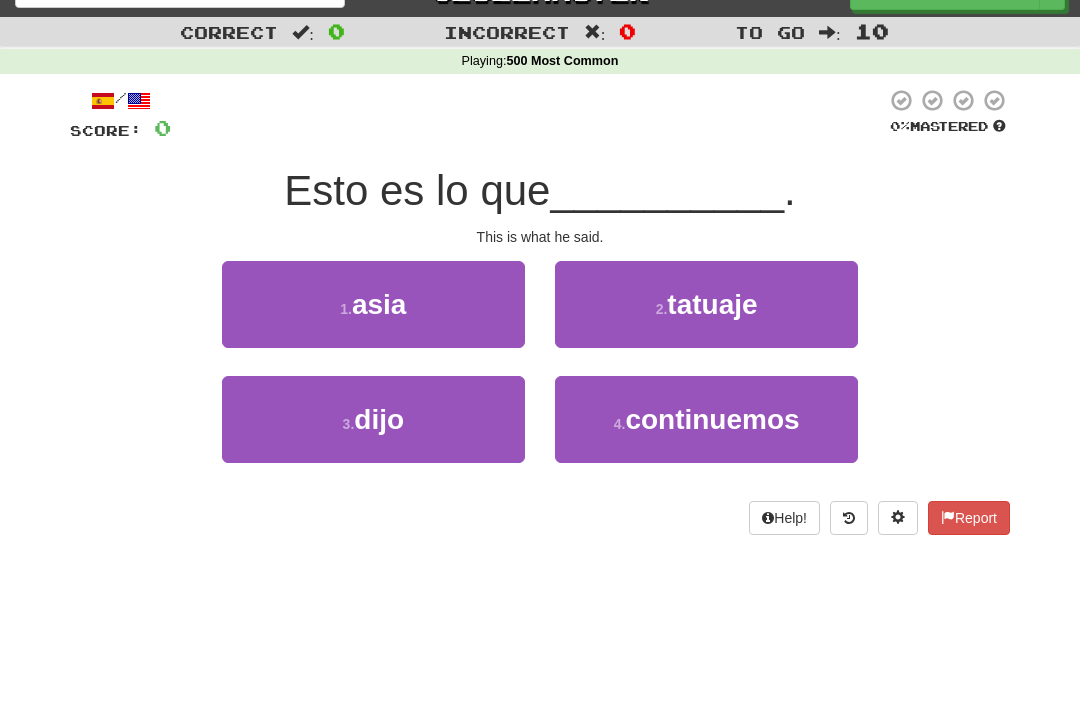 click on "dijo" at bounding box center (379, 419) 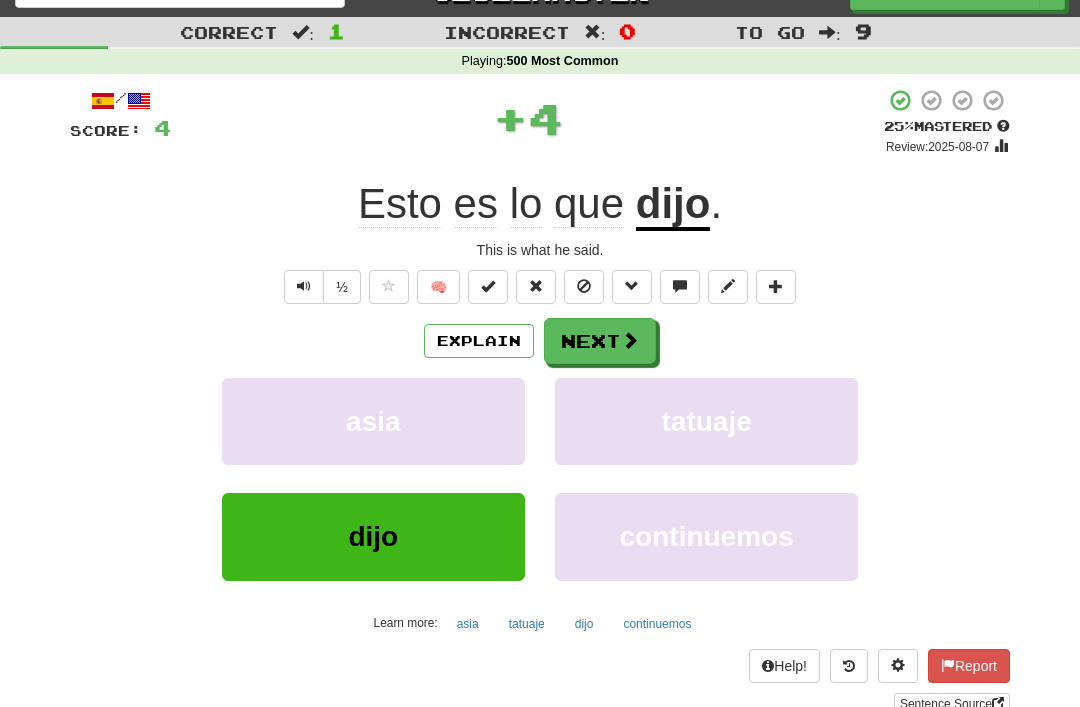 click at bounding box center (584, 286) 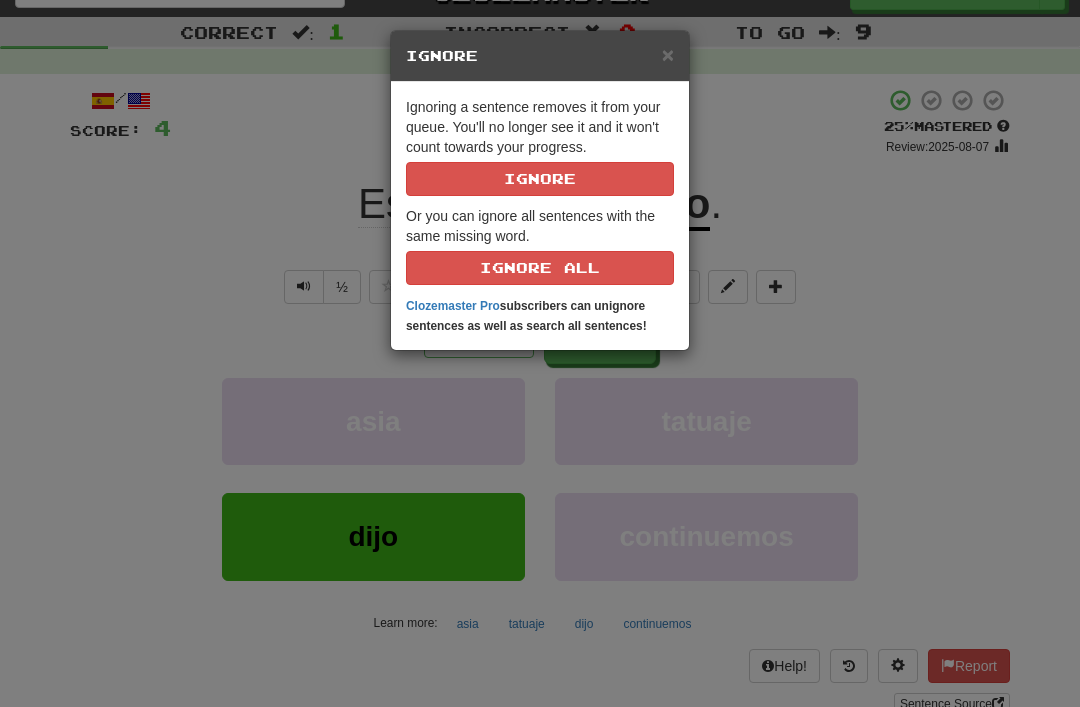 click on "Ignore" at bounding box center (540, 179) 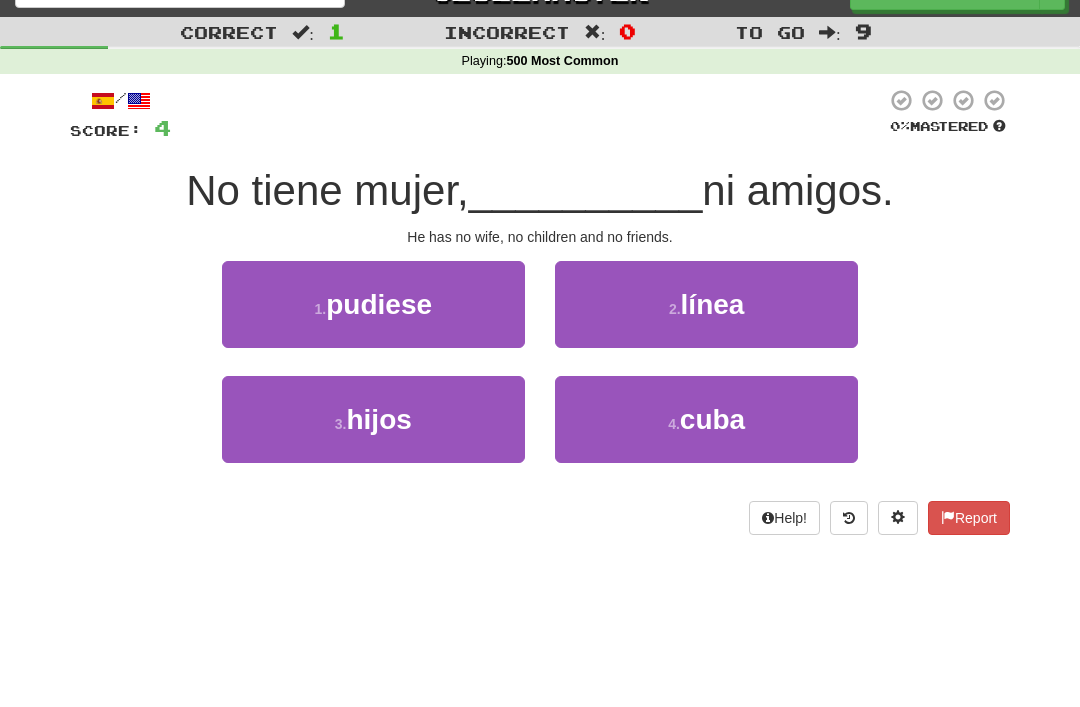 click on "hijos" at bounding box center (378, 419) 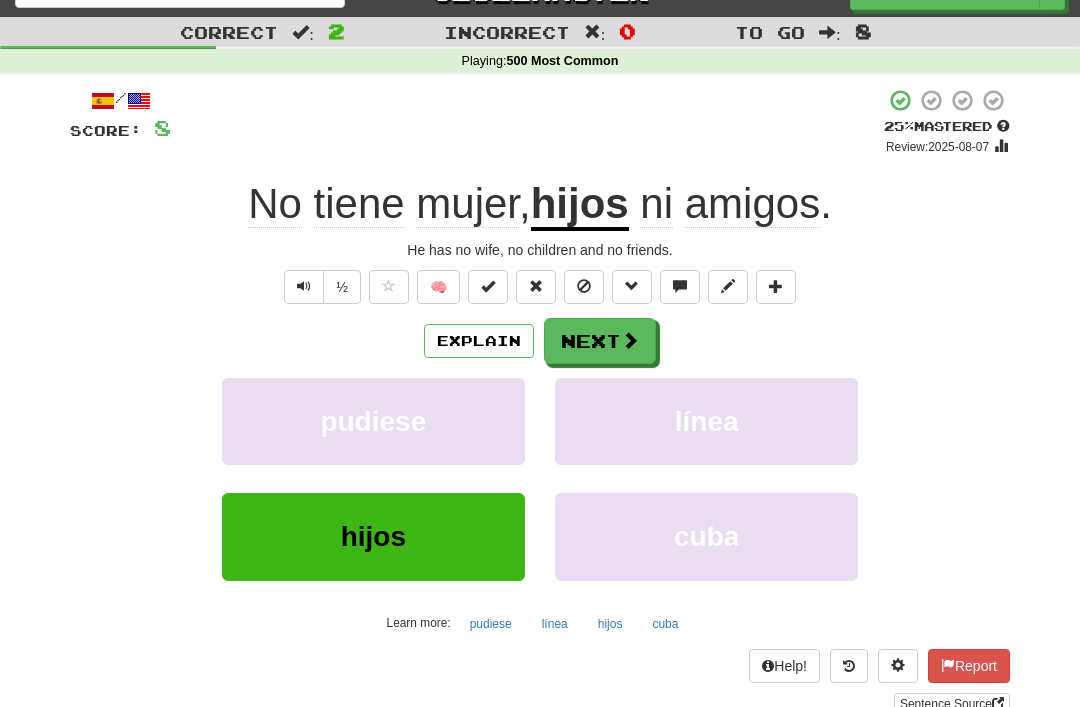 click at bounding box center [584, 286] 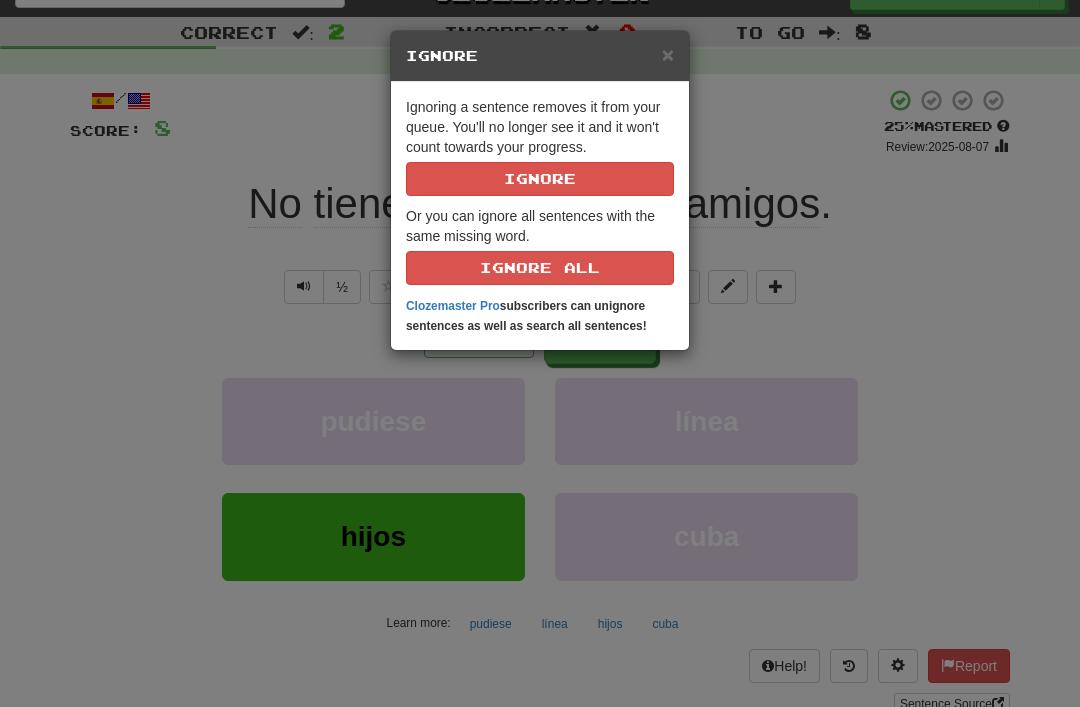 click on "Ignore" at bounding box center (540, 179) 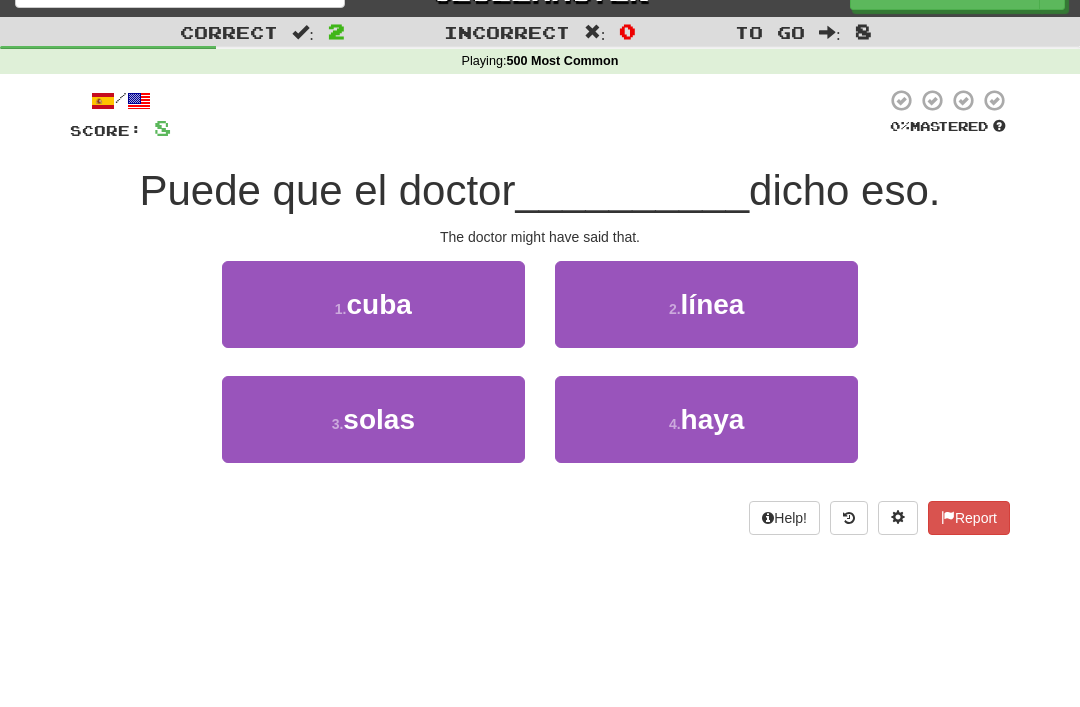 click on "4 .  haya" at bounding box center (706, 419) 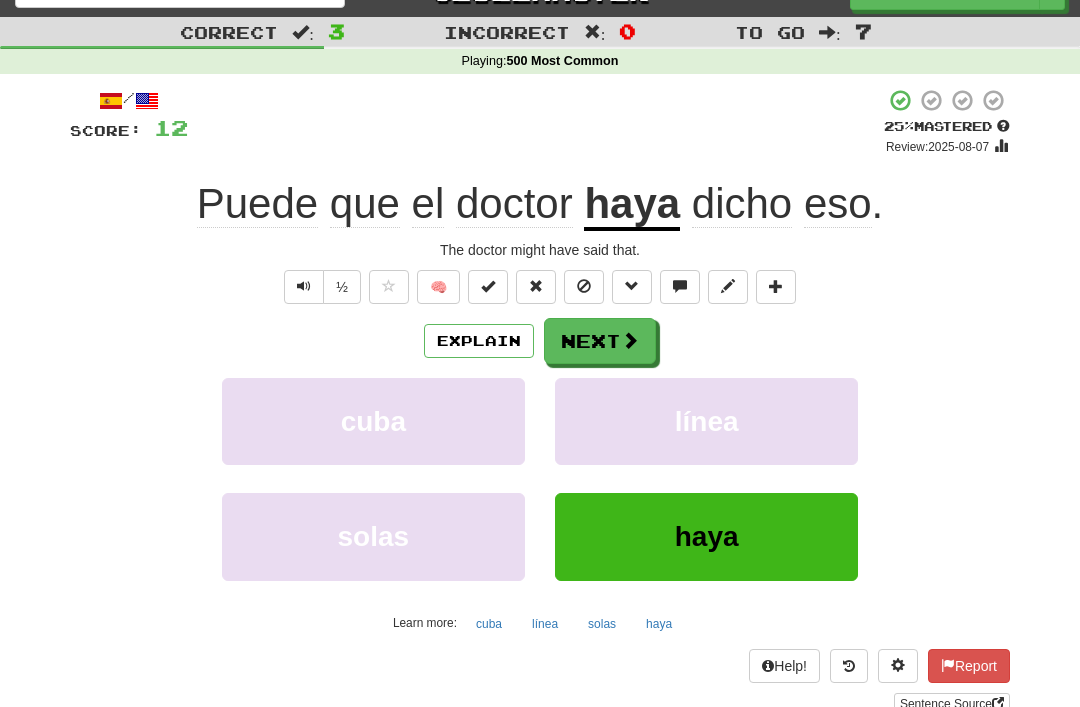 click at bounding box center (584, 286) 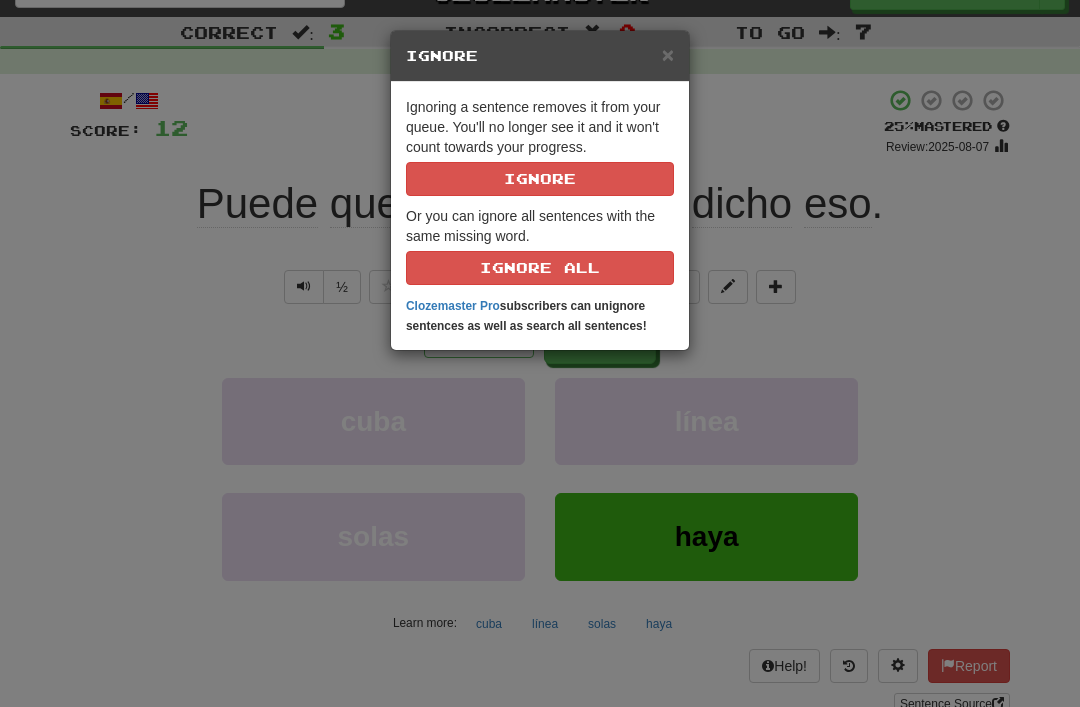 click on "Ignore" at bounding box center [540, 179] 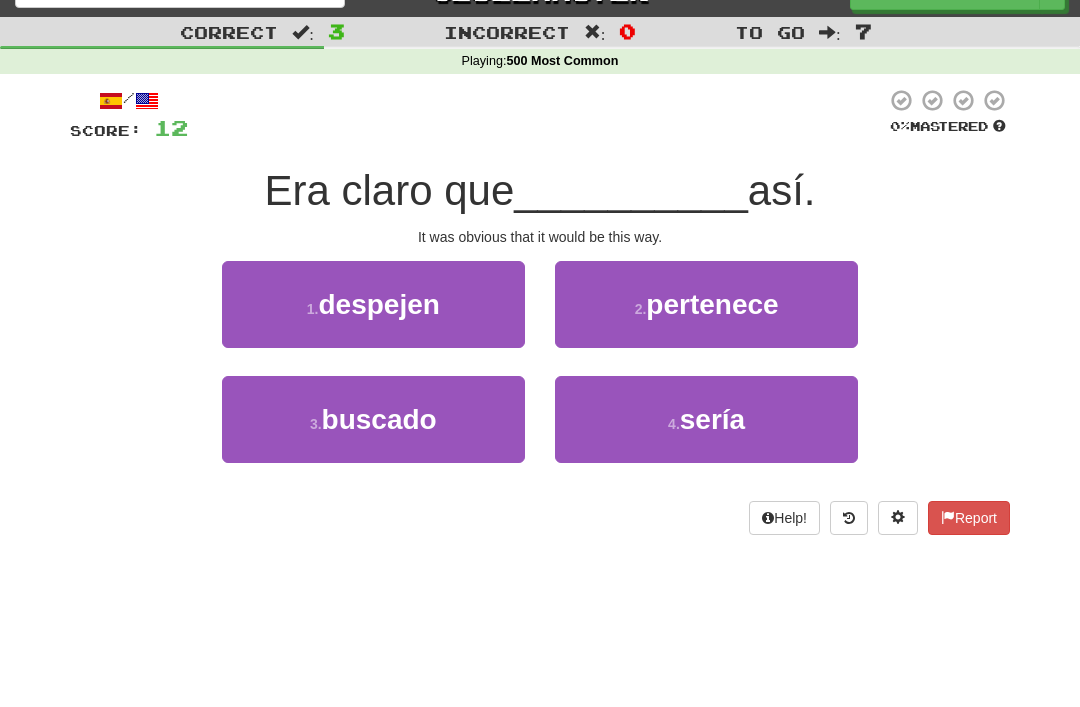 click on "sería" at bounding box center (712, 419) 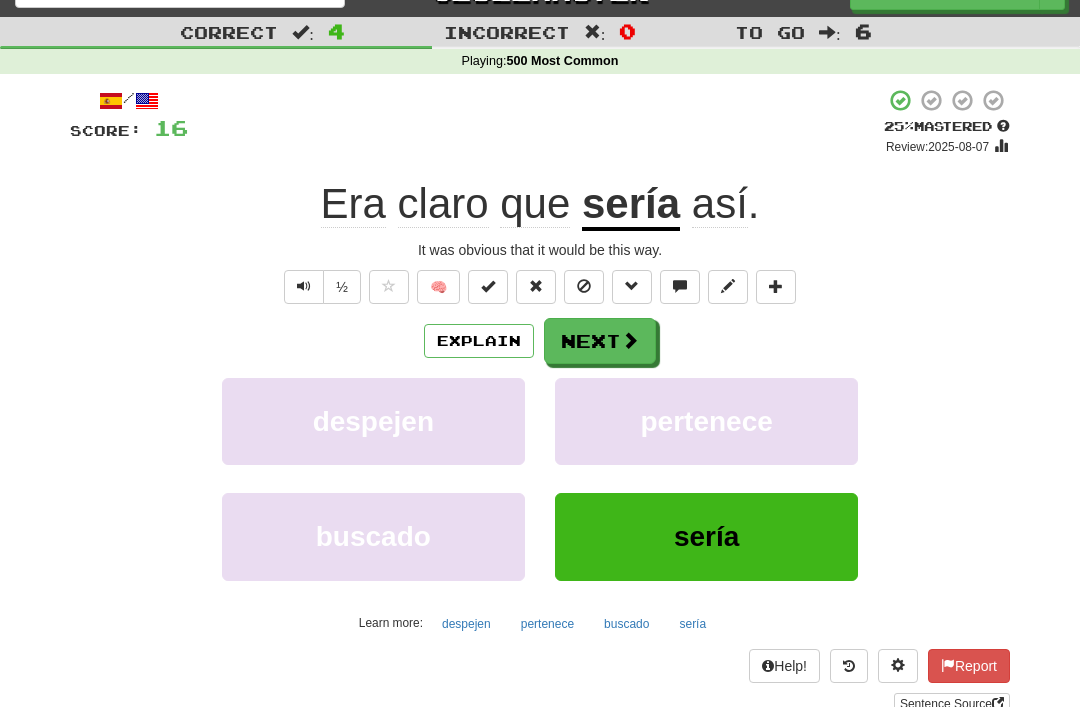 click at bounding box center (584, 286) 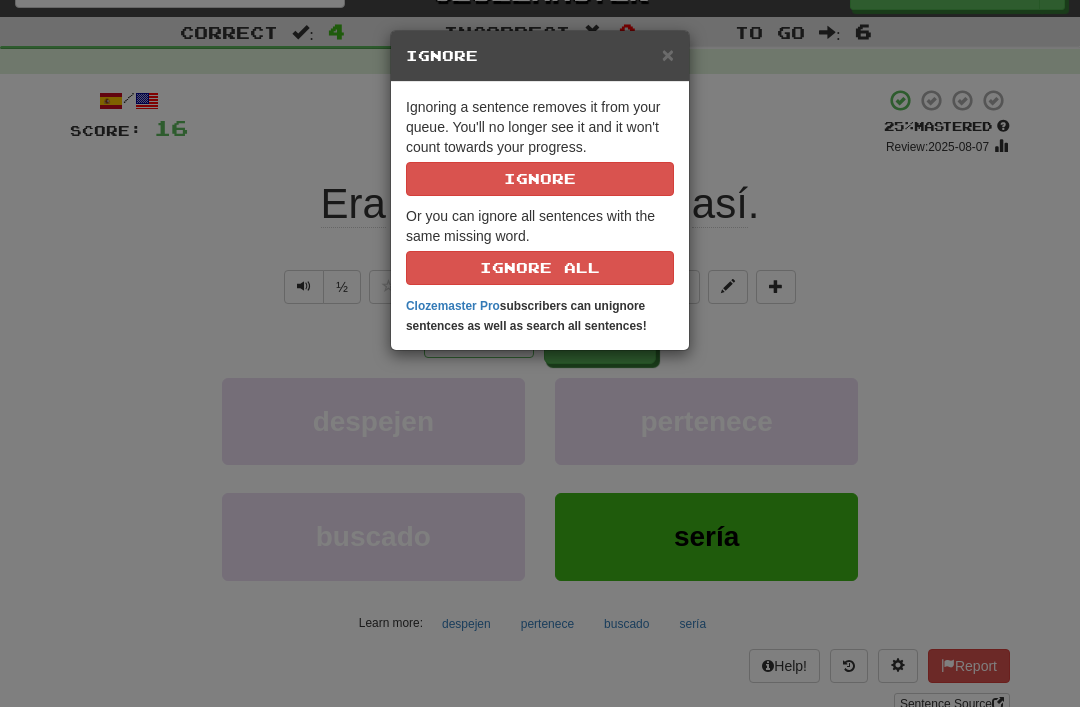 click on "Ignore" at bounding box center (540, 179) 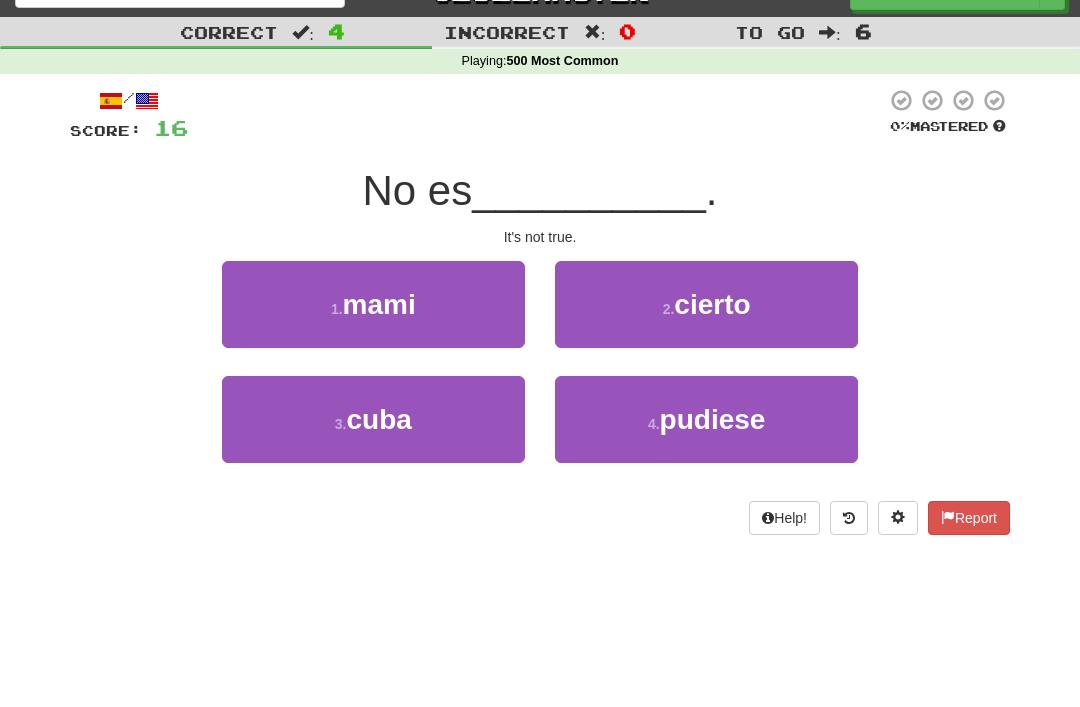 click on "2 .  cierto" at bounding box center (706, 304) 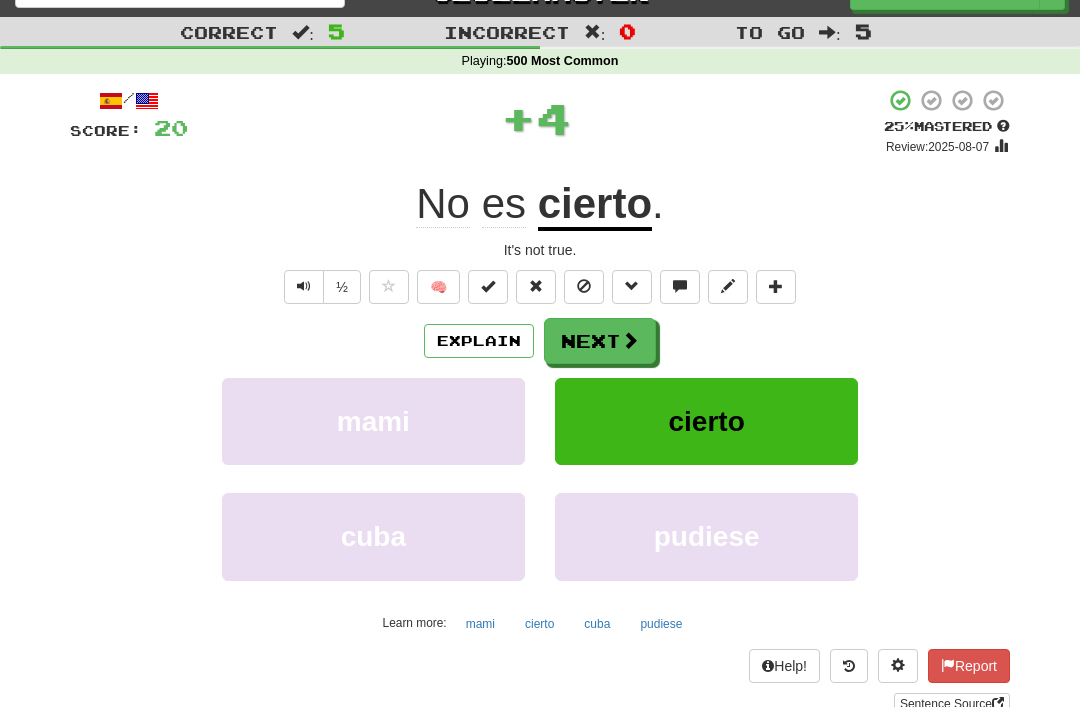 click at bounding box center (584, 286) 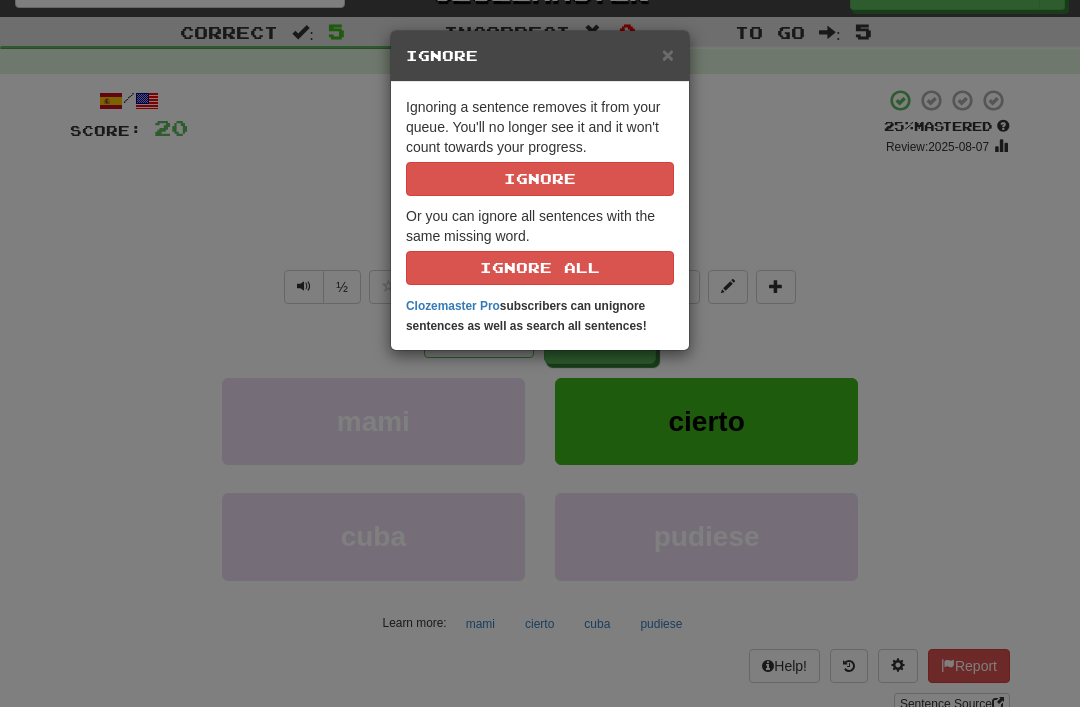 click on "Ignore" at bounding box center [540, 179] 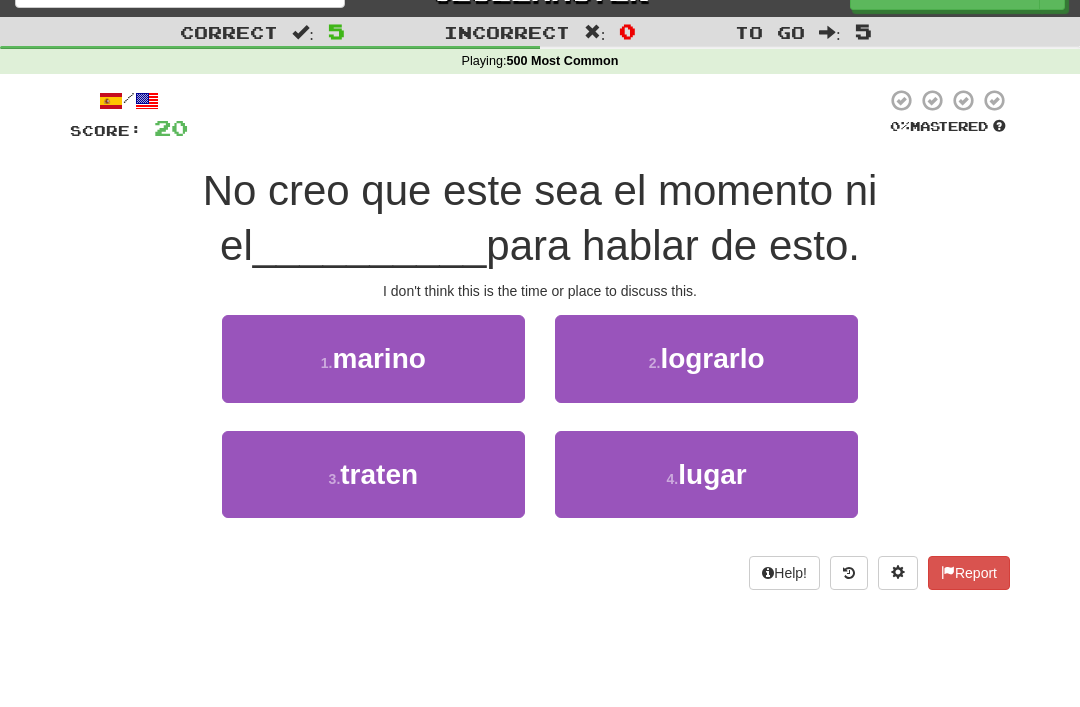 click on "4 ." at bounding box center [673, 479] 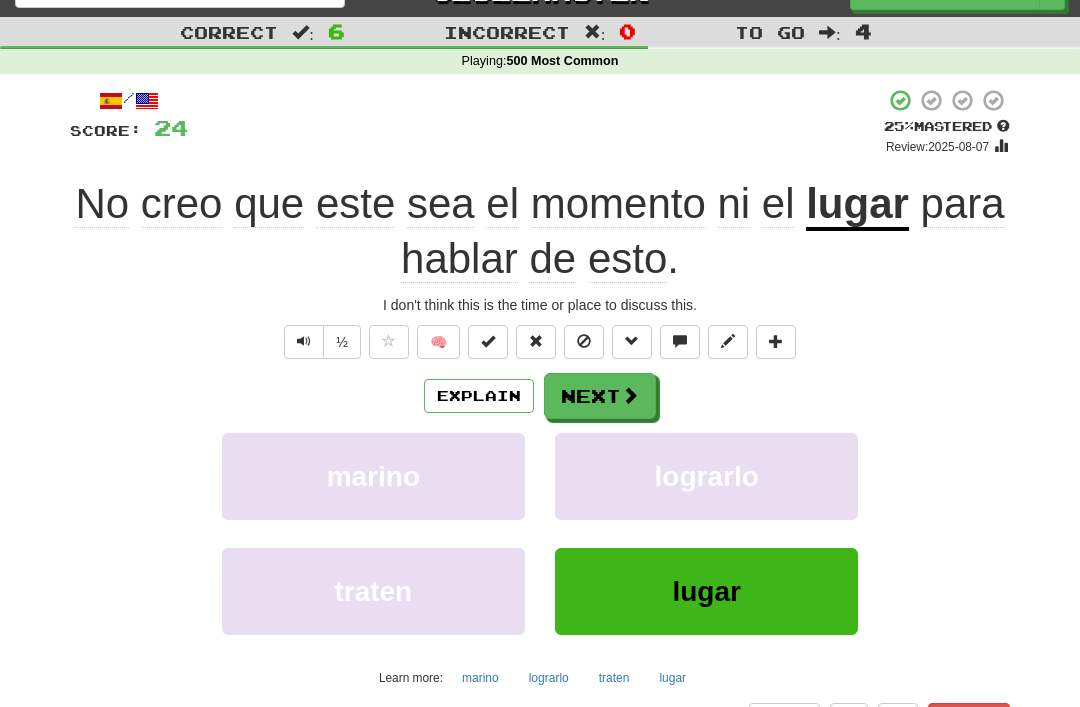 click at bounding box center (584, 341) 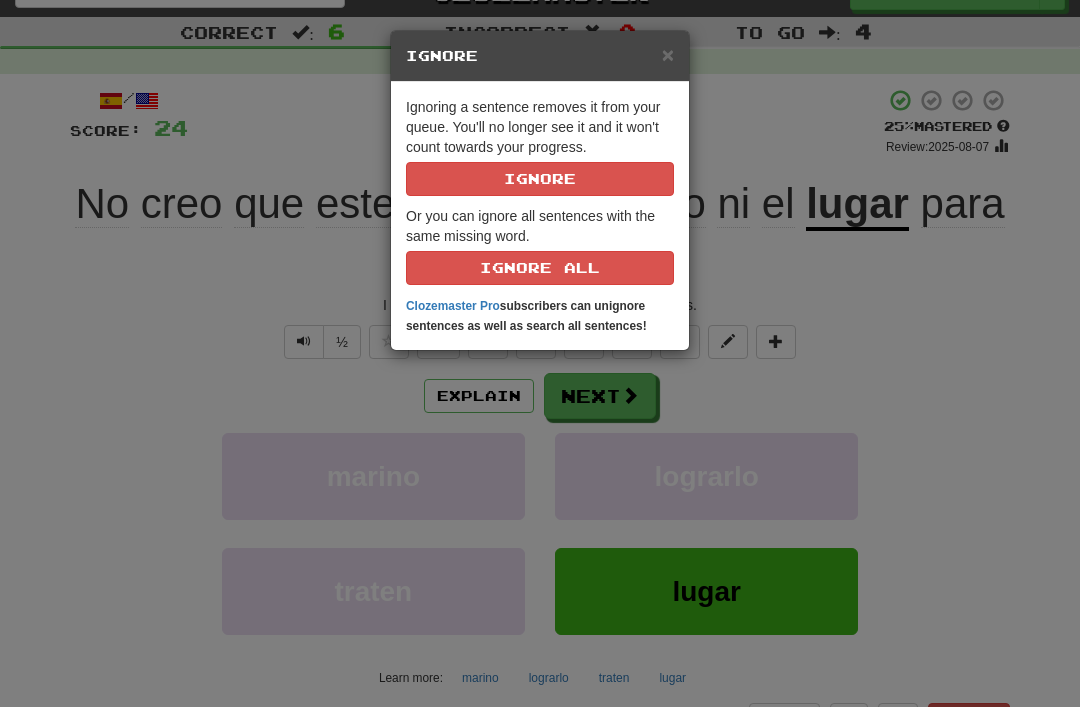 click on "Ignore" at bounding box center [540, 179] 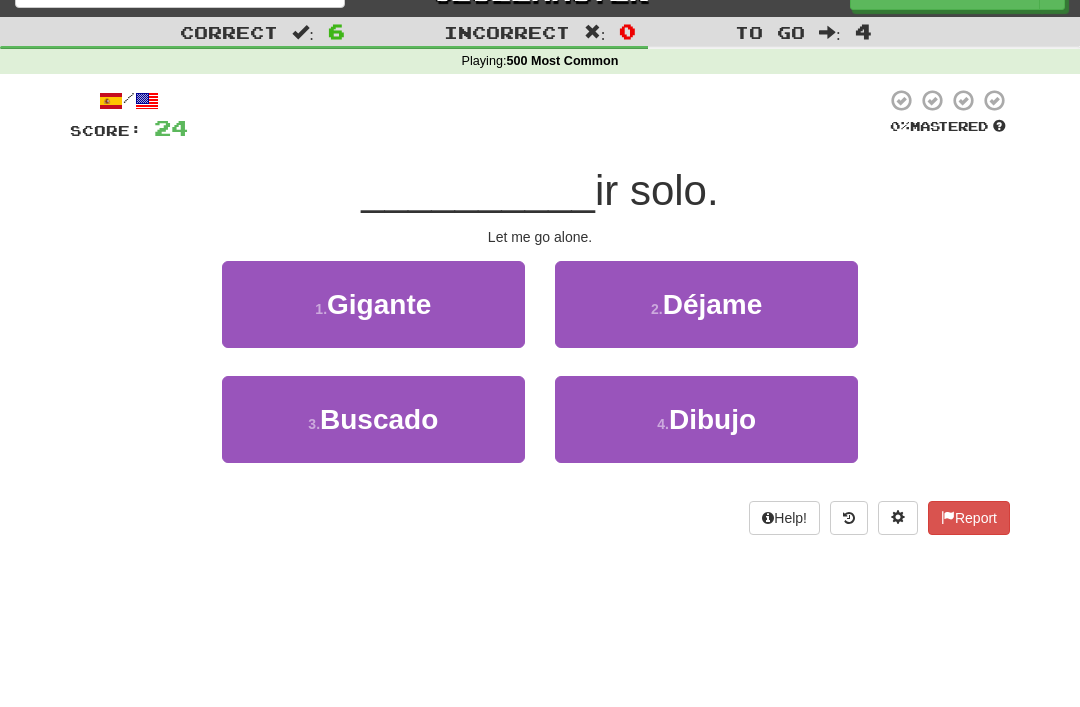 click on "2 .  Déjame" at bounding box center [706, 304] 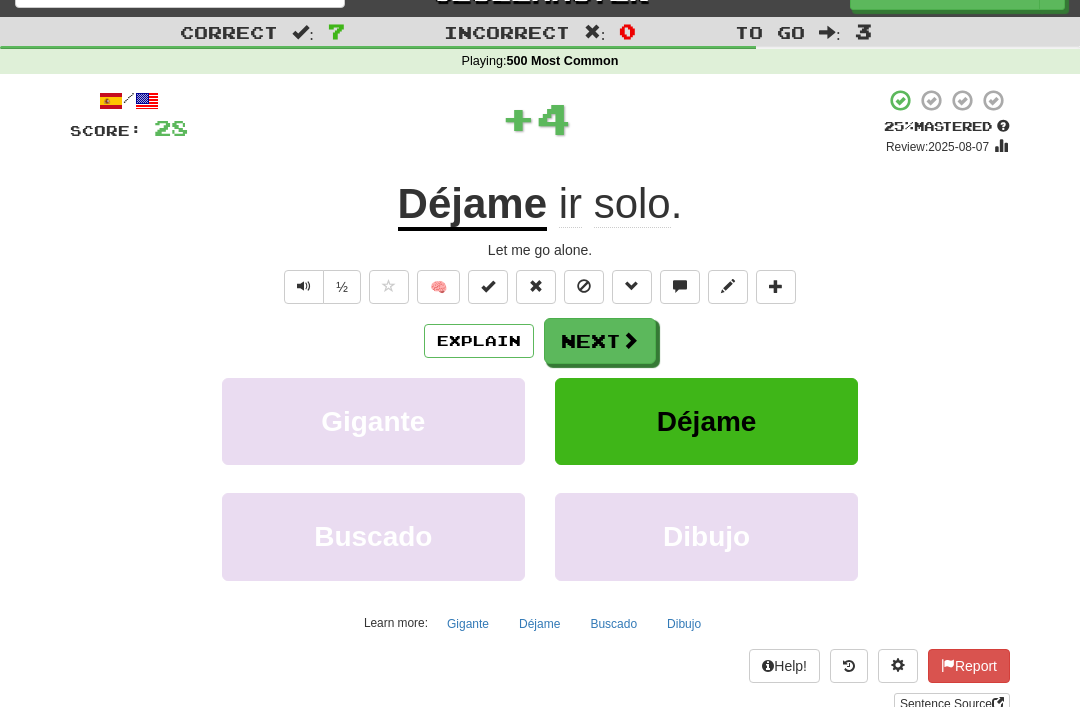 click at bounding box center (584, 286) 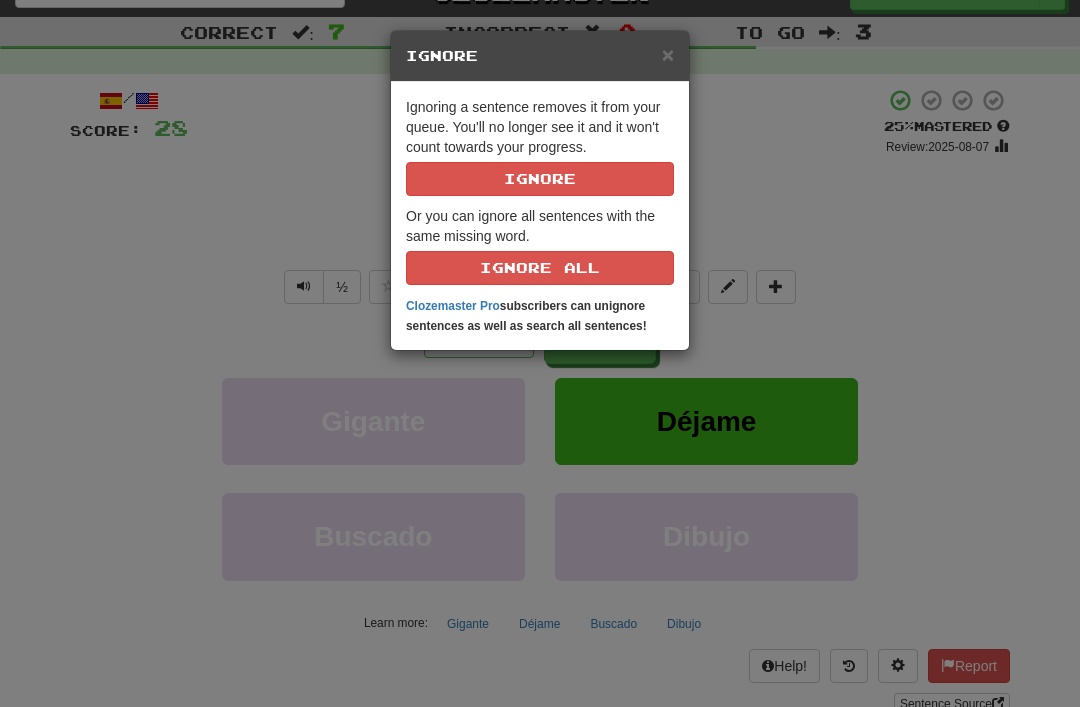 click on "Ignore" at bounding box center [540, 179] 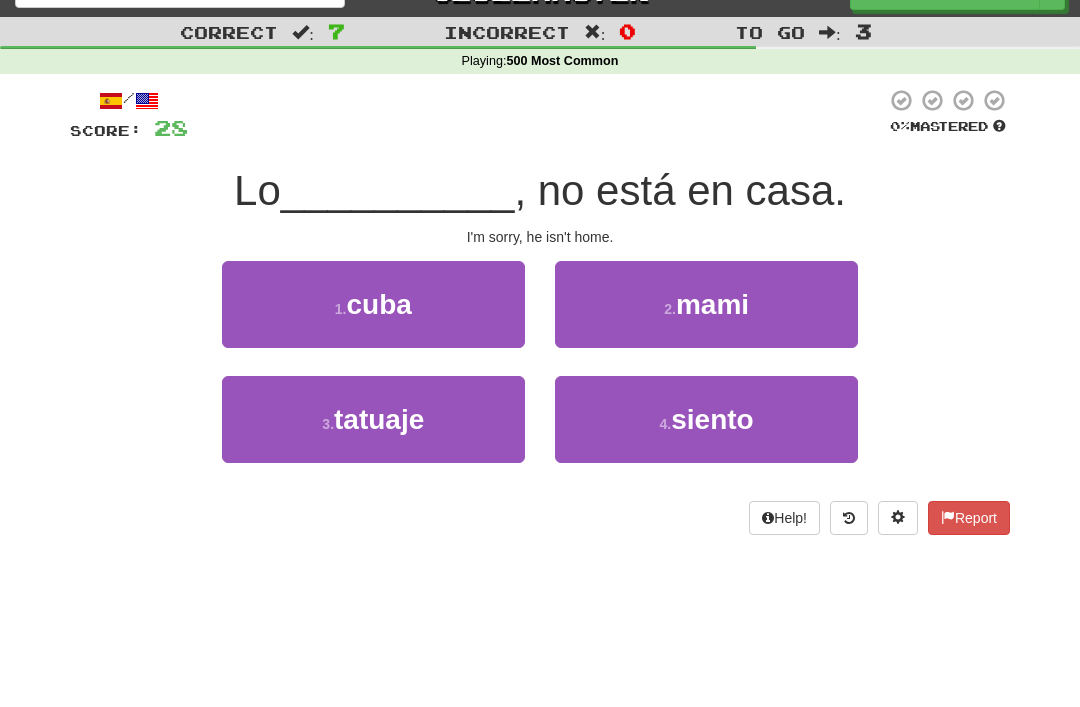 click on "4 .  siento" at bounding box center (706, 419) 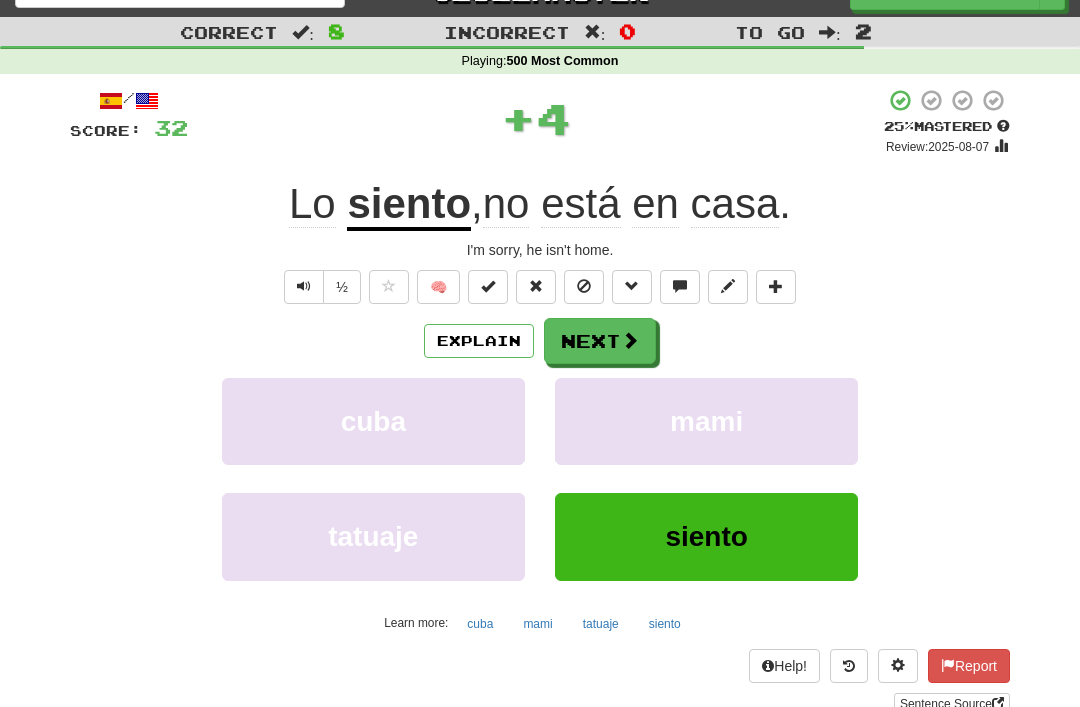 click at bounding box center [584, 286] 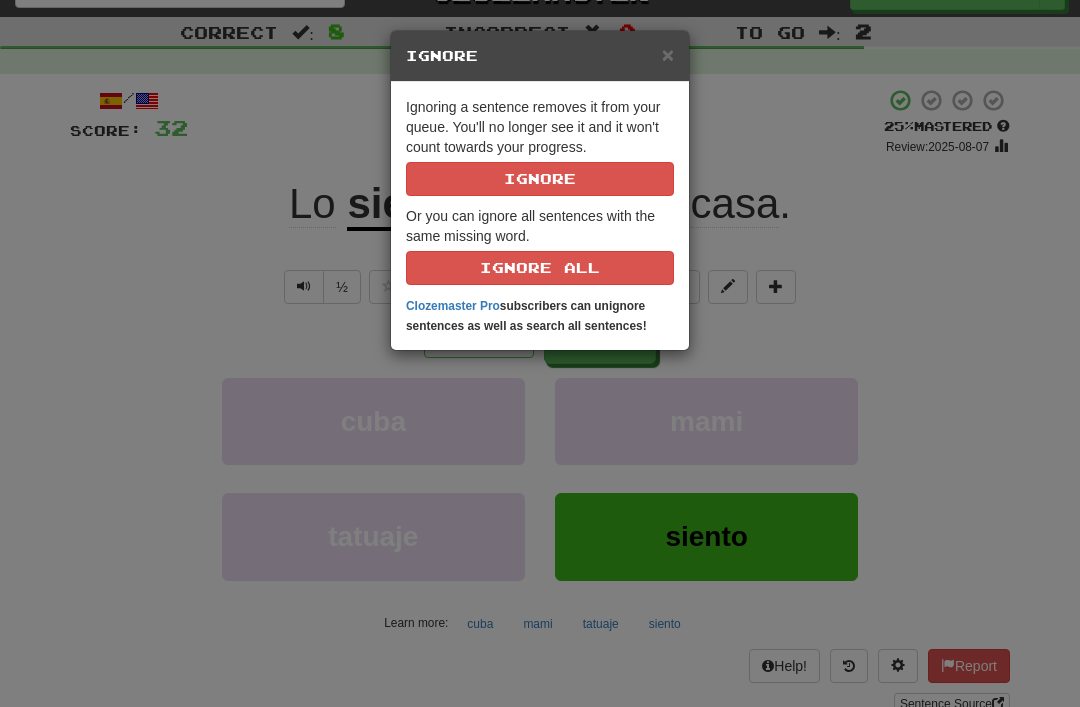 click on "Ignore" at bounding box center [540, 179] 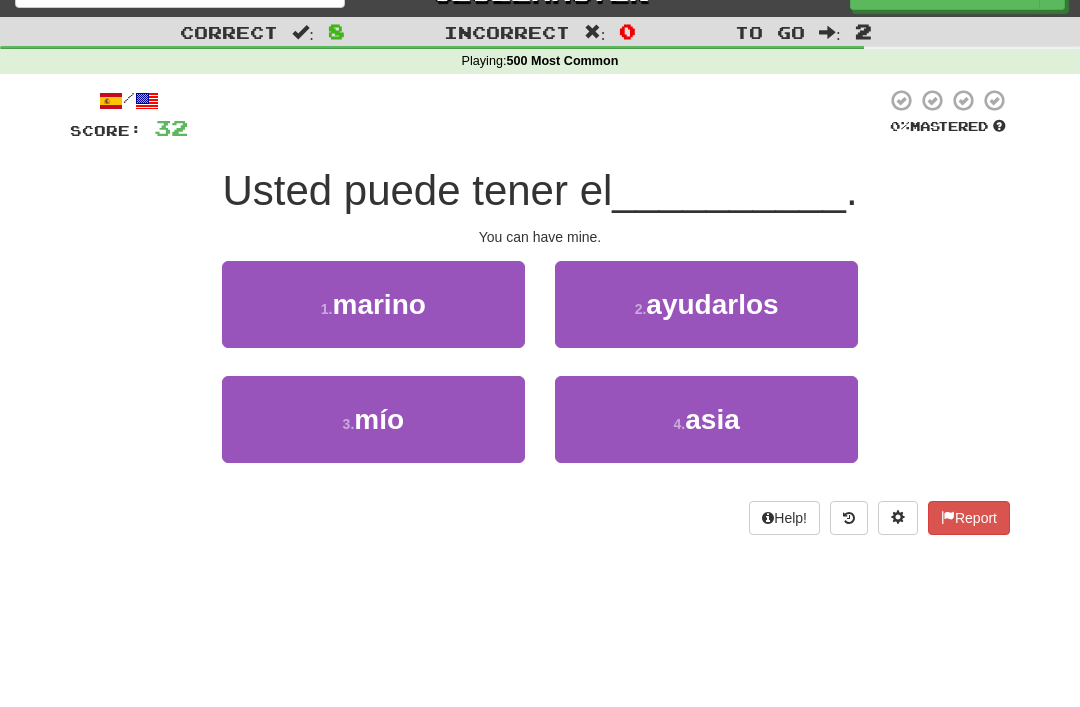 click on "mío" at bounding box center (379, 419) 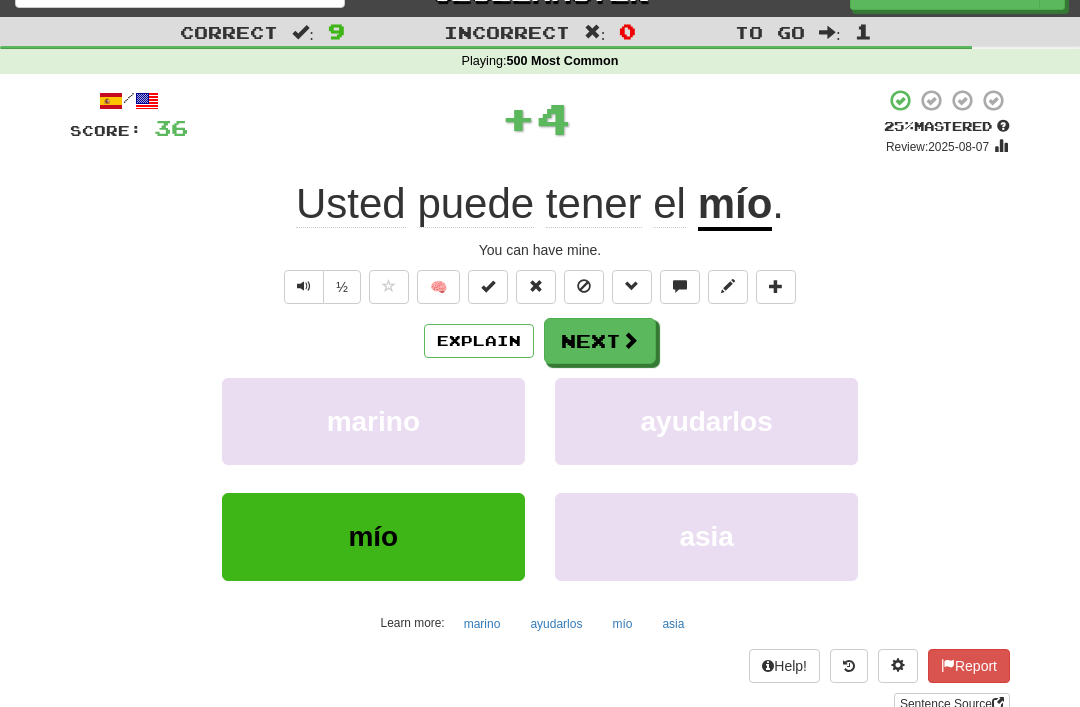 click at bounding box center (584, 286) 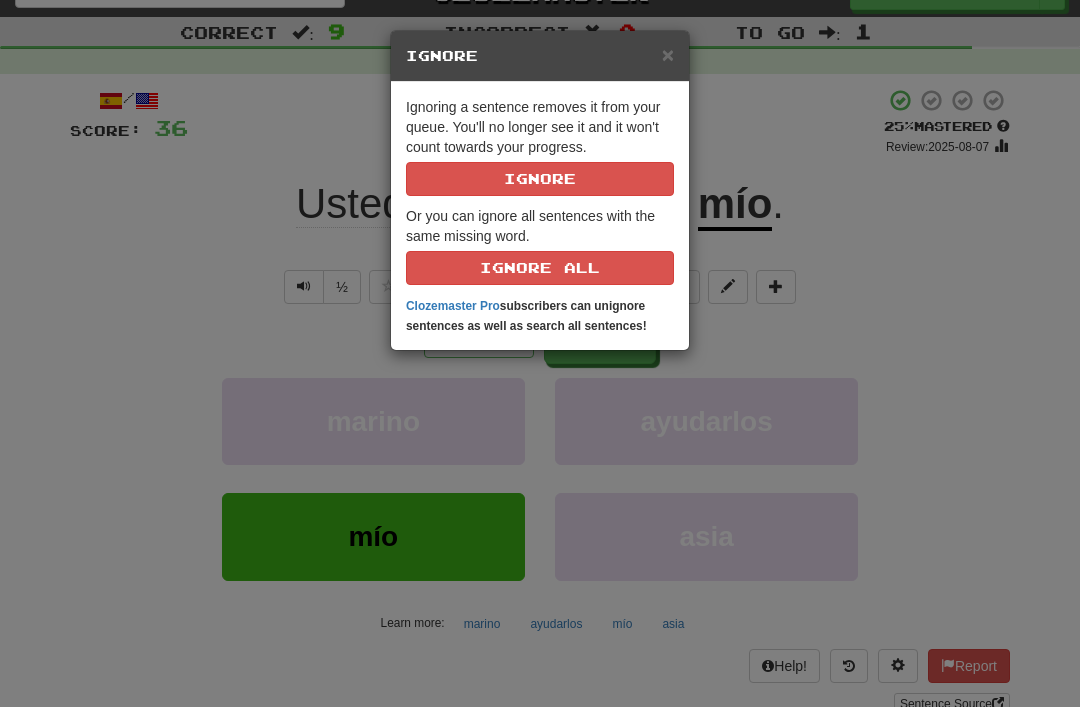 click on "Ignore" at bounding box center [540, 179] 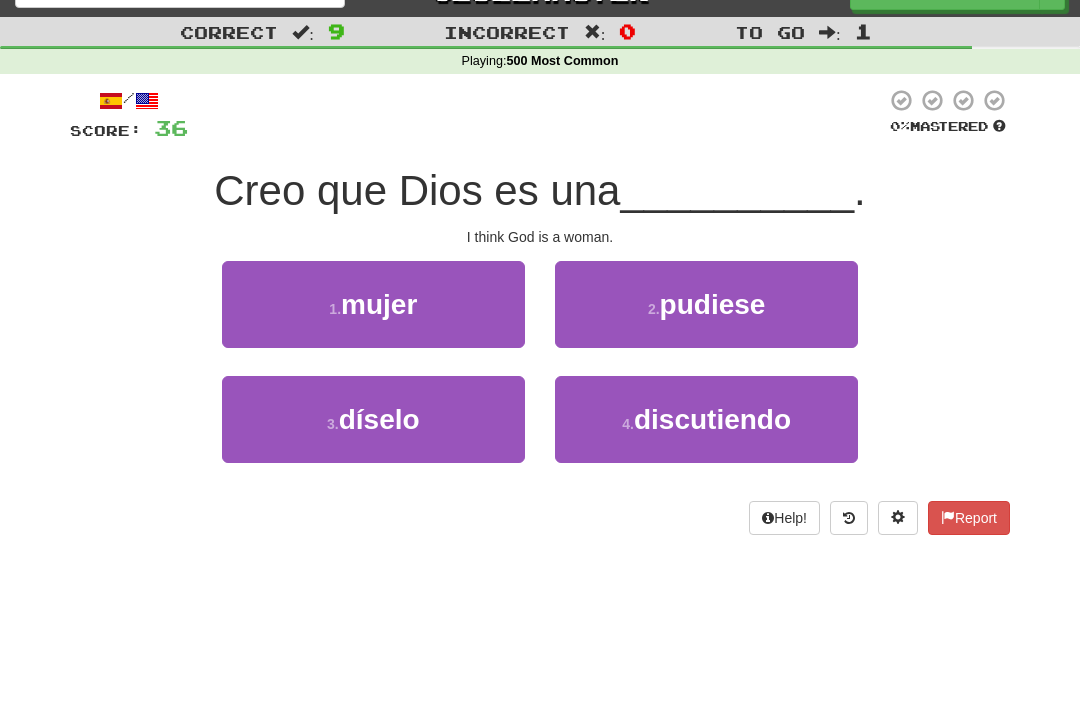 click on "mujer" at bounding box center [379, 304] 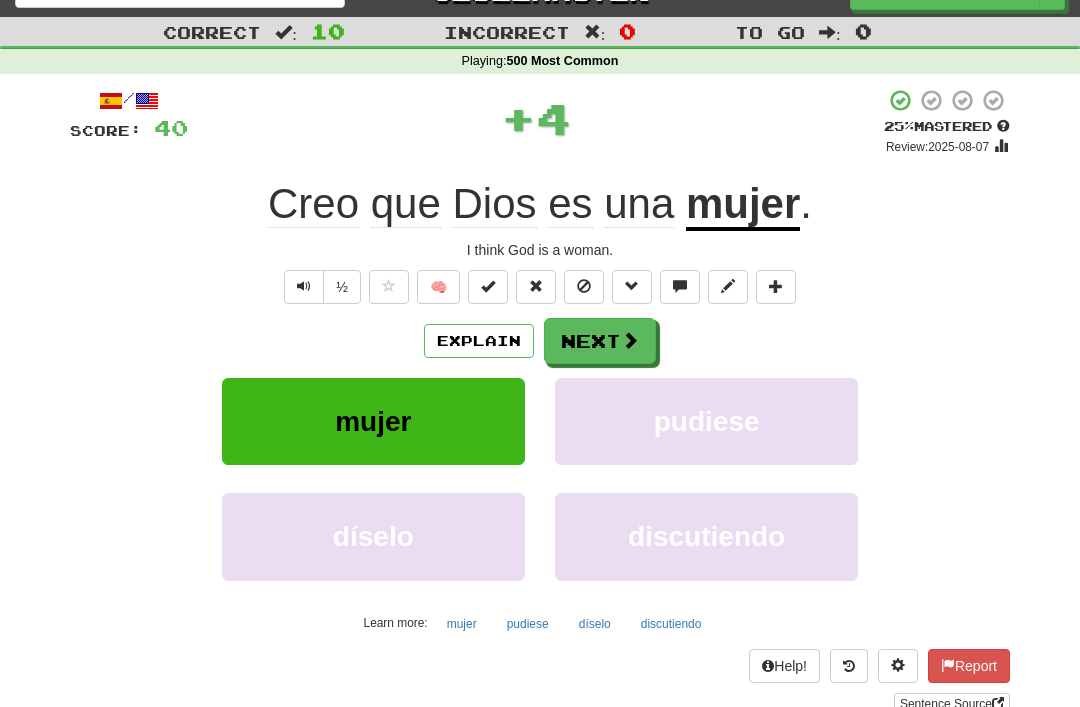 click at bounding box center (584, 286) 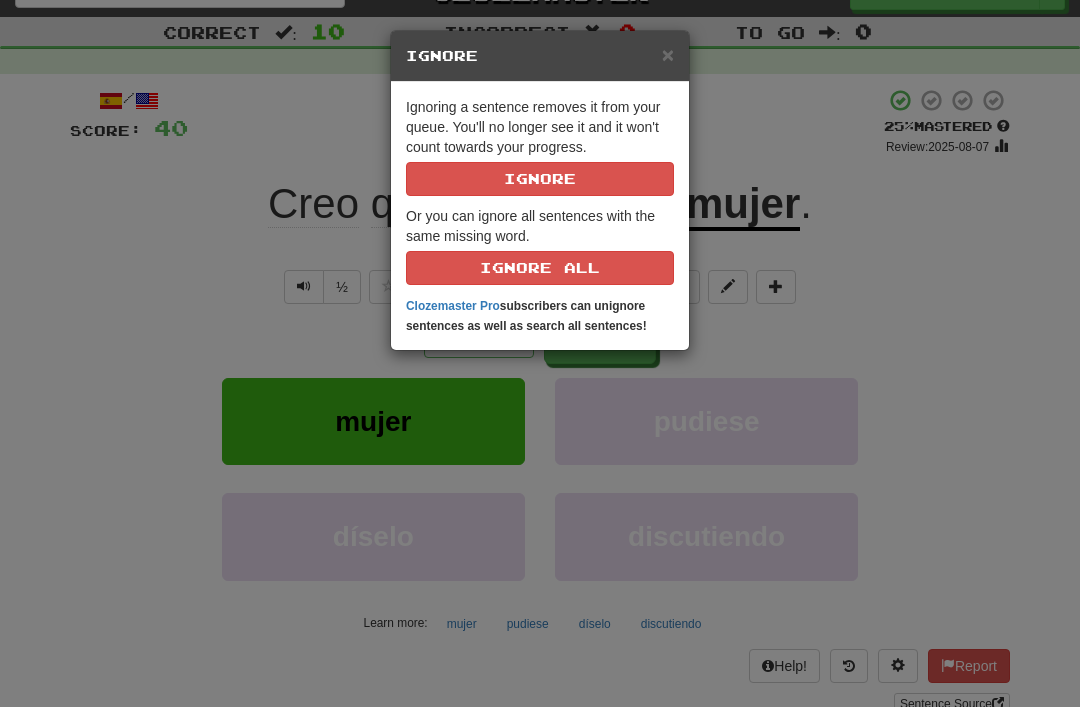 click on "Ignore" at bounding box center [540, 179] 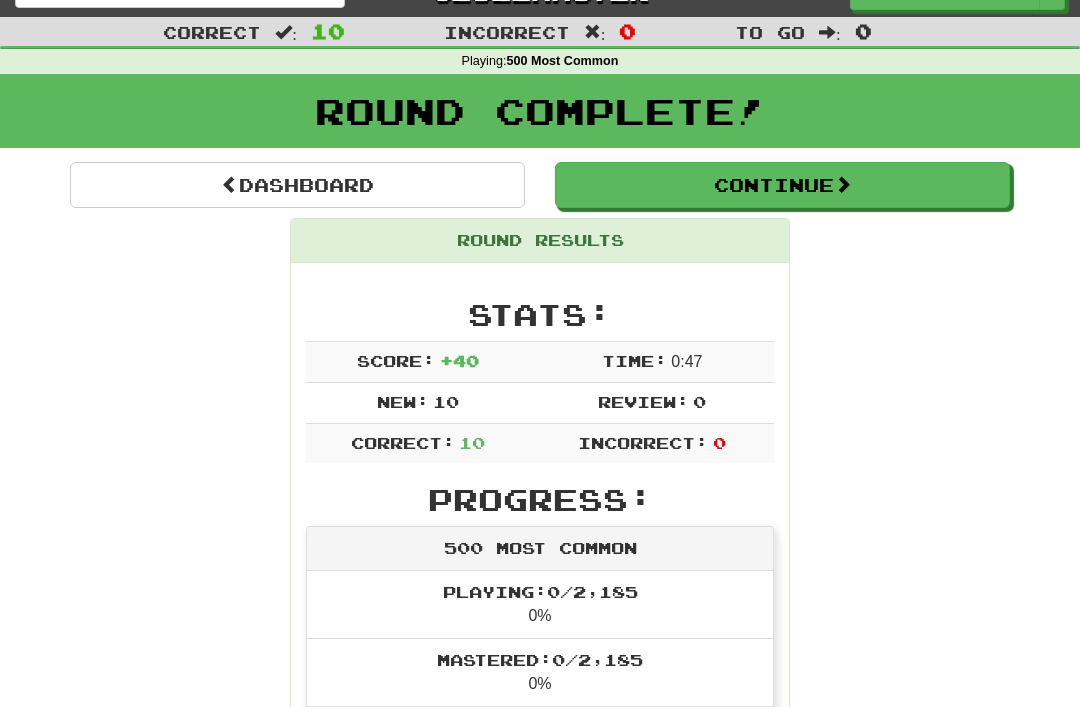 click on "Dashboard" at bounding box center (297, 185) 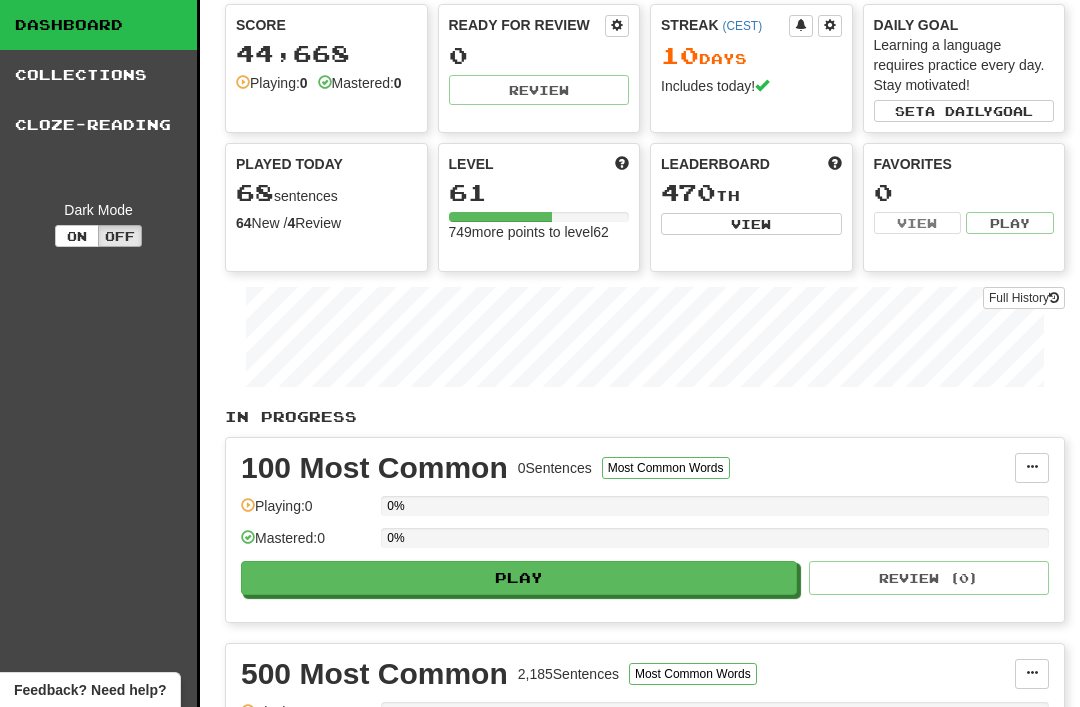 scroll, scrollTop: 0, scrollLeft: 0, axis: both 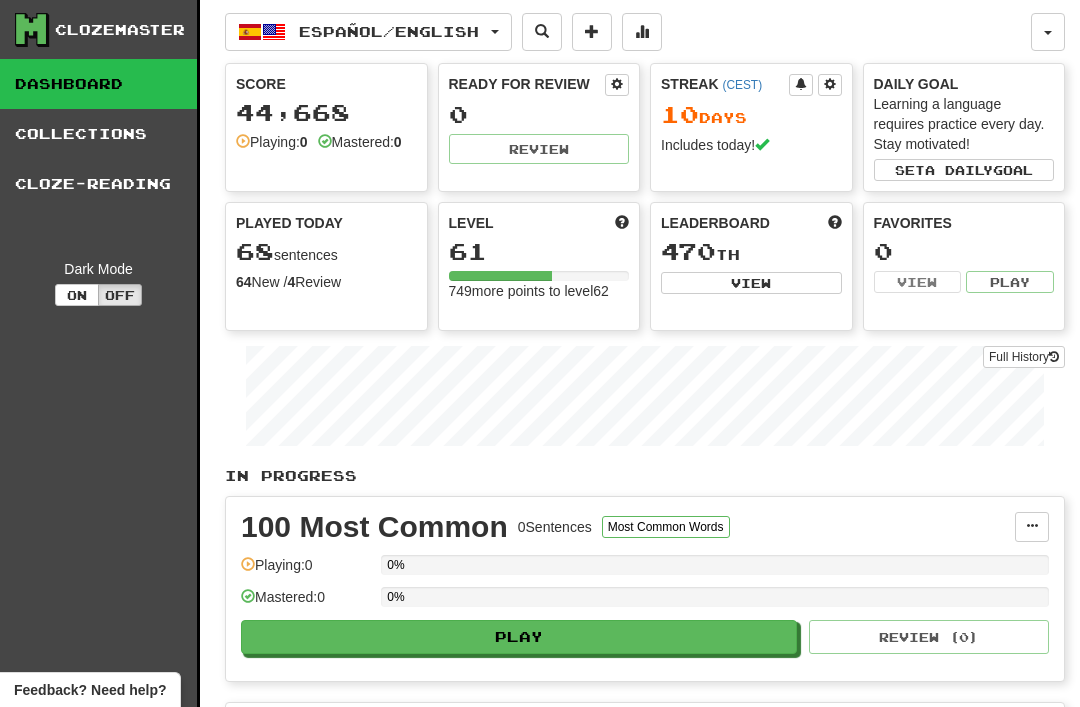 click at bounding box center (1048, 32) 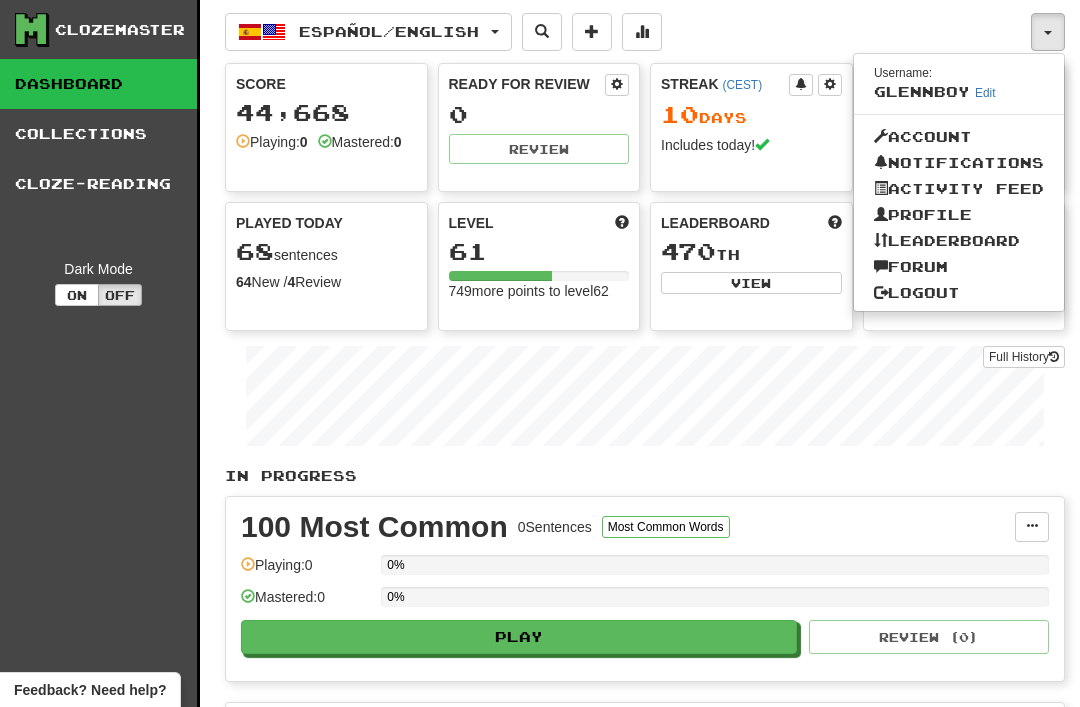 click on "Logout" at bounding box center [959, 293] 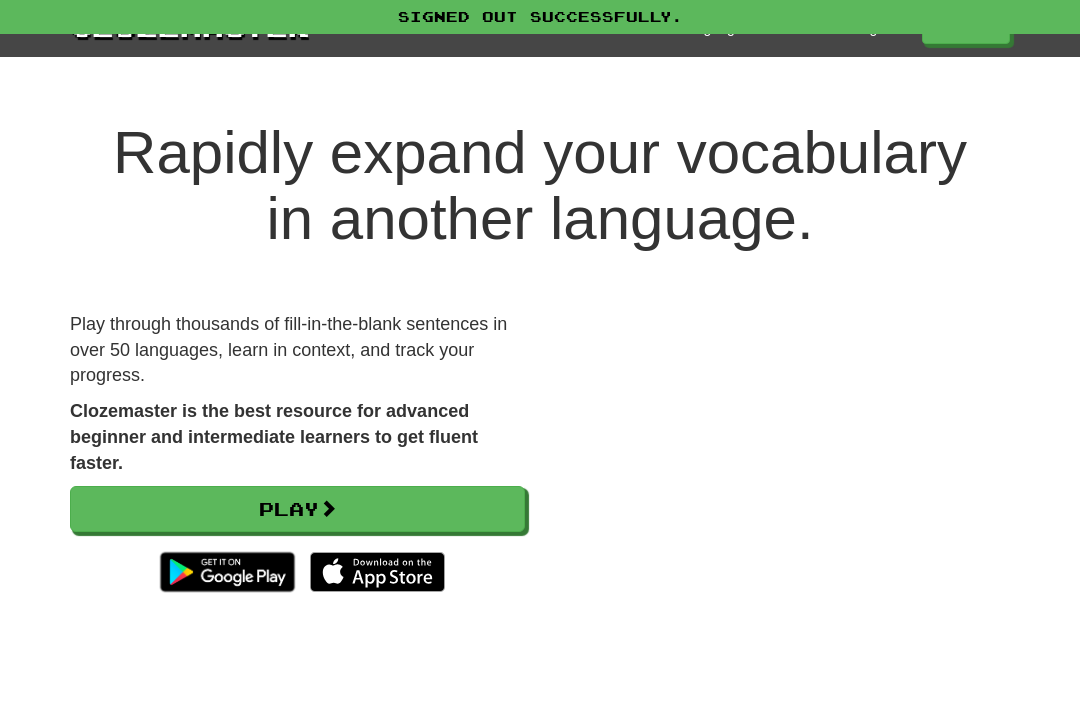 scroll, scrollTop: 0, scrollLeft: 0, axis: both 